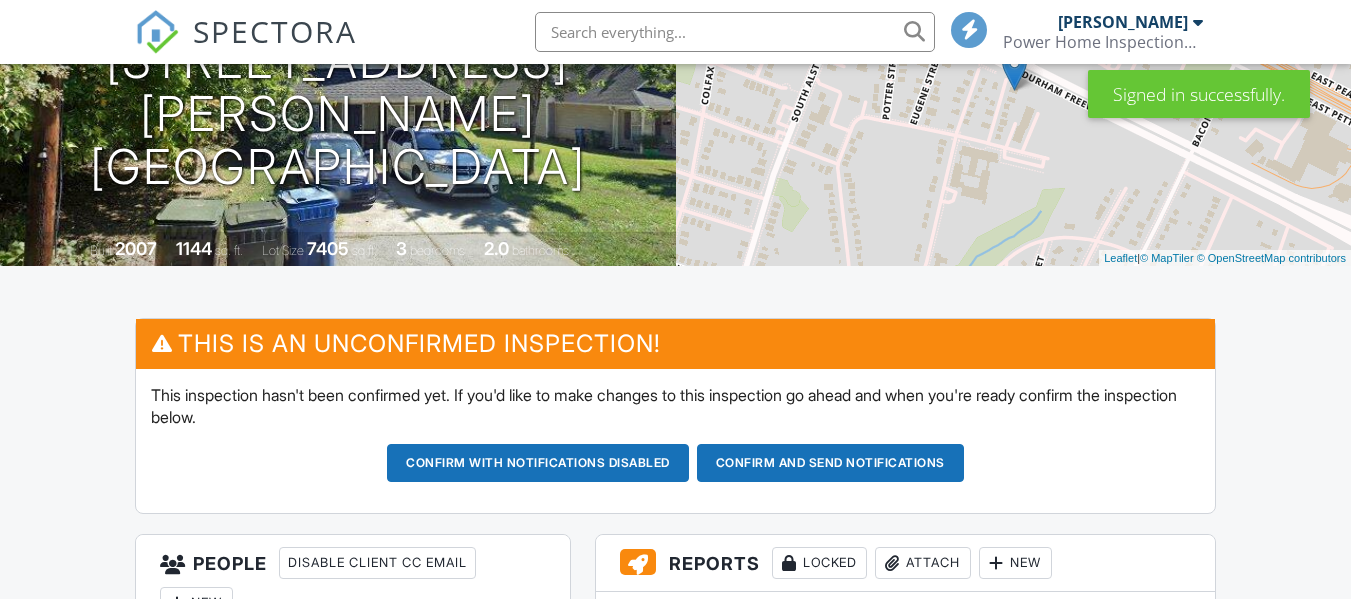 scroll, scrollTop: 0, scrollLeft: 0, axis: both 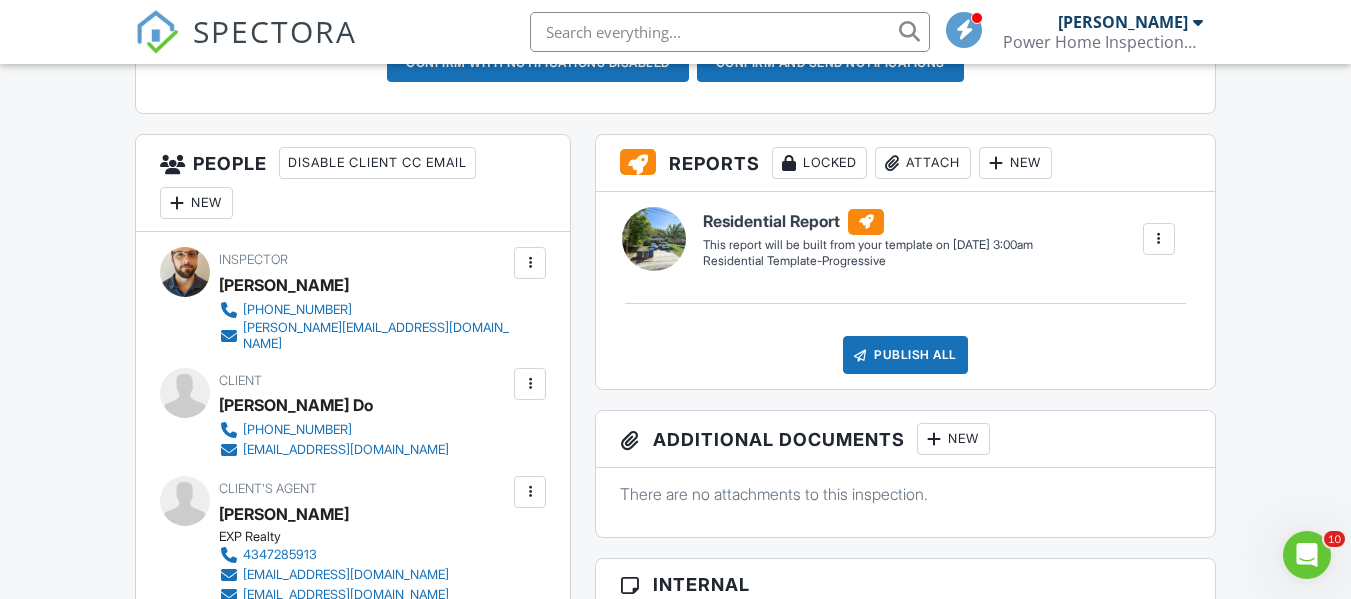 click at bounding box center [530, 384] 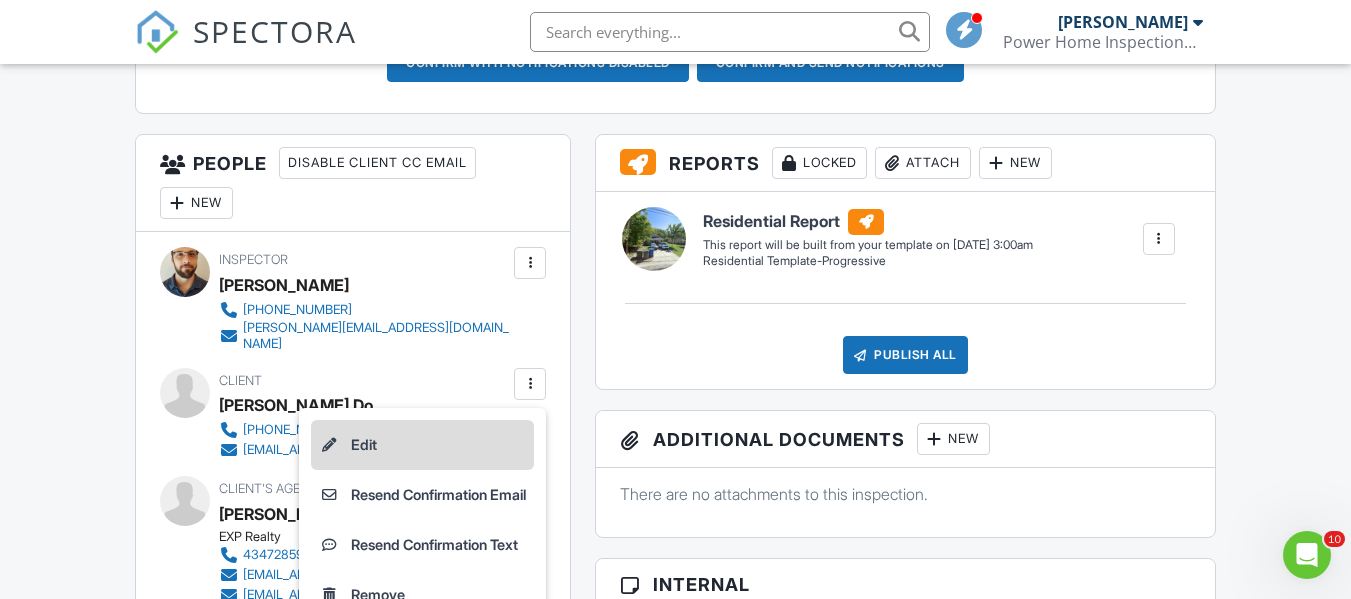 click on "Edit" at bounding box center [422, 445] 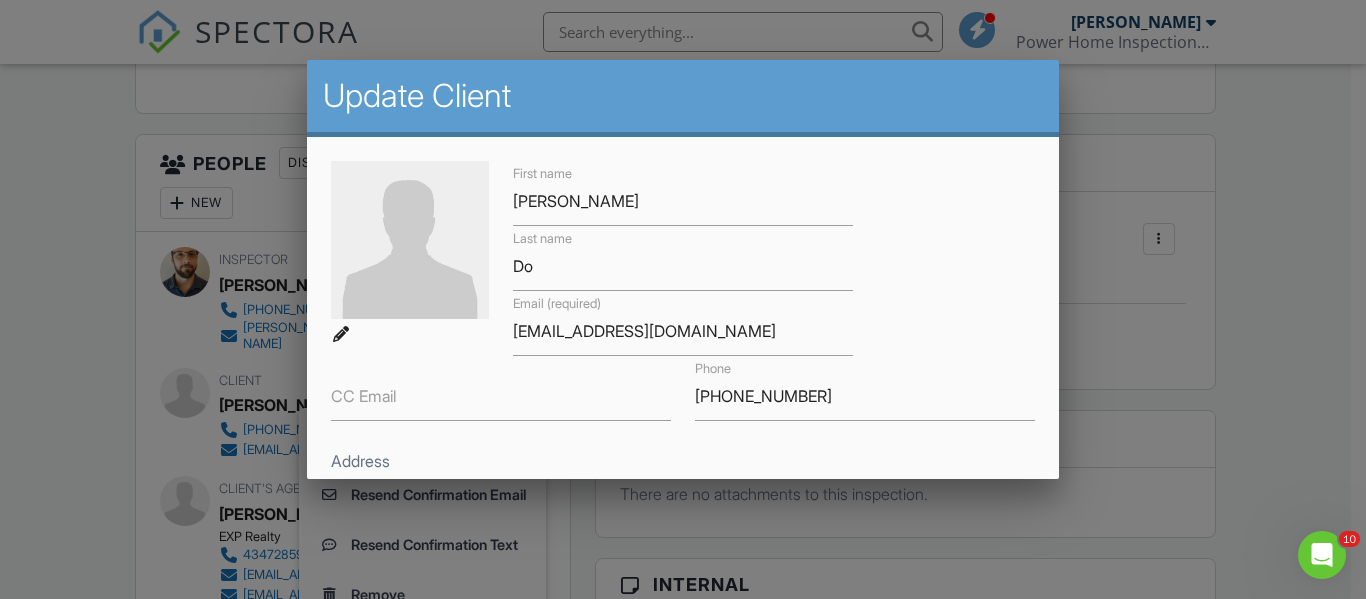 click at bounding box center [683, 274] 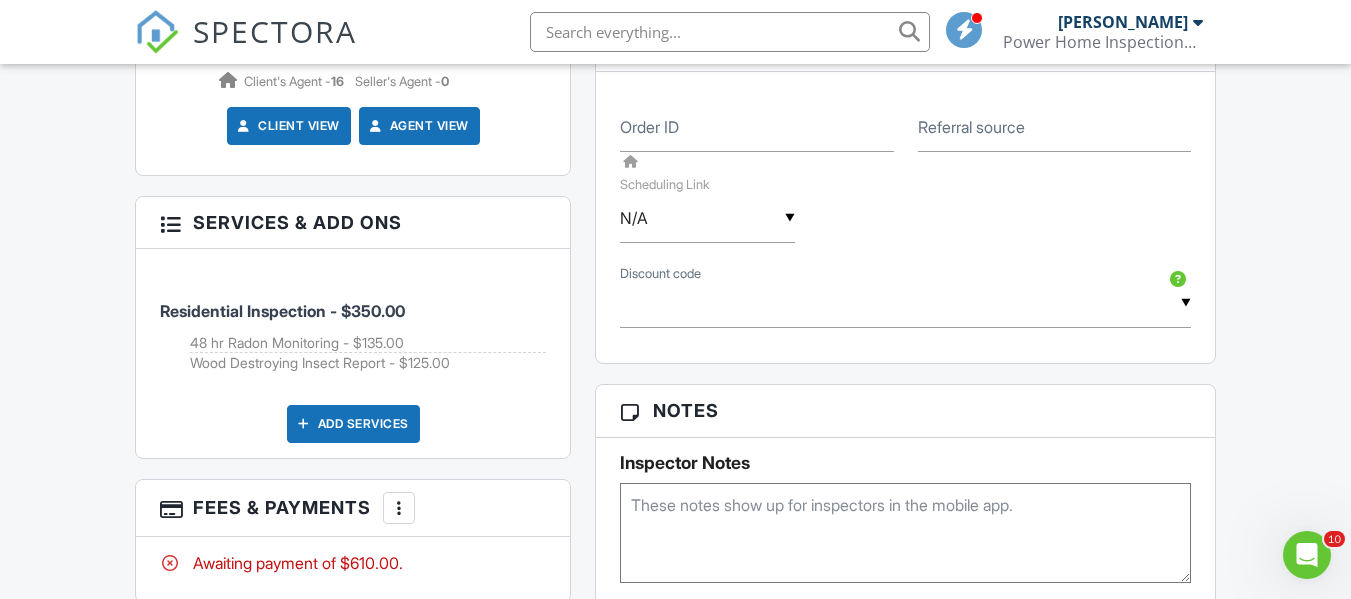scroll, scrollTop: 1213, scrollLeft: 0, axis: vertical 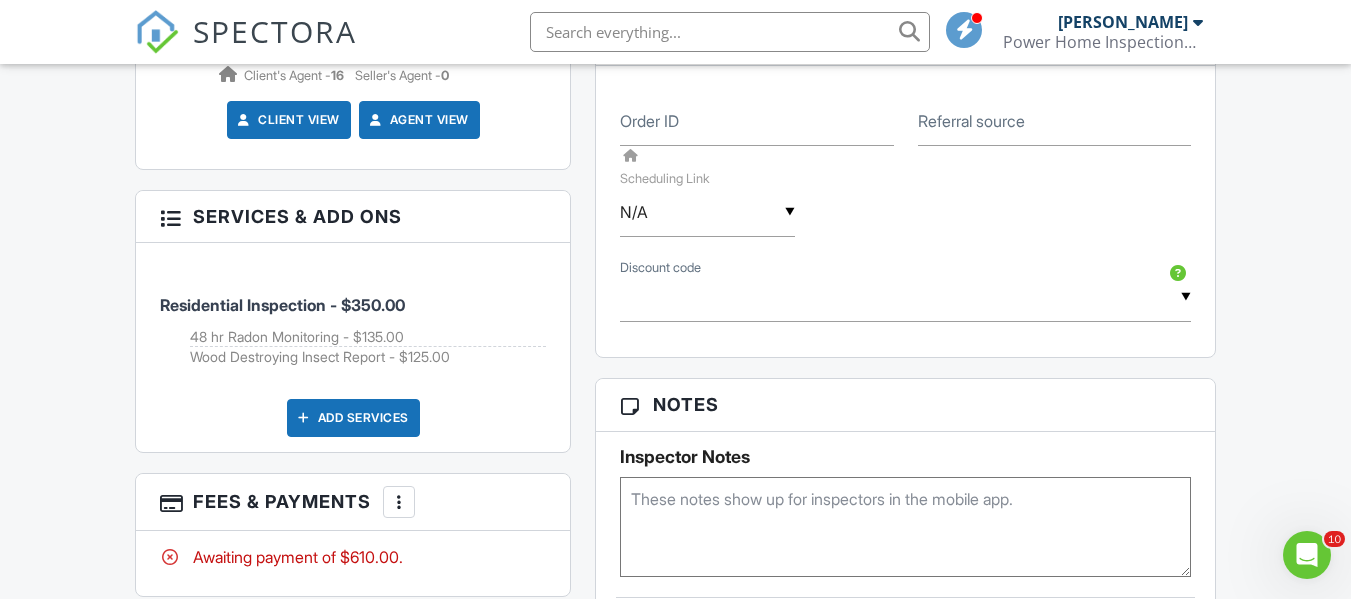 click on "Dashboard
Templates
Contacts
Metrics
Automations
Advanced
Settings
Support Center
Inspection Details
Client View
More
Property Details
Reschedule
Reorder / Copy
Share
Cancel
Delete
Print Order
Convert to V9
Enable Pass on CC Fees
View Change Log
07/16/2025  9:00 am
- 1:45 pm
415 Sowell St
Durham, NC 27701
Built
2007
1144
sq. ft.
Lot Size
7405
sq.ft.
3
bedrooms
2.0
bathrooms
+ − Leaflet  |  © MapTiler   © OpenStreetMap contributors
This is an Unconfirmed Inspection!
This inspection hasn't been confirmed yet. If you'd like to make changes to this inspection go ahead and when you're ready confirm the inspection below.
Confirm with notifications disabled" at bounding box center (675, 202) 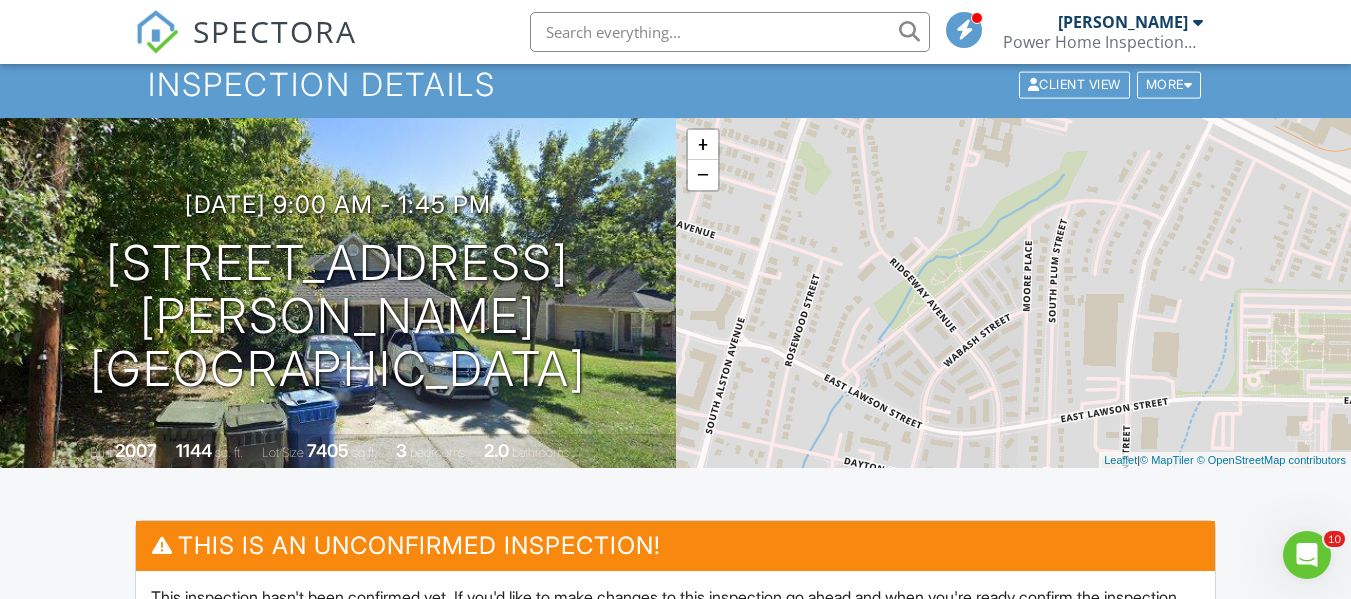 scroll, scrollTop: 0, scrollLeft: 0, axis: both 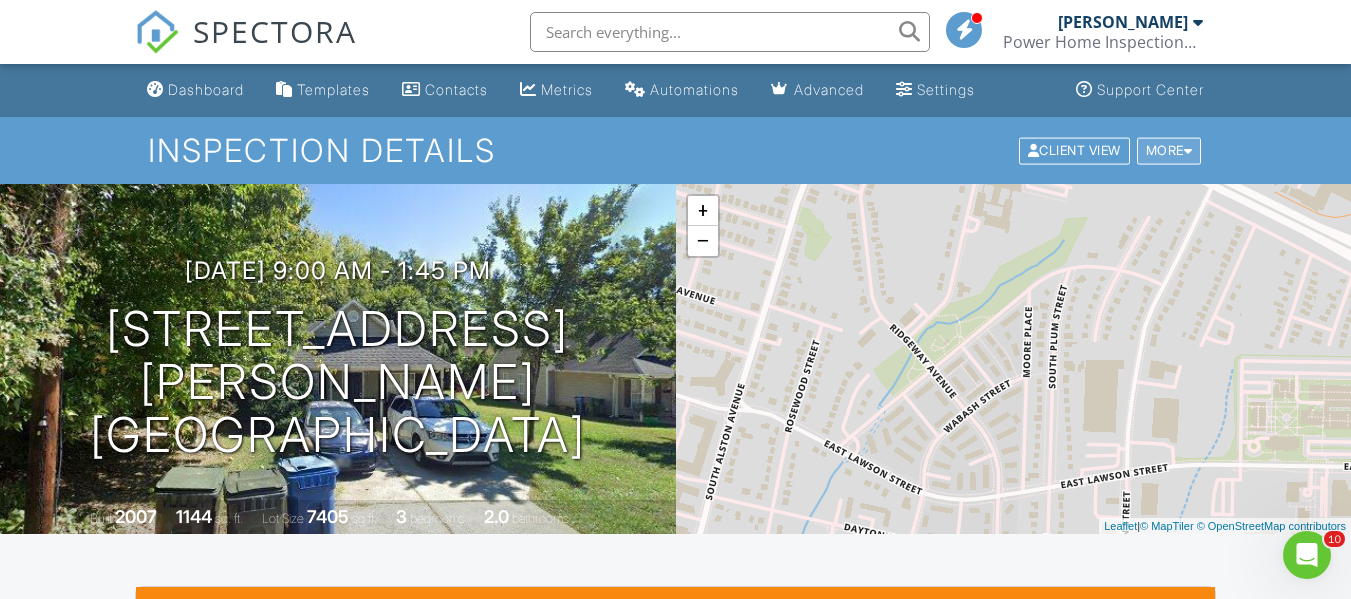 click at bounding box center (1188, 150) 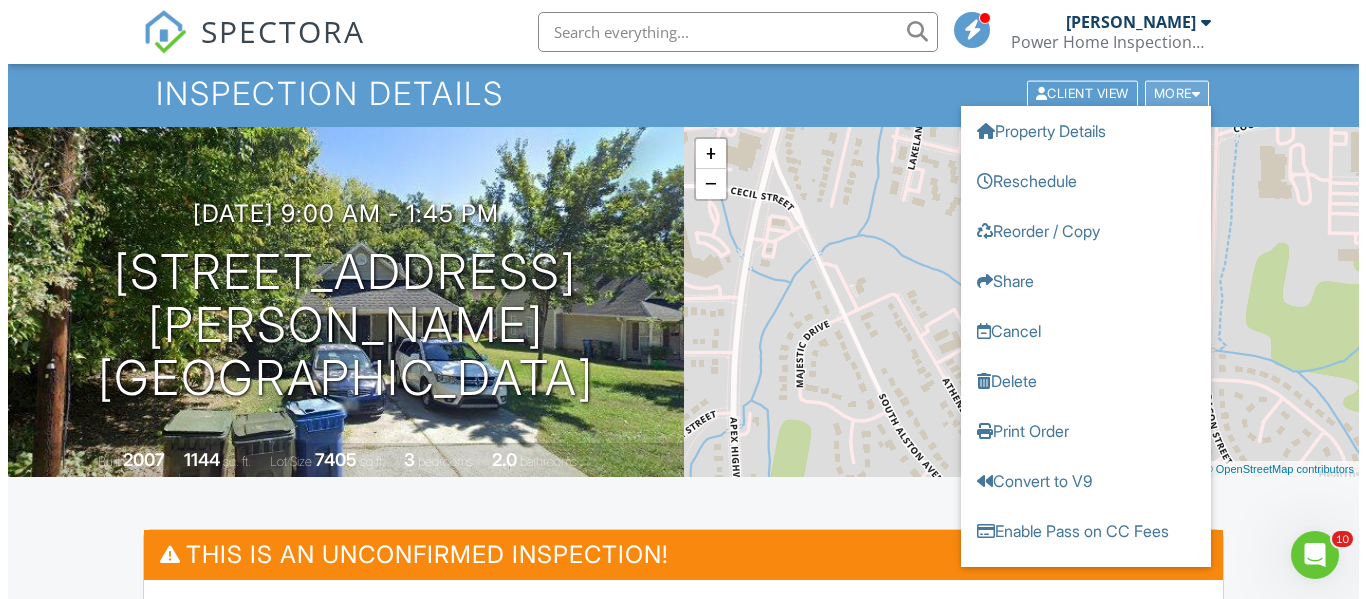scroll, scrollTop: 55, scrollLeft: 0, axis: vertical 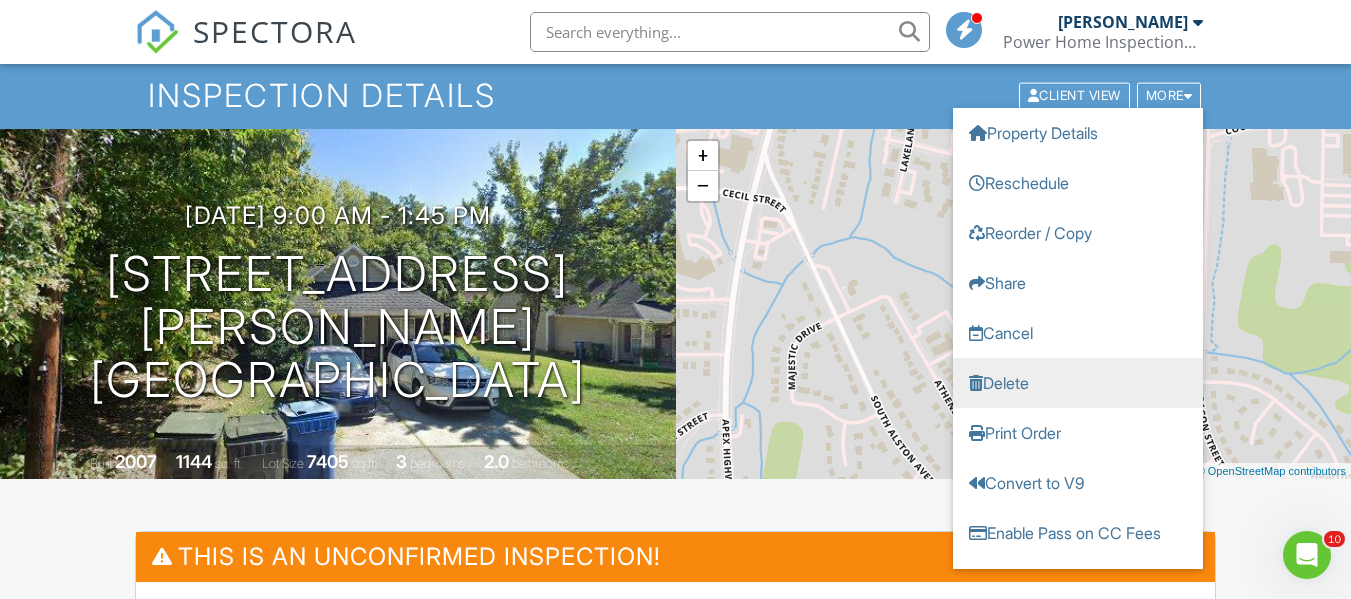 click on "Delete" at bounding box center [1078, 382] 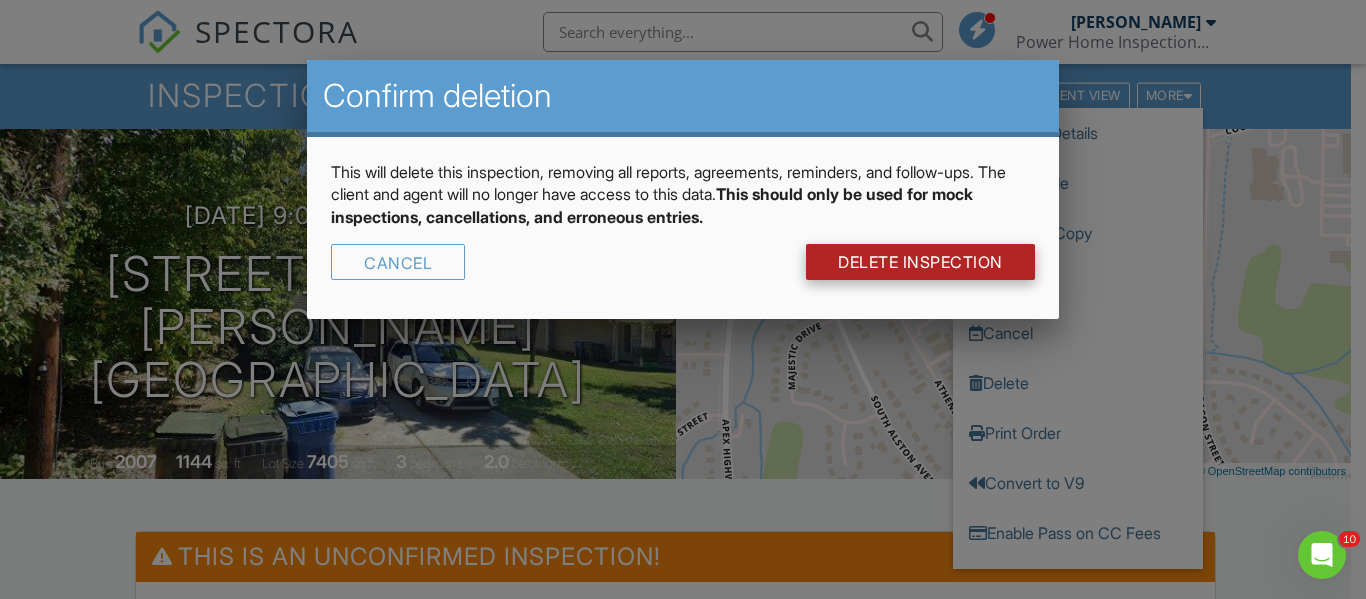 click on "DELETE Inspection" at bounding box center (920, 262) 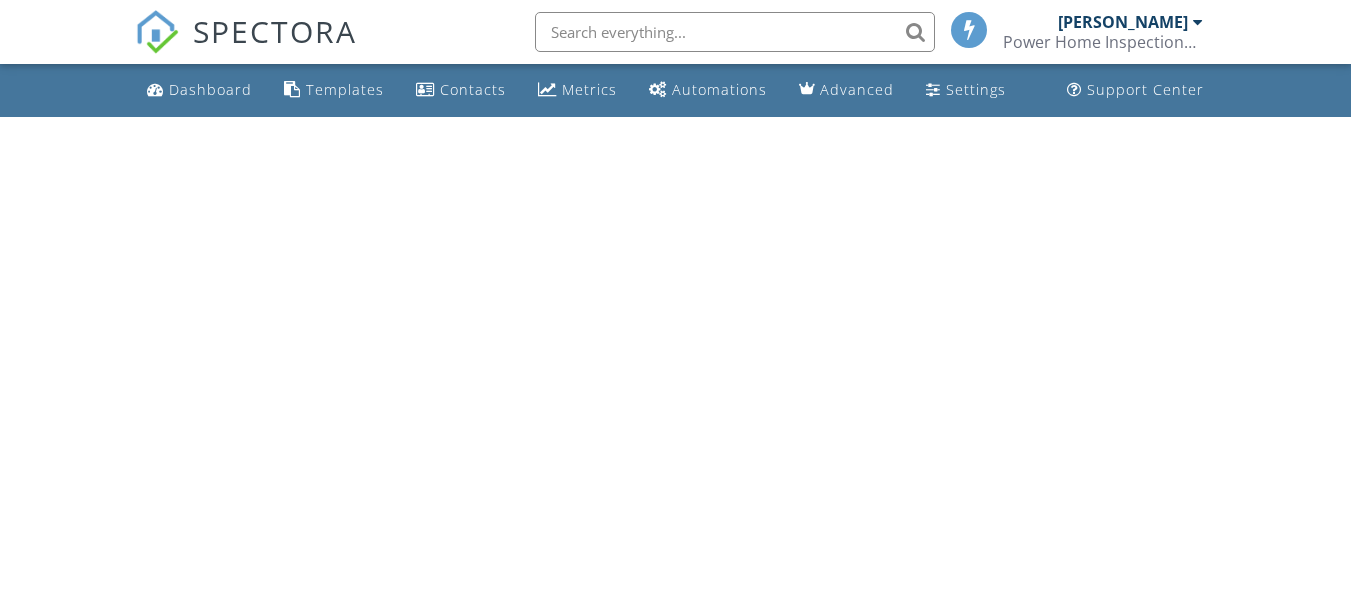scroll, scrollTop: 0, scrollLeft: 0, axis: both 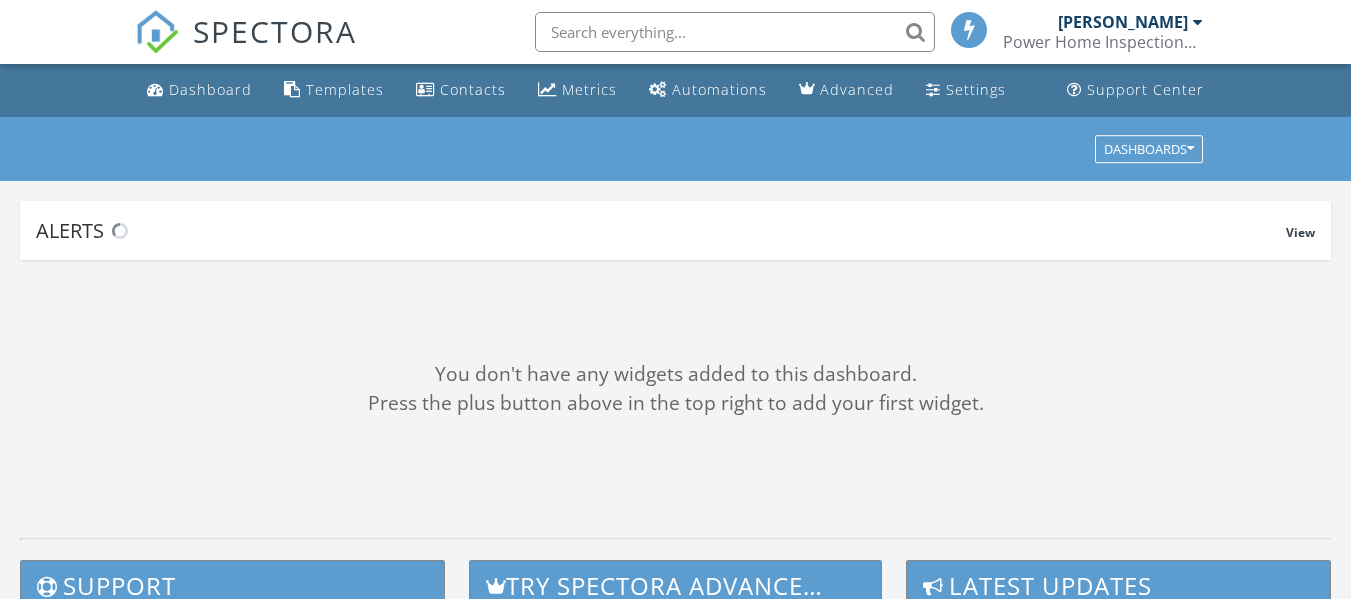 click at bounding box center [735, 32] 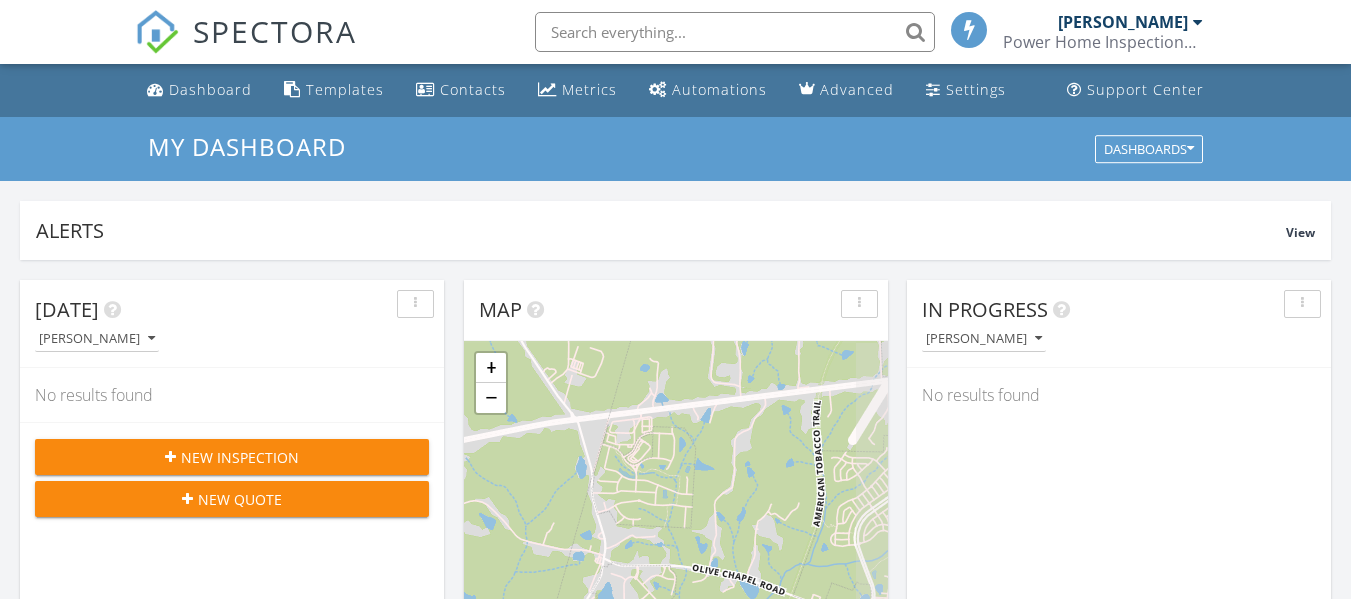 scroll, scrollTop: 10, scrollLeft: 10, axis: both 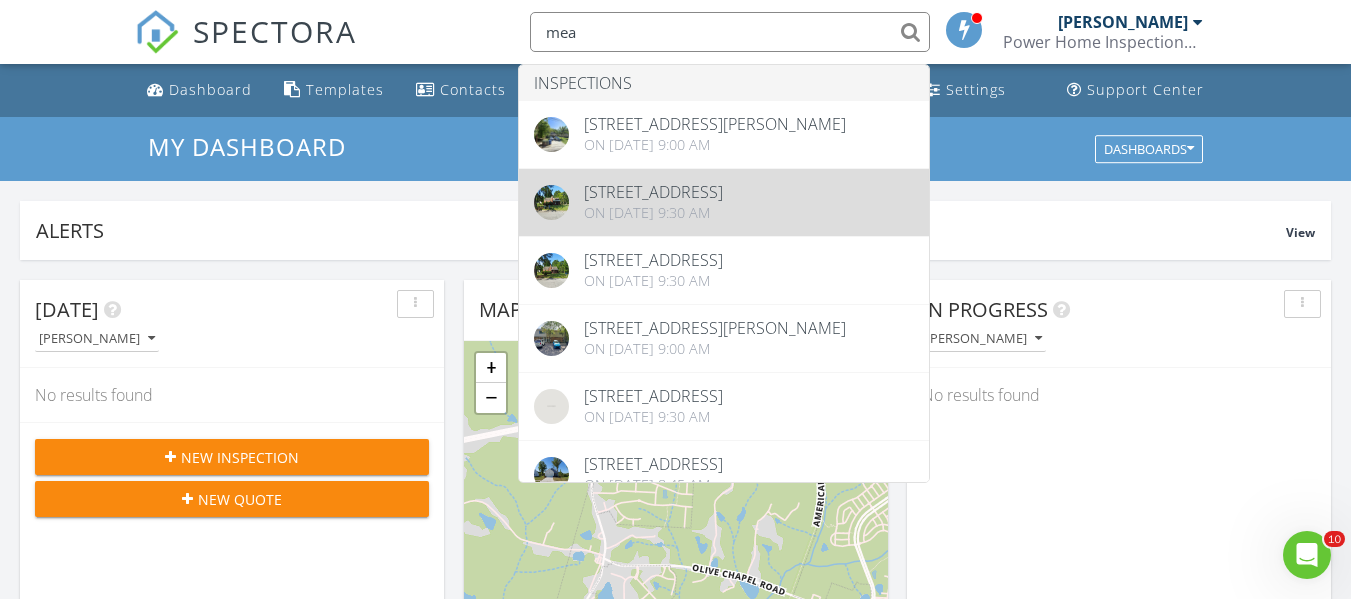 type on "mea" 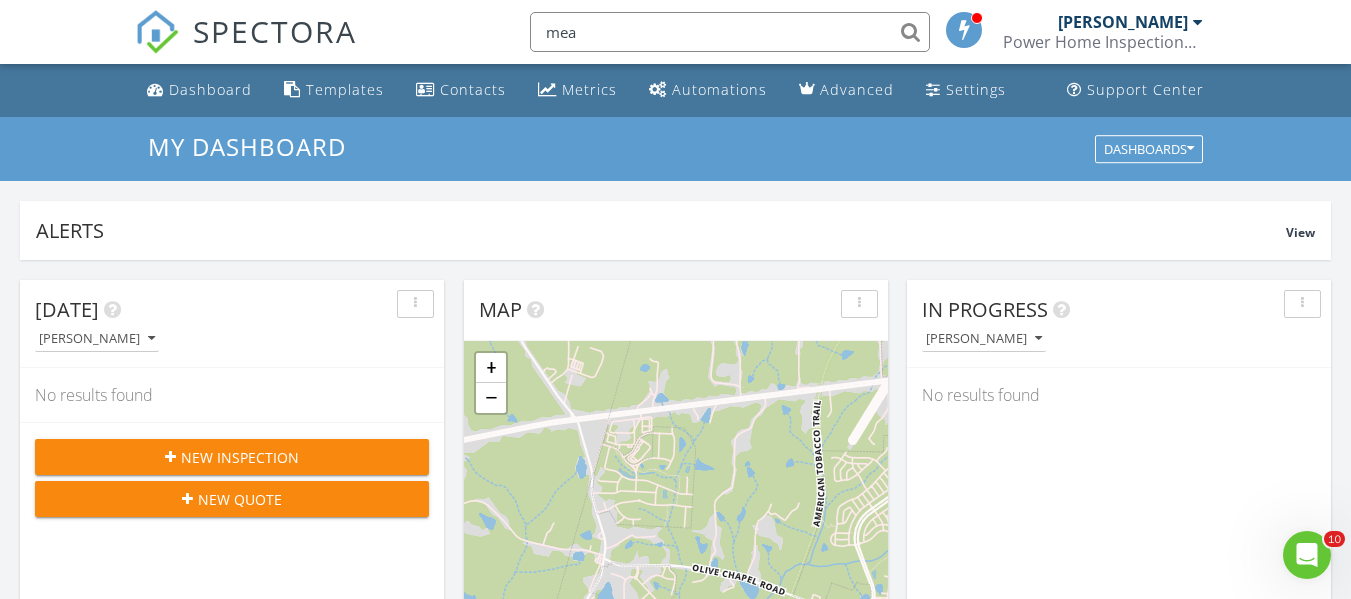 type 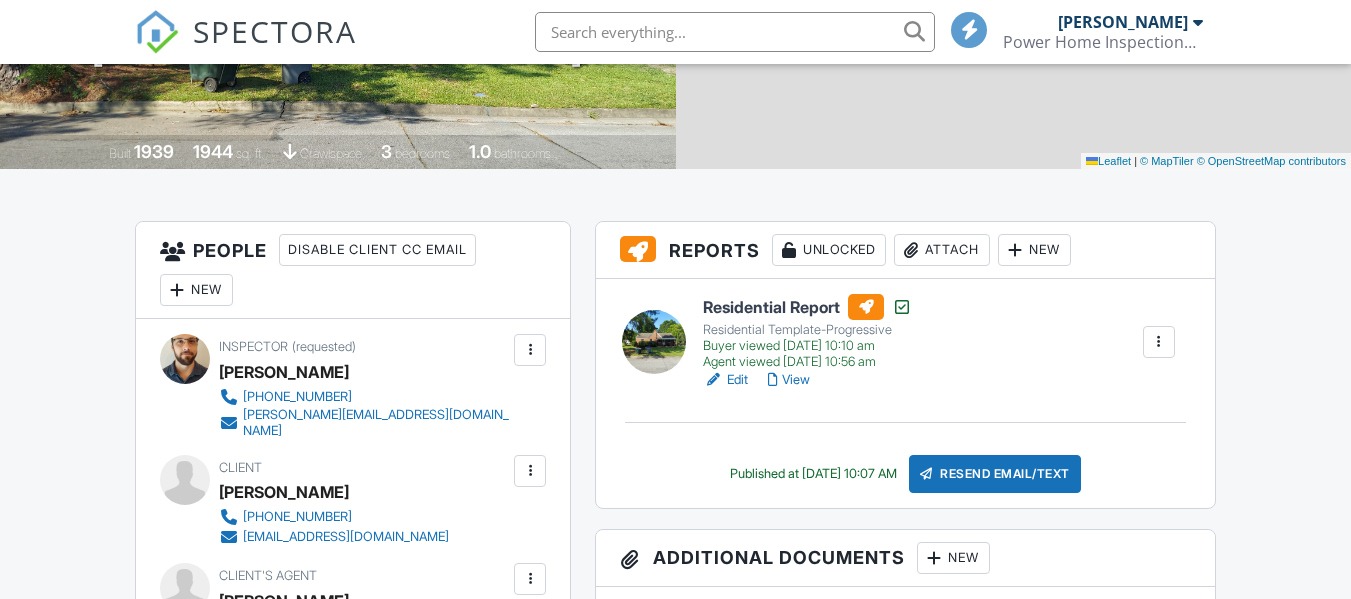 scroll, scrollTop: 775, scrollLeft: 0, axis: vertical 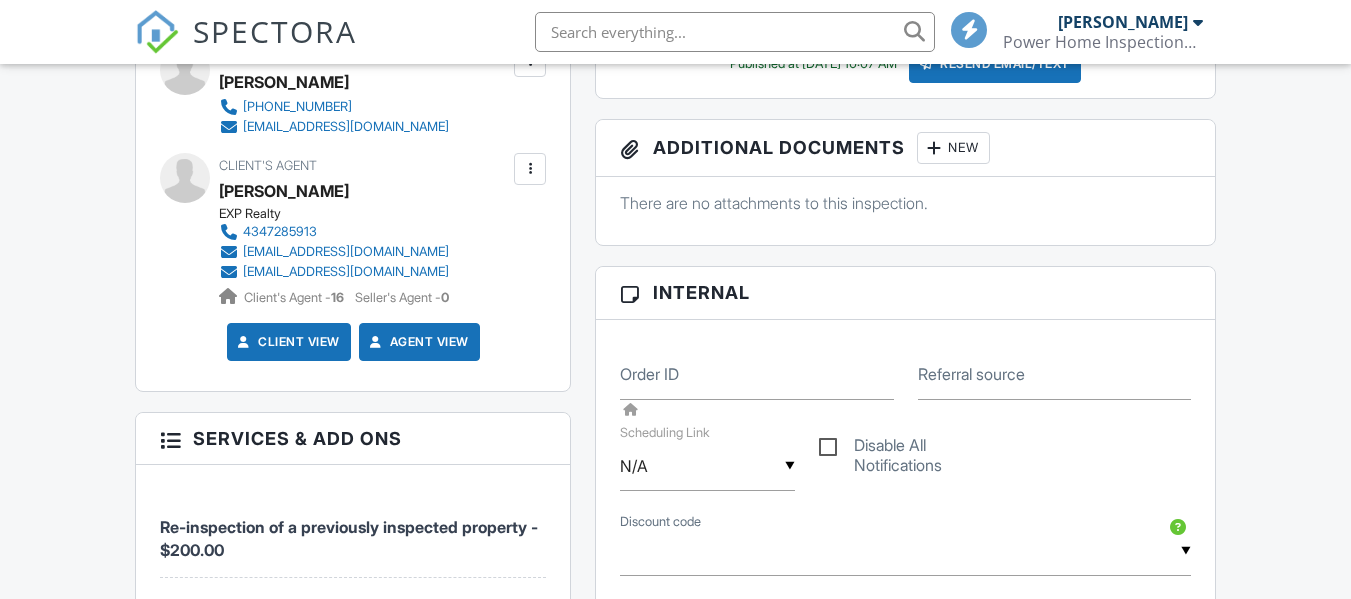 click on "[EMAIL_ADDRESS][DOMAIN_NAME]" at bounding box center [346, 272] 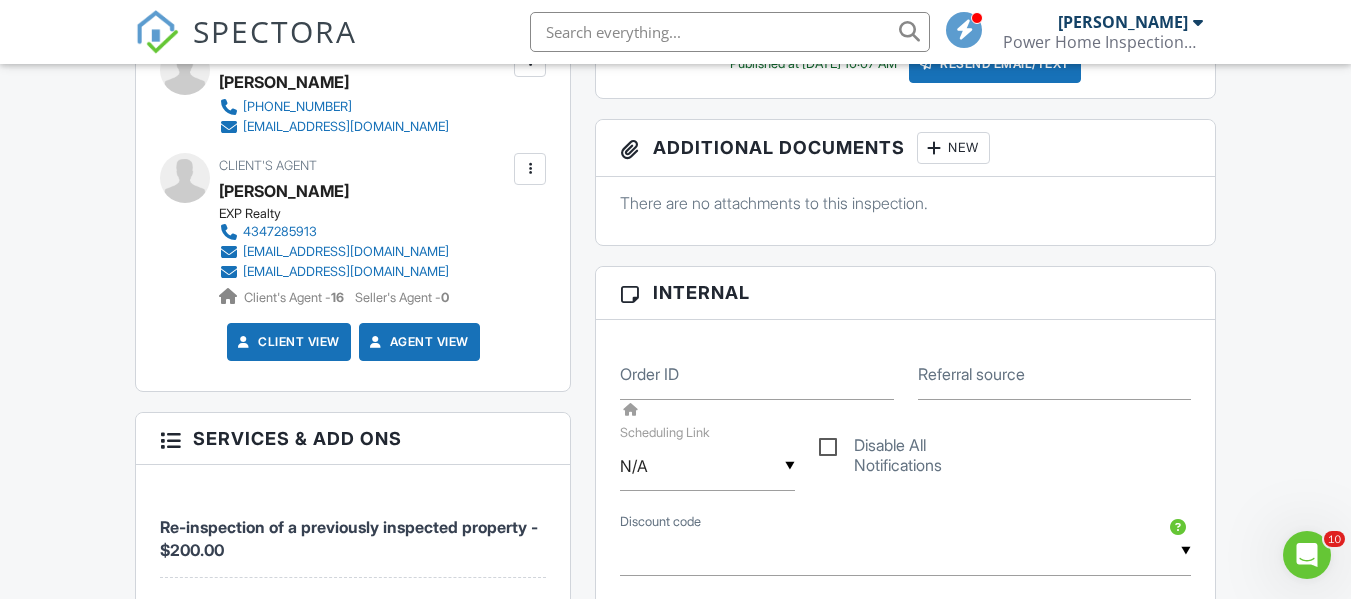 scroll, scrollTop: 0, scrollLeft: 0, axis: both 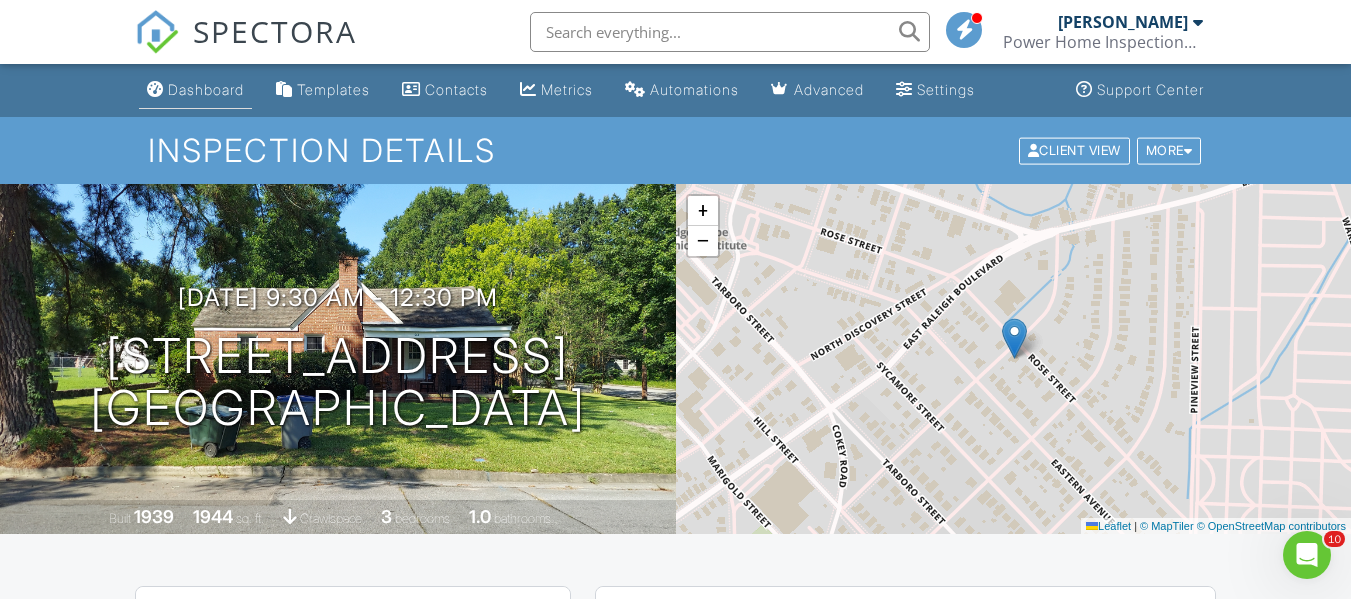 click on "Dashboard" at bounding box center [206, 89] 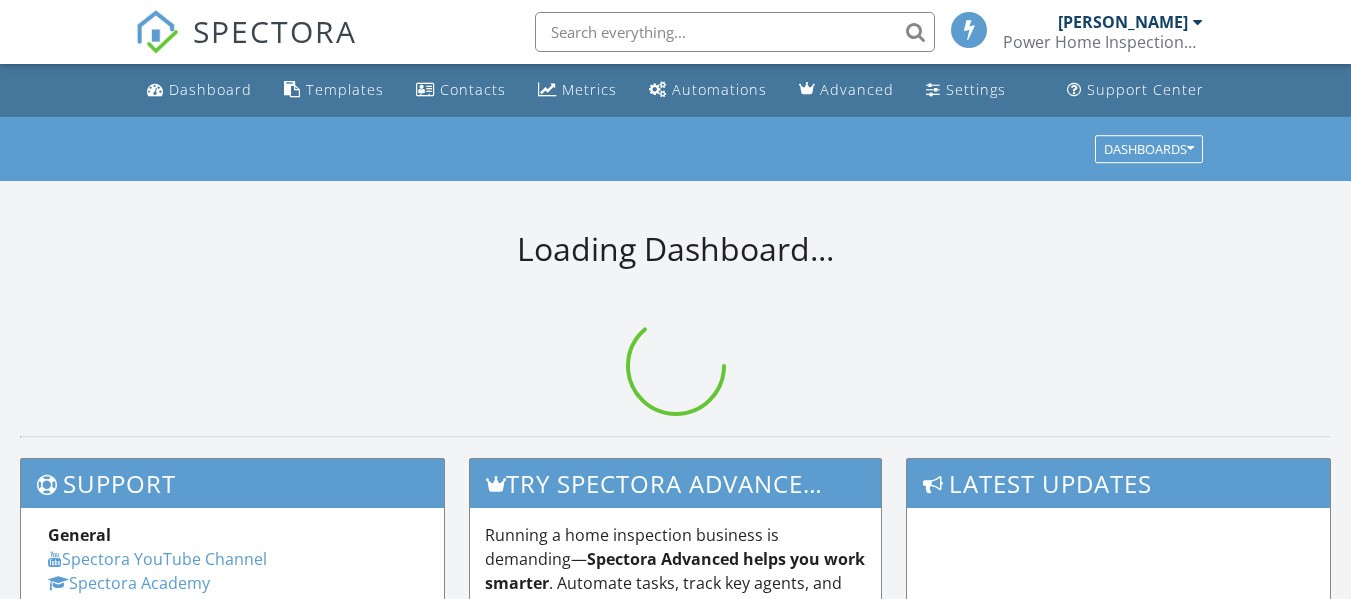 scroll, scrollTop: 0, scrollLeft: 0, axis: both 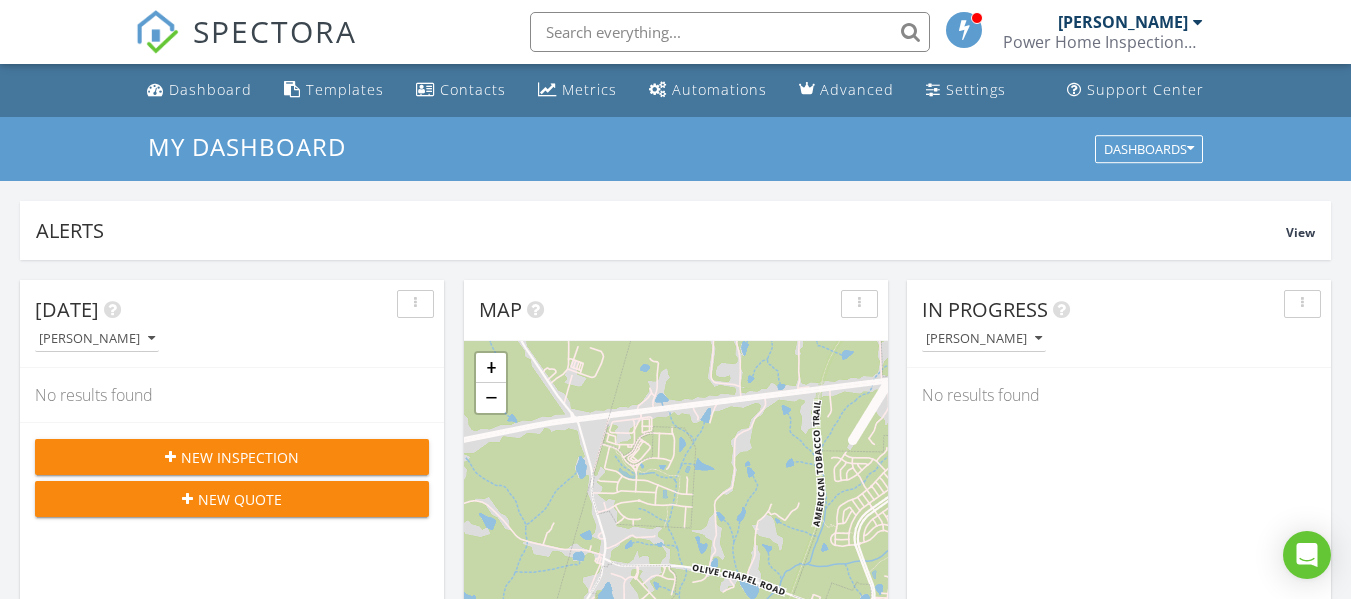 click at bounding box center (730, 32) 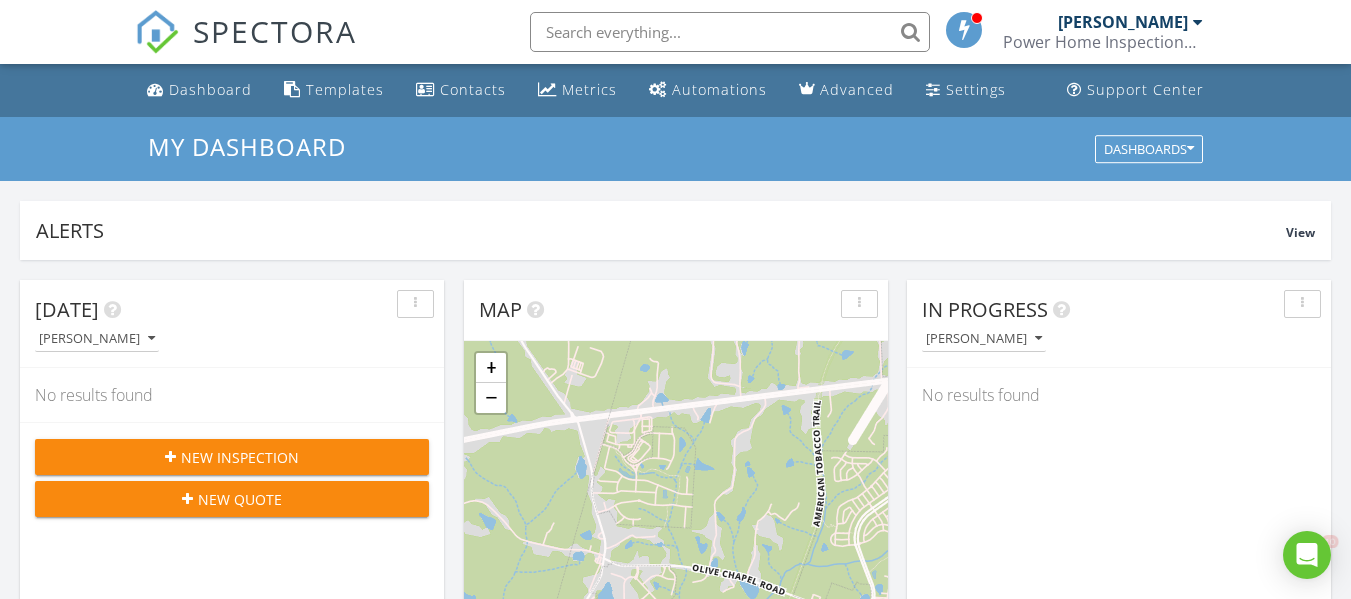 scroll, scrollTop: 0, scrollLeft: 0, axis: both 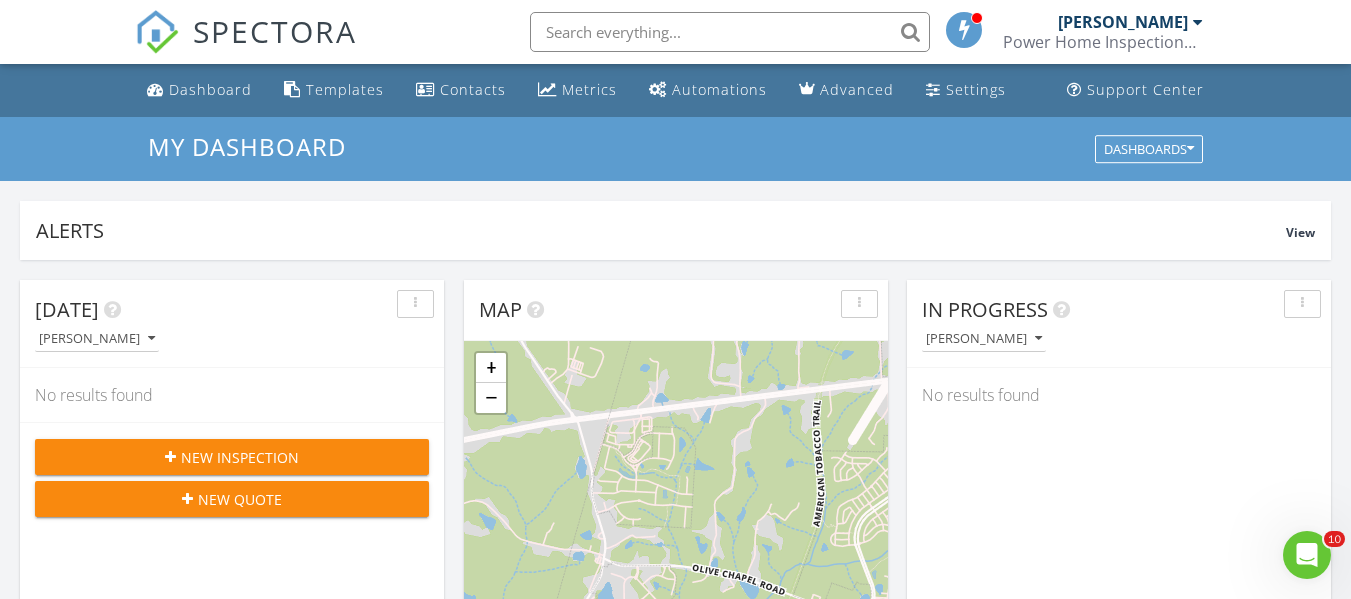 click on "New Inspection" at bounding box center (232, 457) 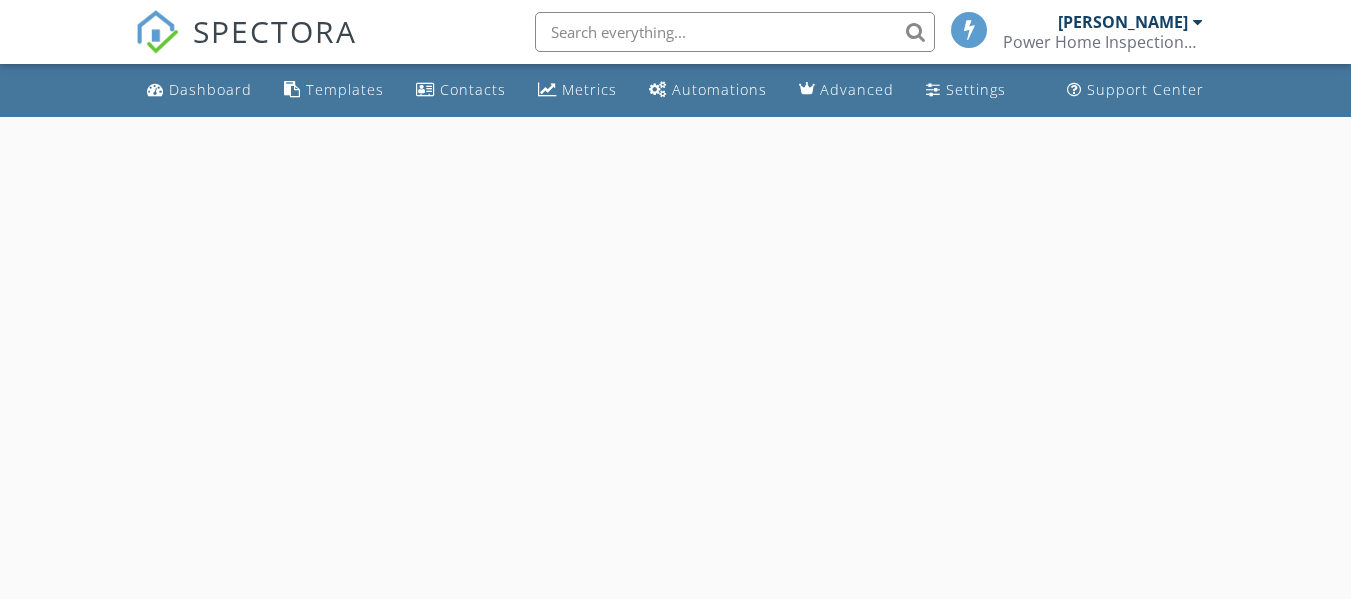 scroll, scrollTop: 0, scrollLeft: 0, axis: both 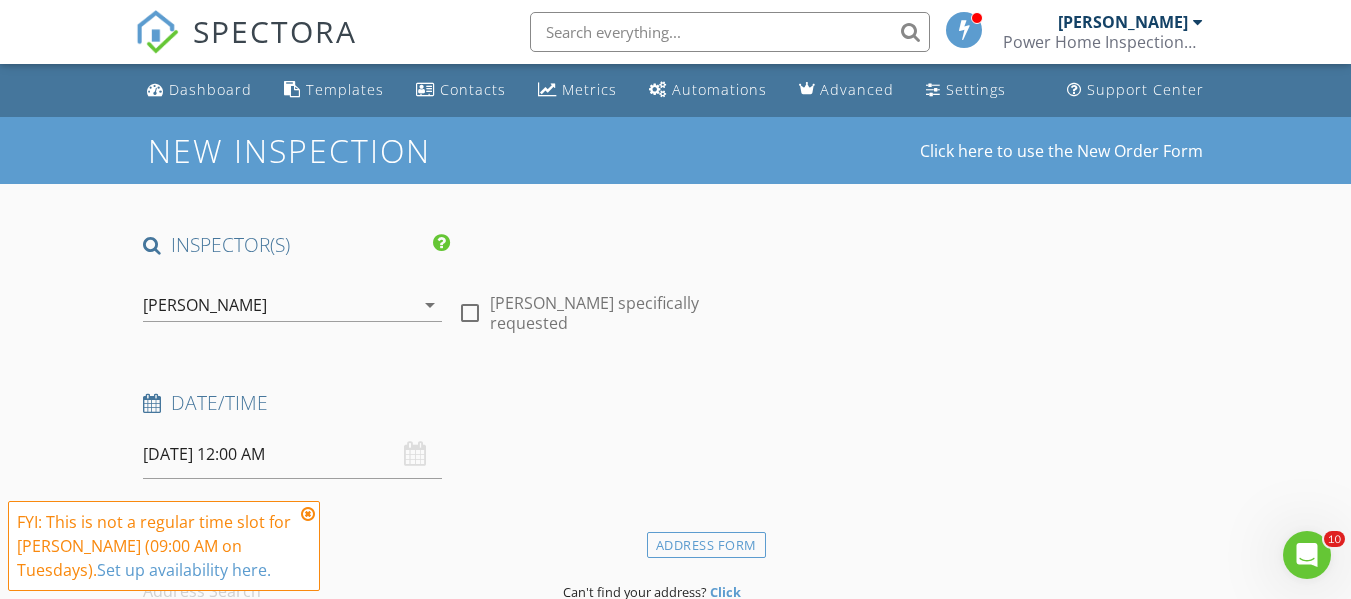 click at bounding box center [470, 313] 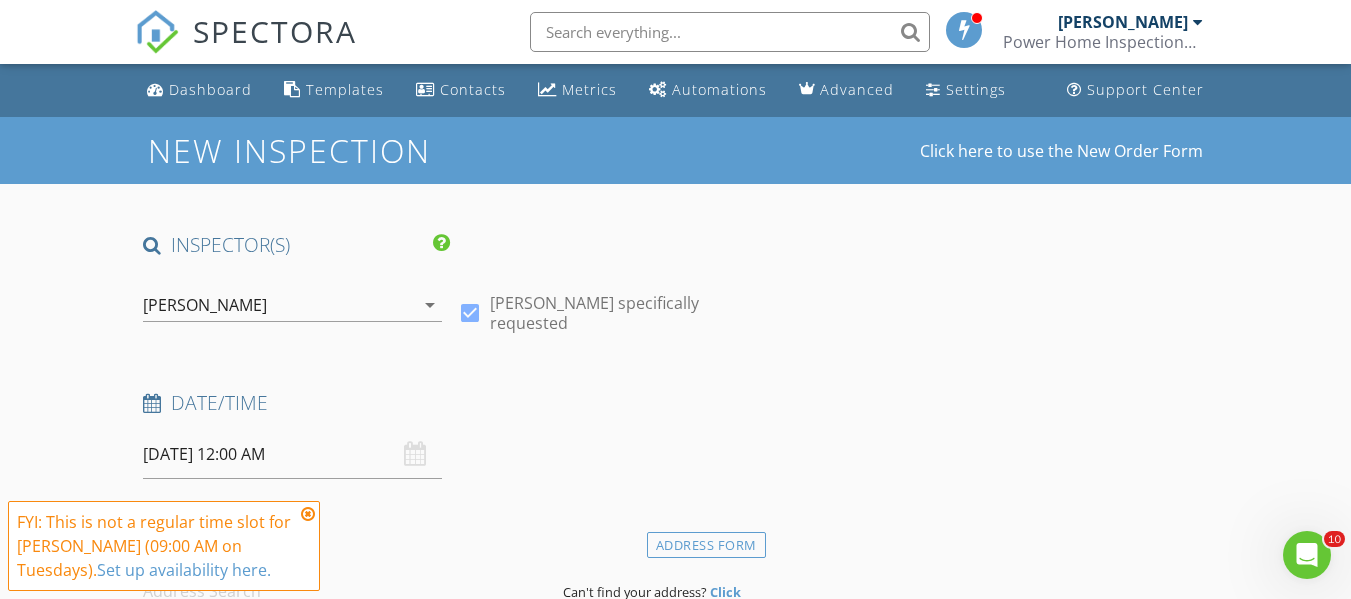 click on "[DATE] 12:00 AM" at bounding box center (292, 454) 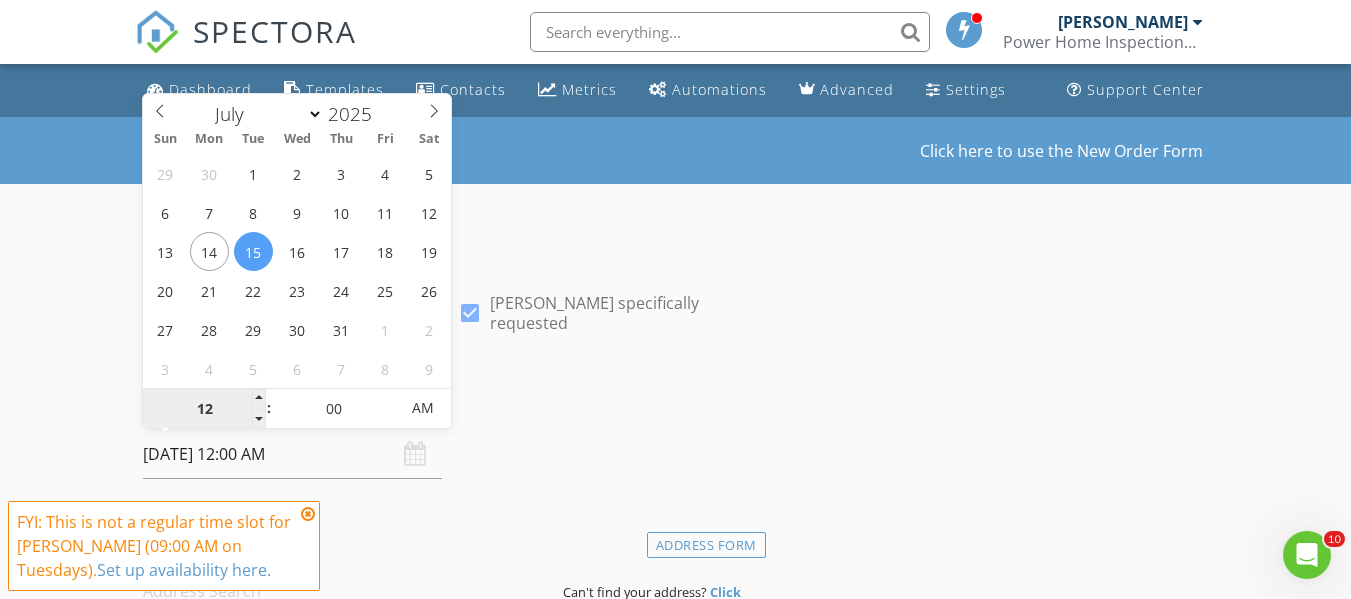 click on "12" at bounding box center (204, 409) 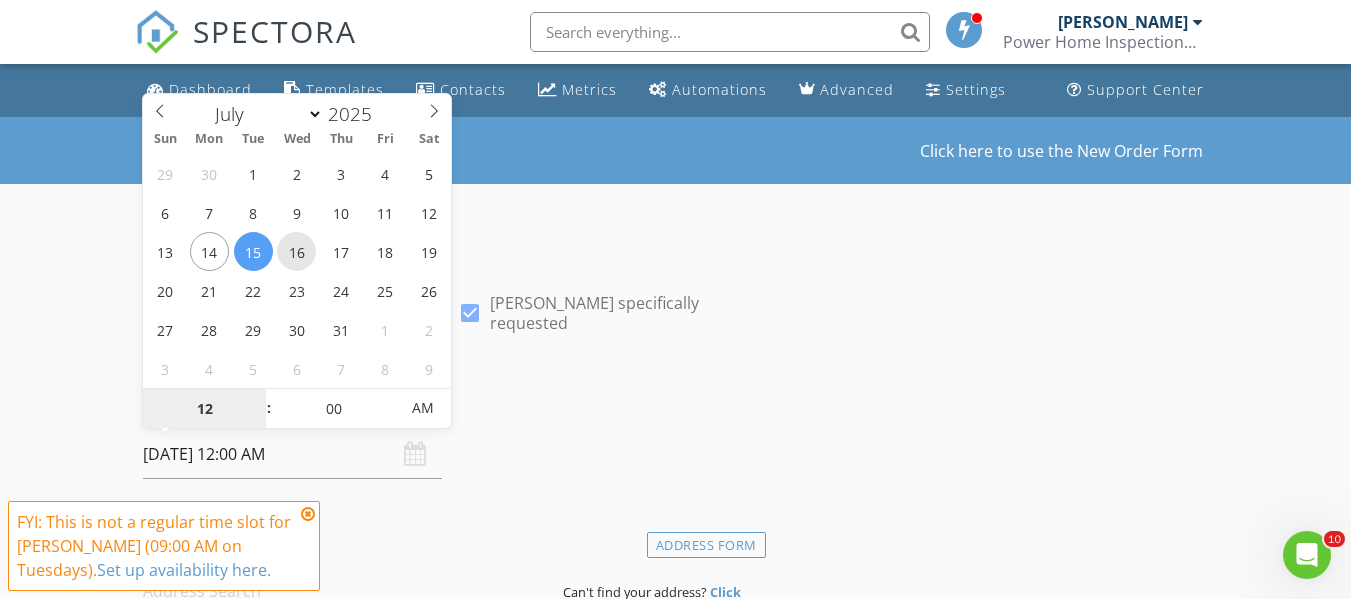 type on "[DATE] 12:00 AM" 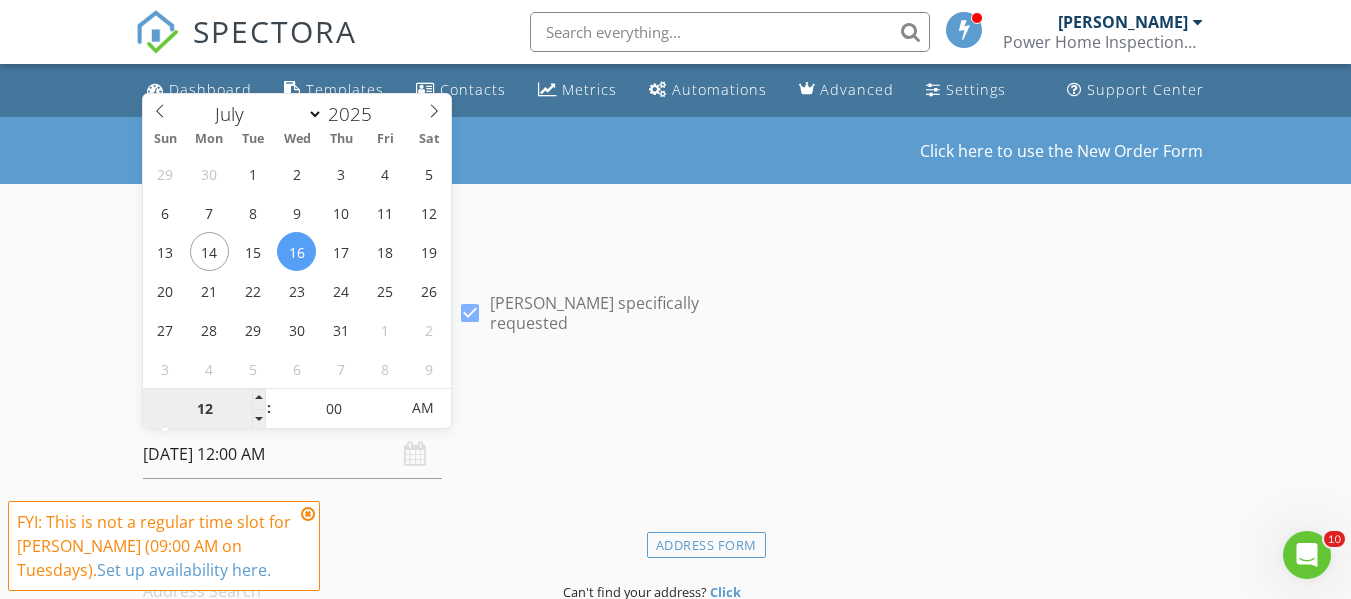 click on "12" at bounding box center [204, 409] 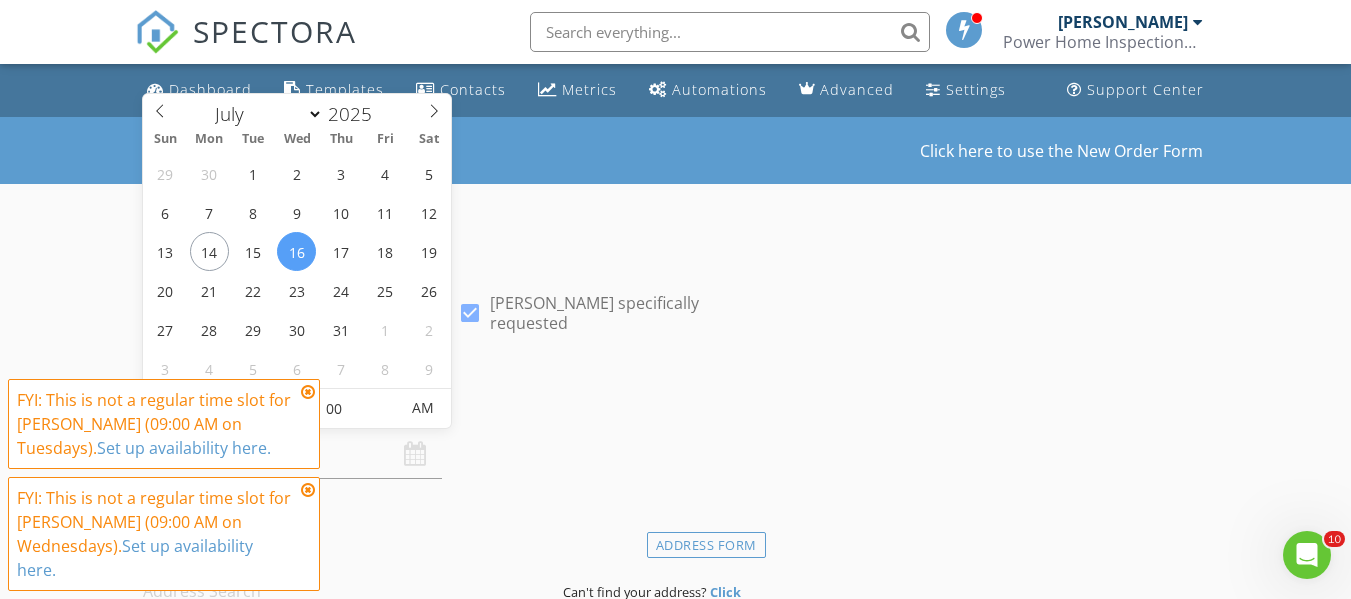 type on "9" 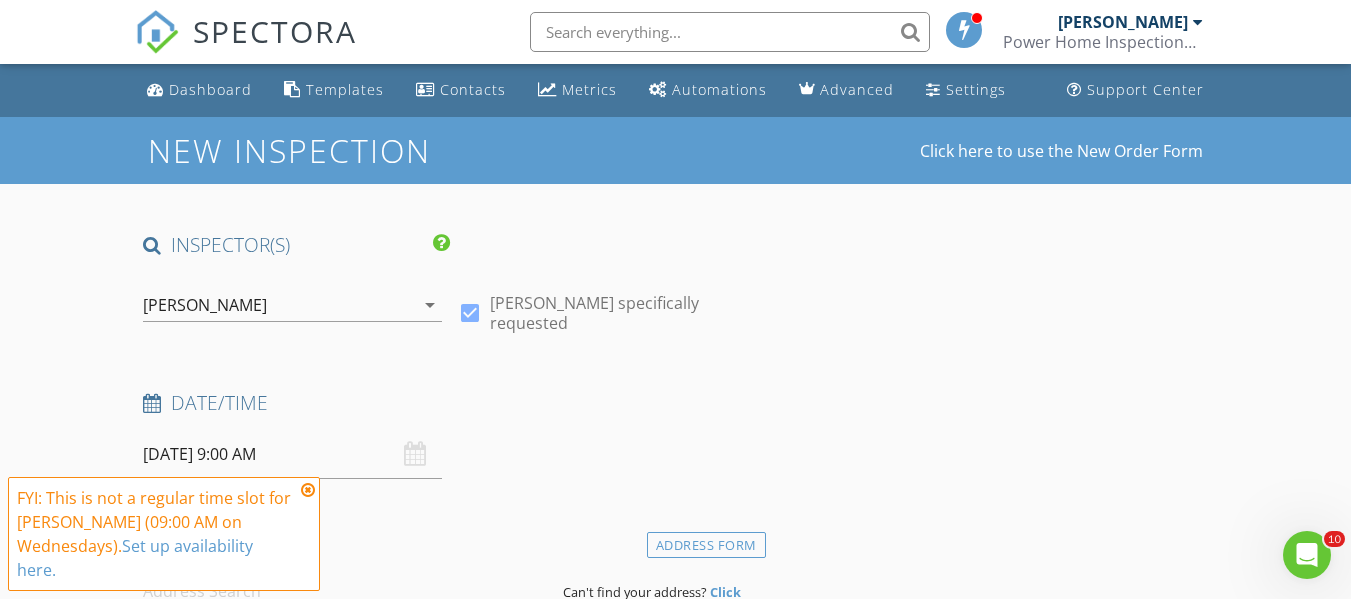 click at bounding box center (308, 490) 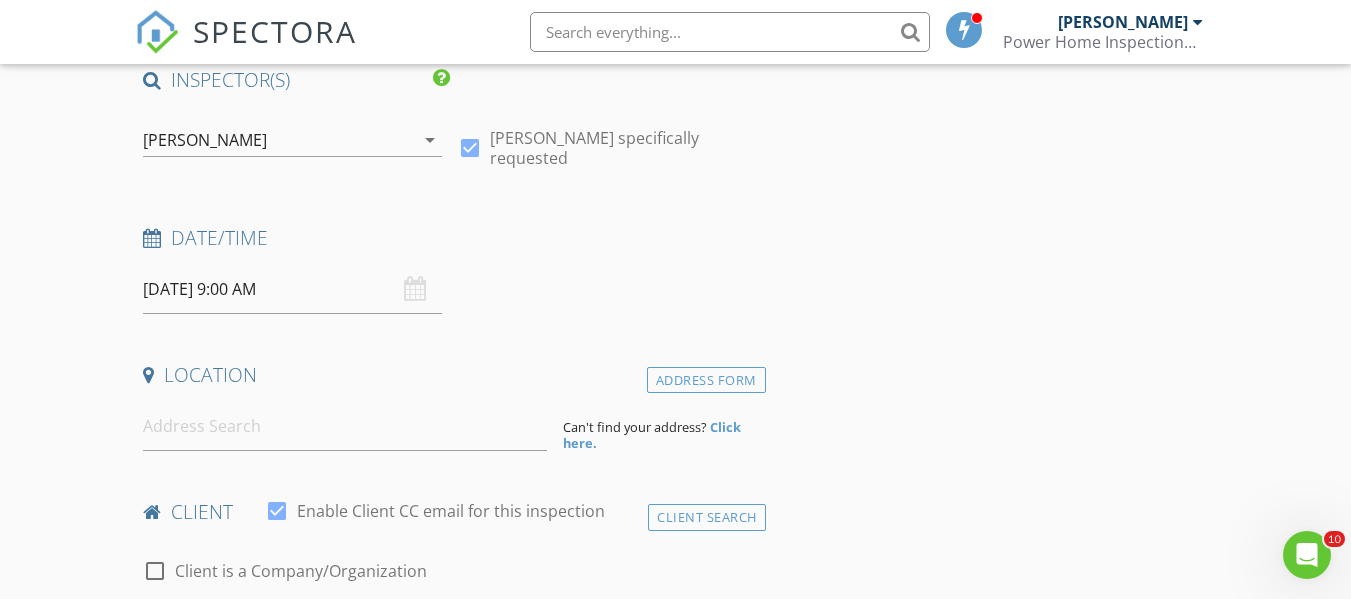 scroll, scrollTop: 171, scrollLeft: 0, axis: vertical 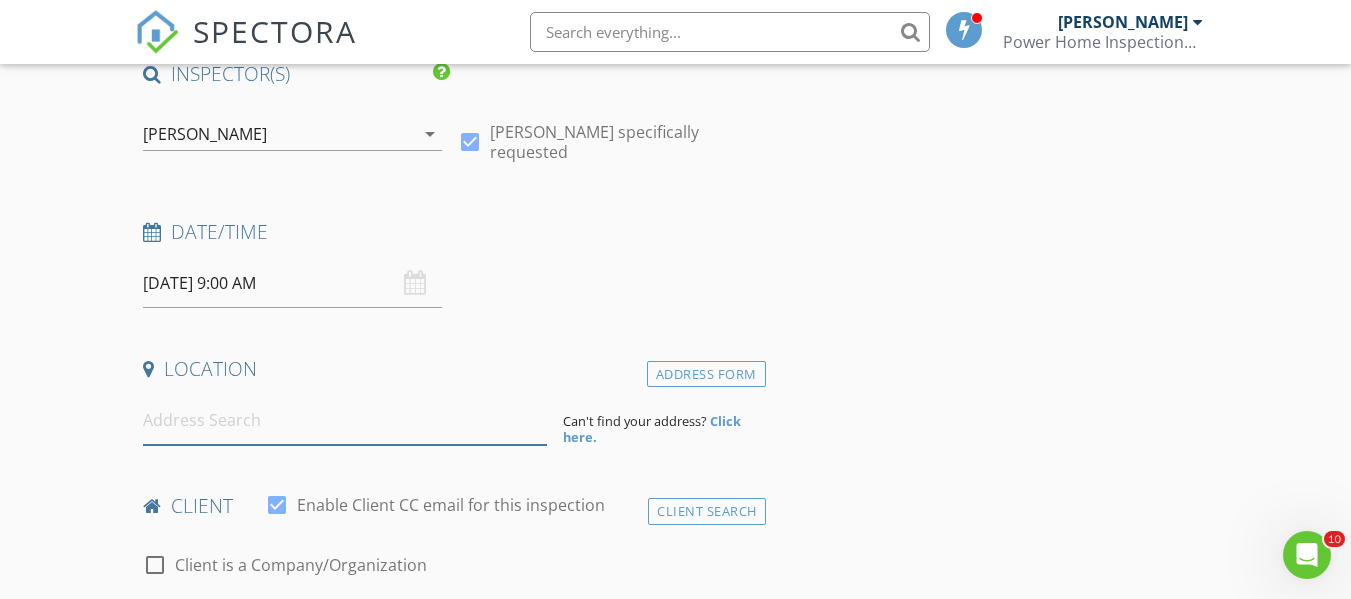 click at bounding box center (345, 420) 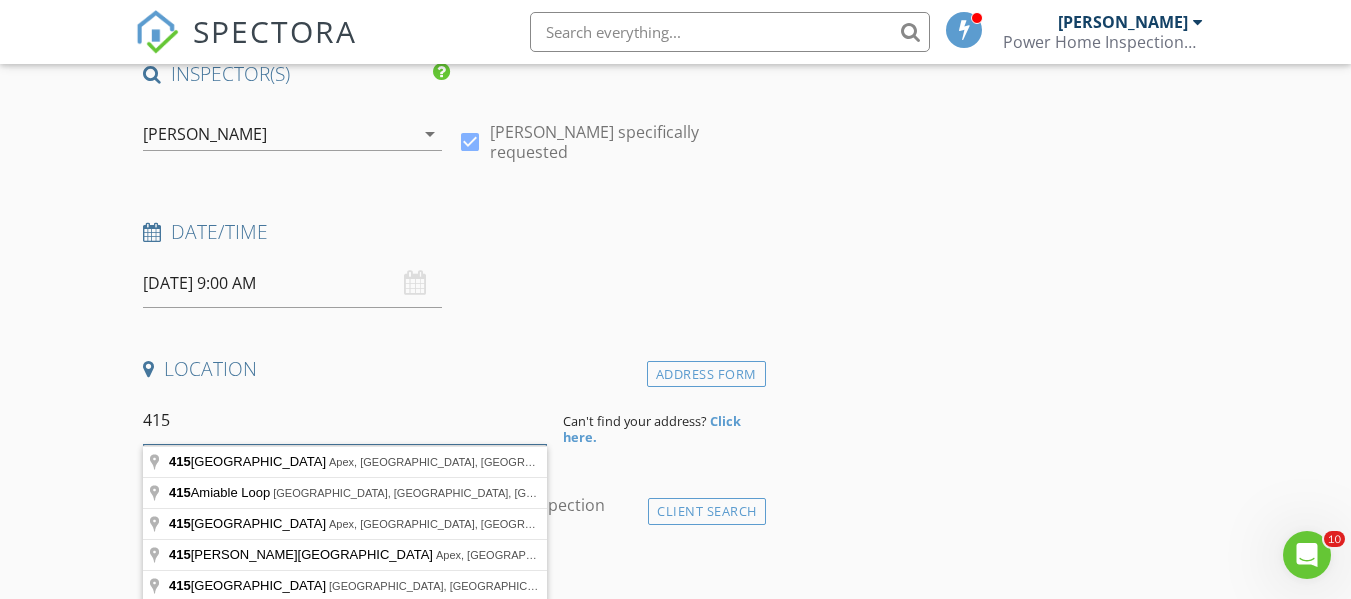 type on "415" 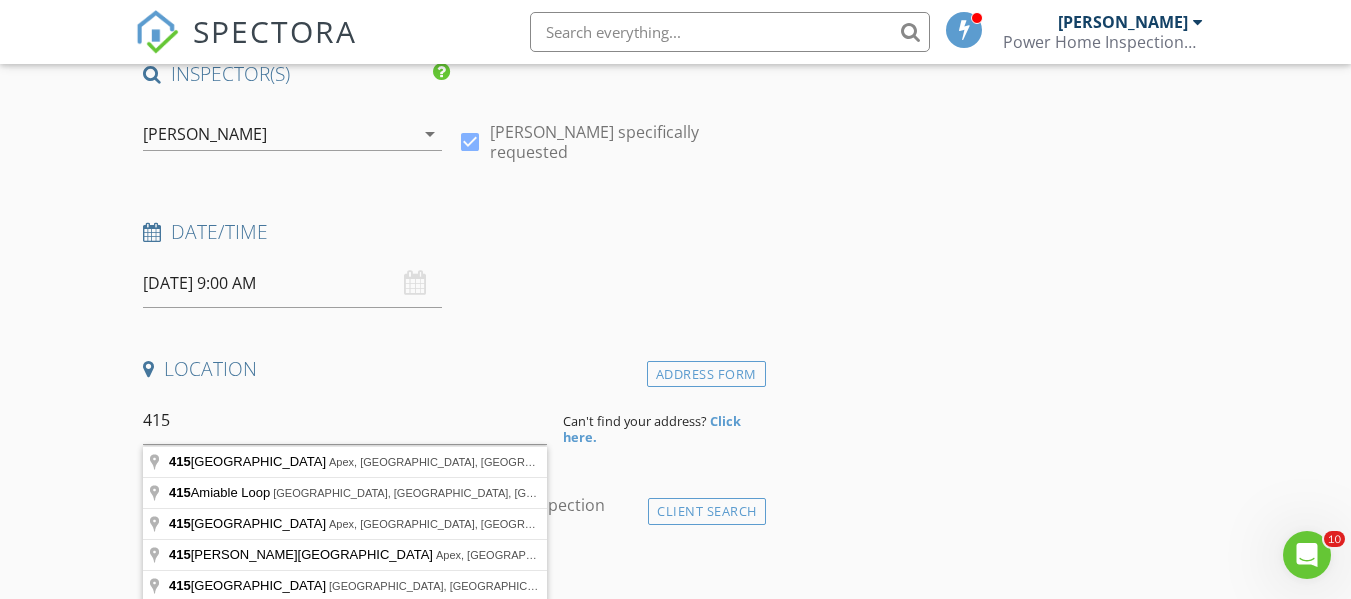 click on "SPECTORA
Justin Power
Power Home Inspections LLC.
Role:
Inspector
Change Role
Dashboard
New Inspection
Inspections
Calendar
Template Editor
Contacts
Automations
Team
Metrics
Payments
Data Exports
Billing
Reporting
Advanced
Settings
What's New
Sign Out
Change Active Role
Your account has more than one possible role. Please choose how you'd like to view the site:
Company/Agency
City
Role
Dashboard
Templates
Contacts
Metrics
Automations
Advanced
Settings
Support Center
N/A Yes No           Add the listing agent to automatically send confirmation emails, reminders and follow-ups.         50OFF" at bounding box center (675, 1464) 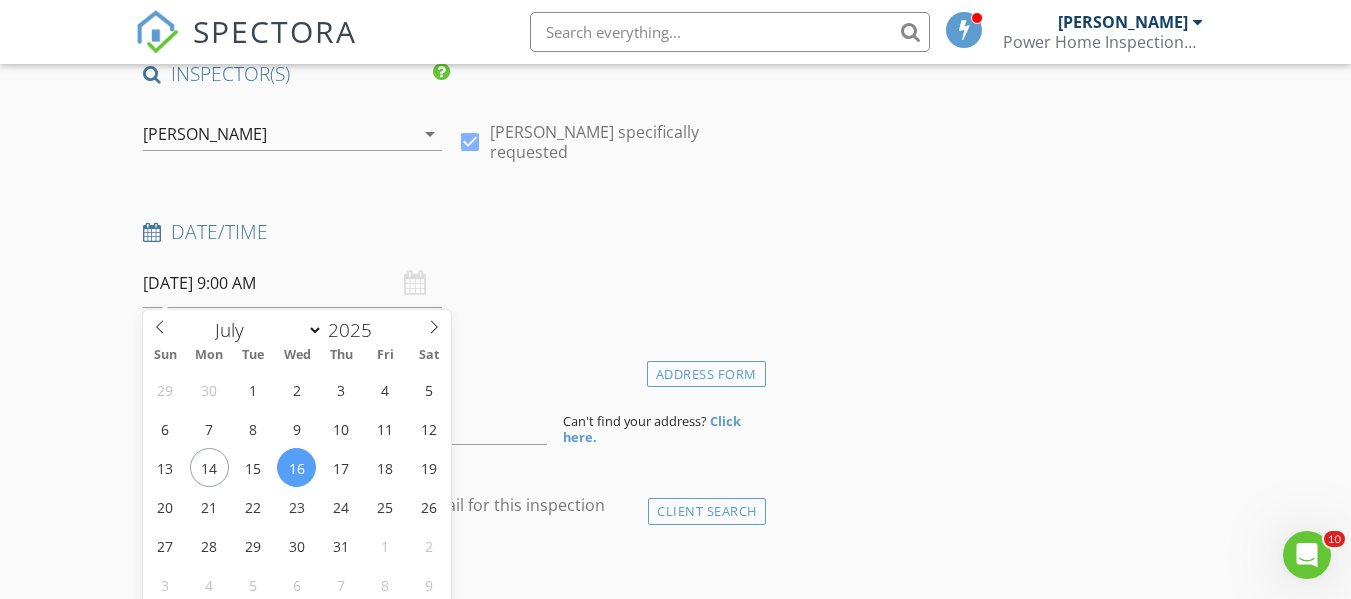 click on "Date/Time
07/16/2025 9:00 AM" at bounding box center (450, 263) 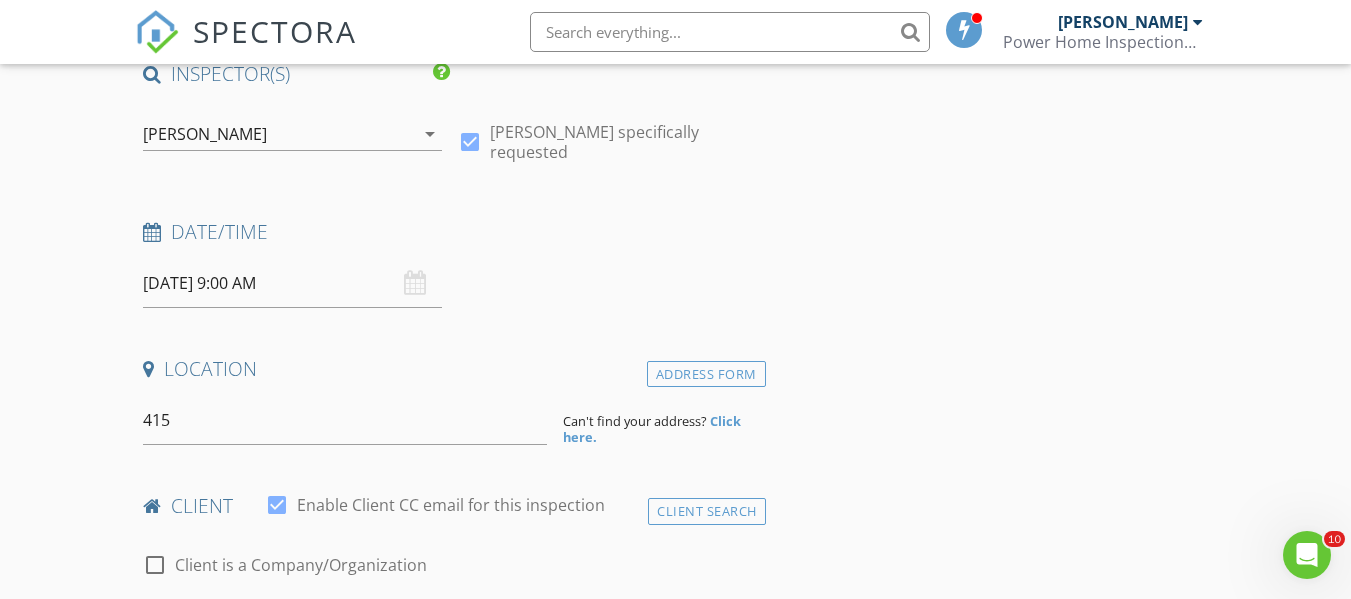 click on "07/16/2025 9:00 AM" at bounding box center (292, 283) 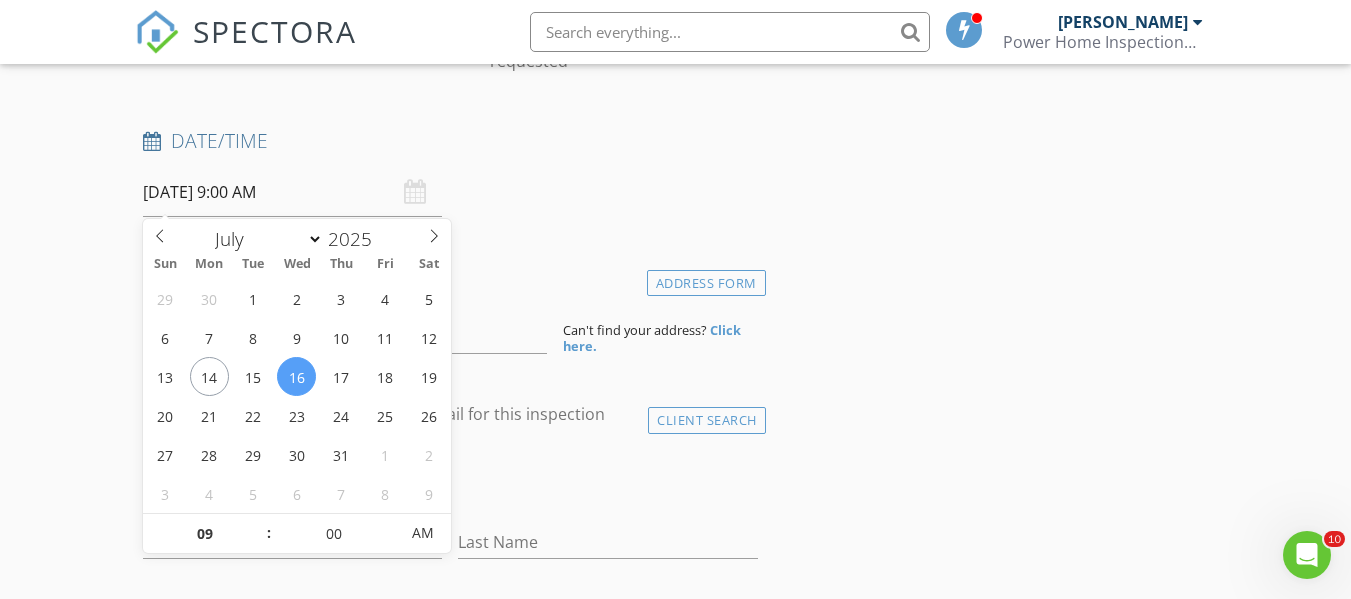 scroll, scrollTop: 314, scrollLeft: 0, axis: vertical 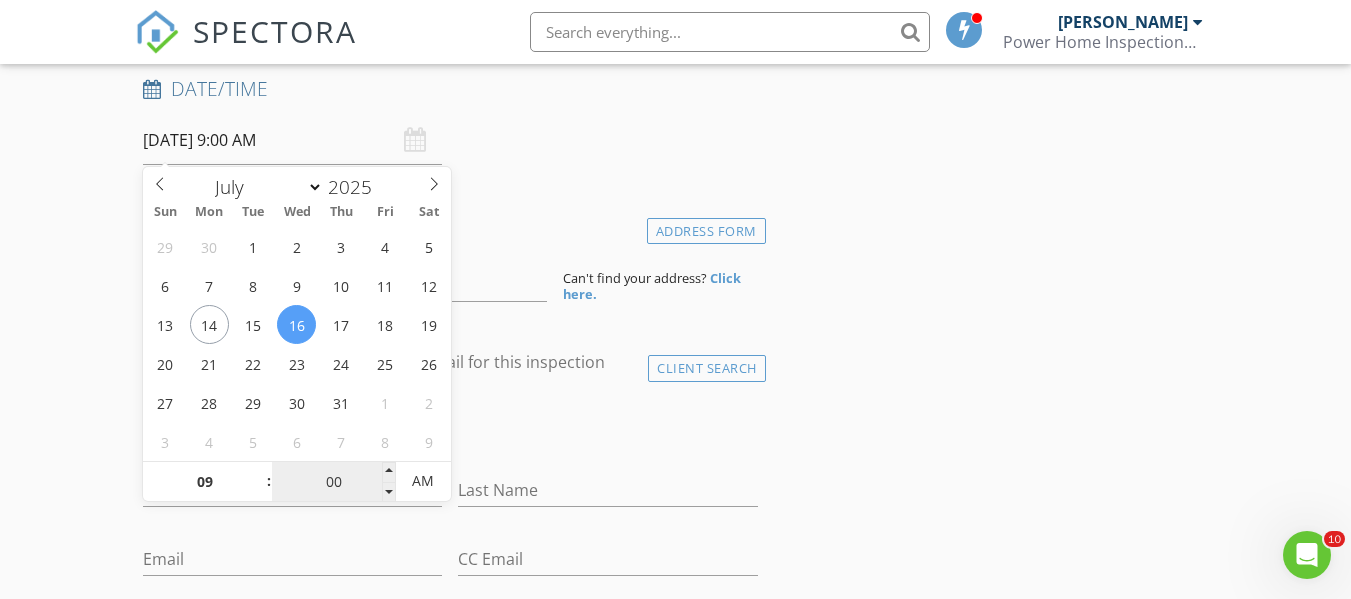 click on "00" at bounding box center (333, 482) 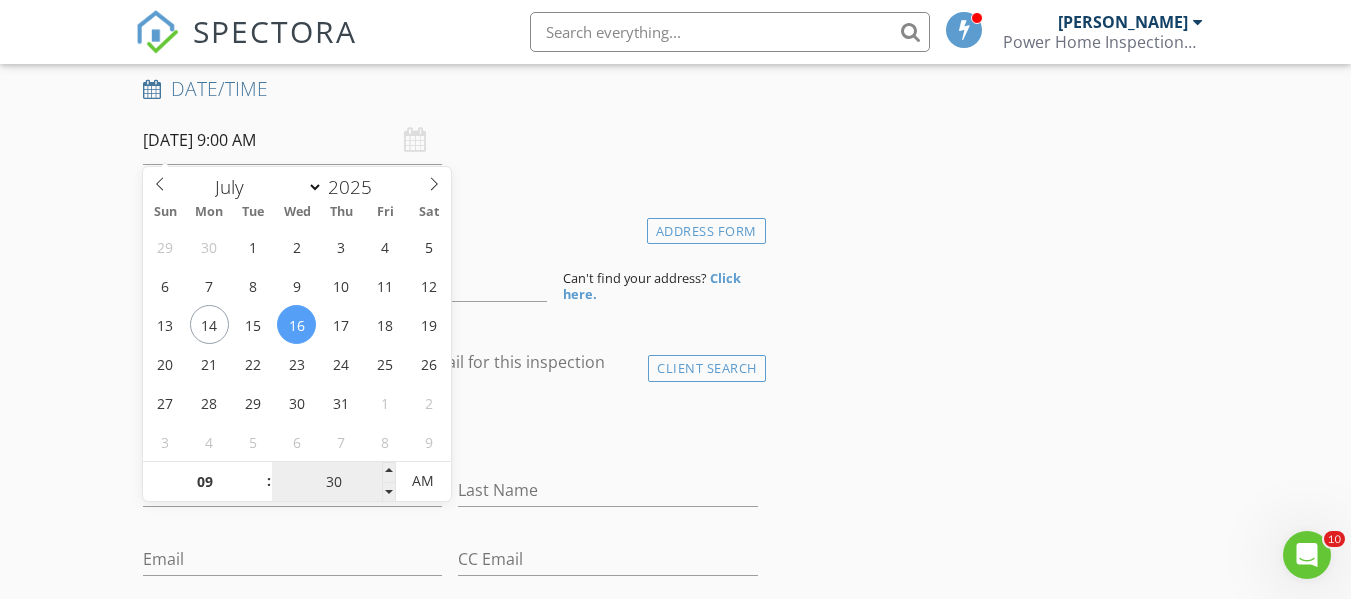 type on "3" 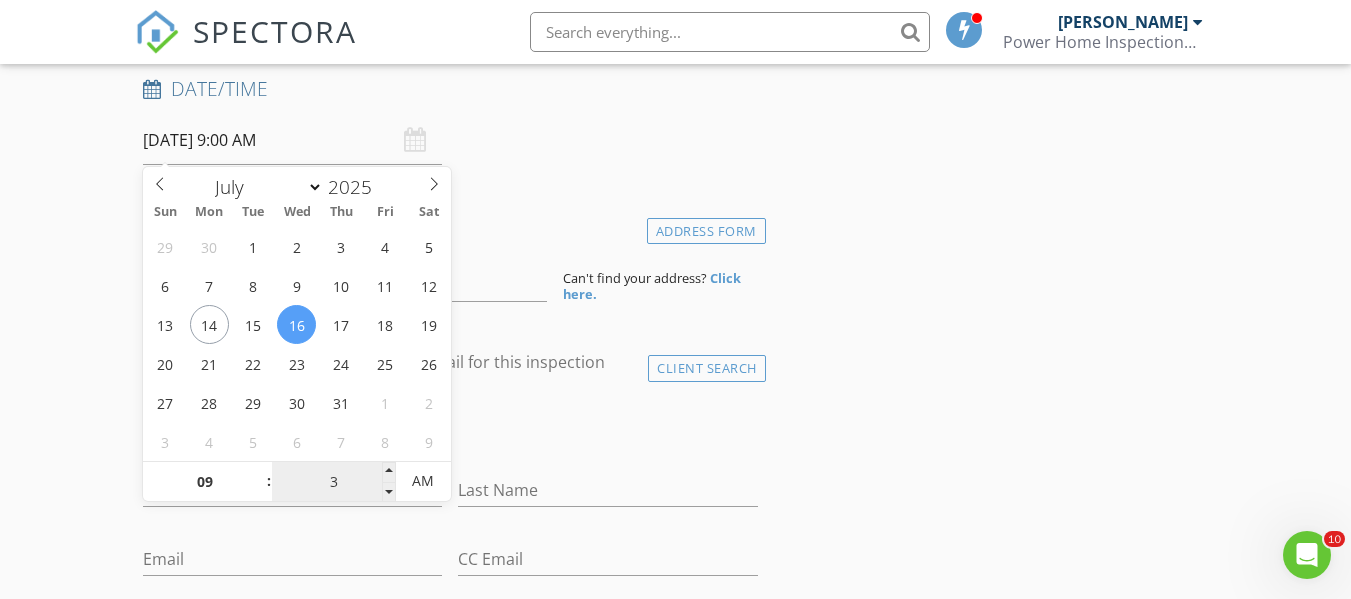 type on "30" 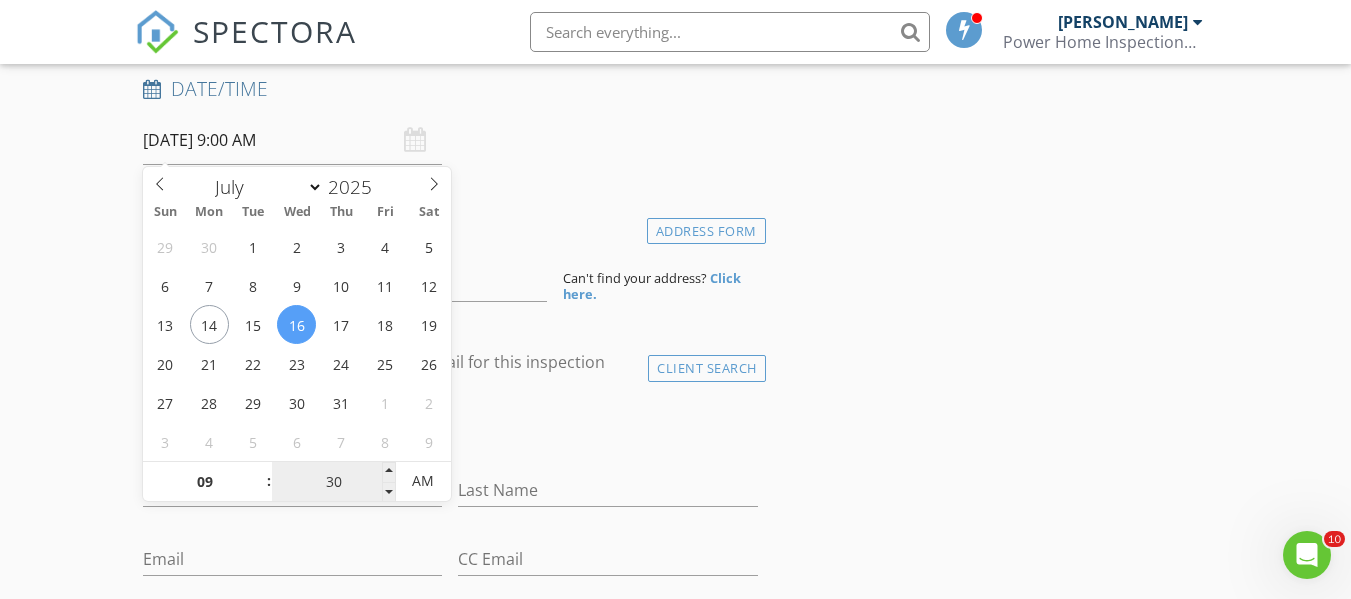 type on "07/16/2025 9:30 AM" 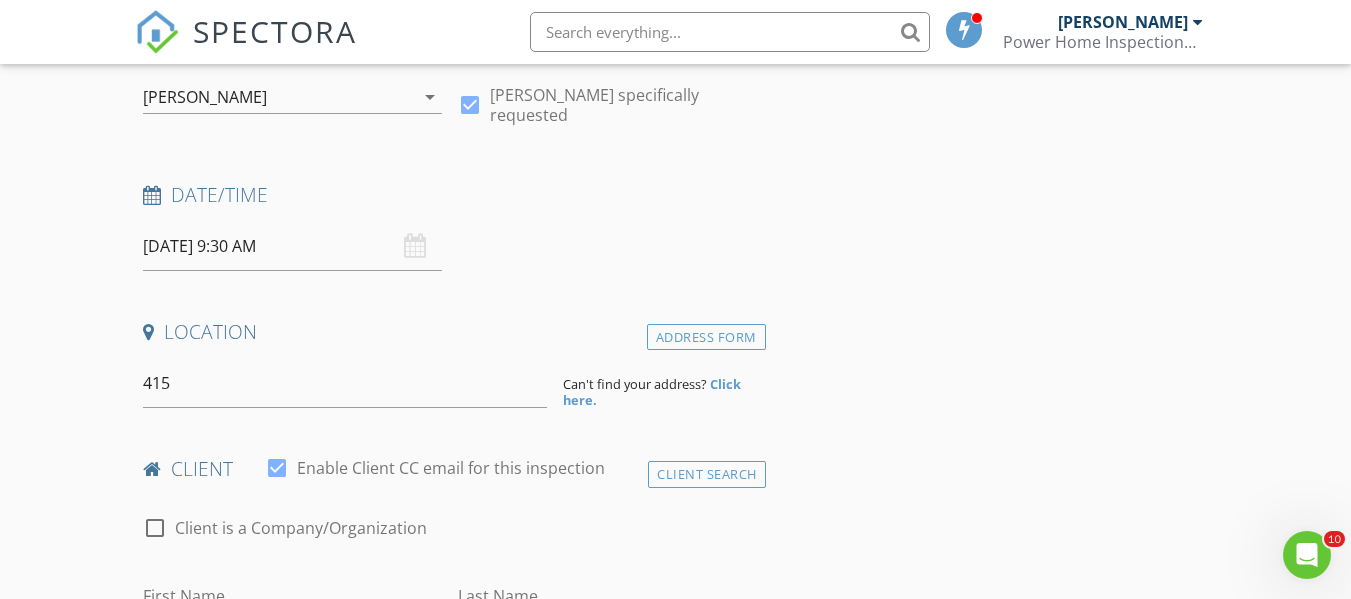 scroll, scrollTop: 210, scrollLeft: 0, axis: vertical 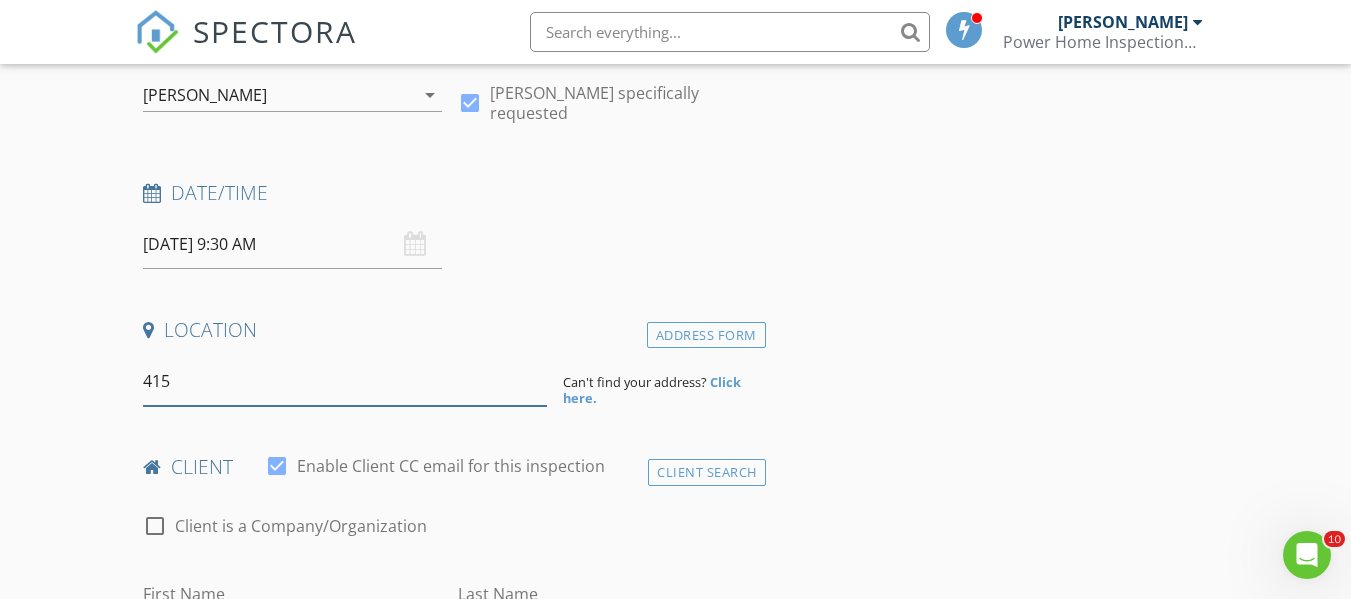 click on "415" at bounding box center [345, 381] 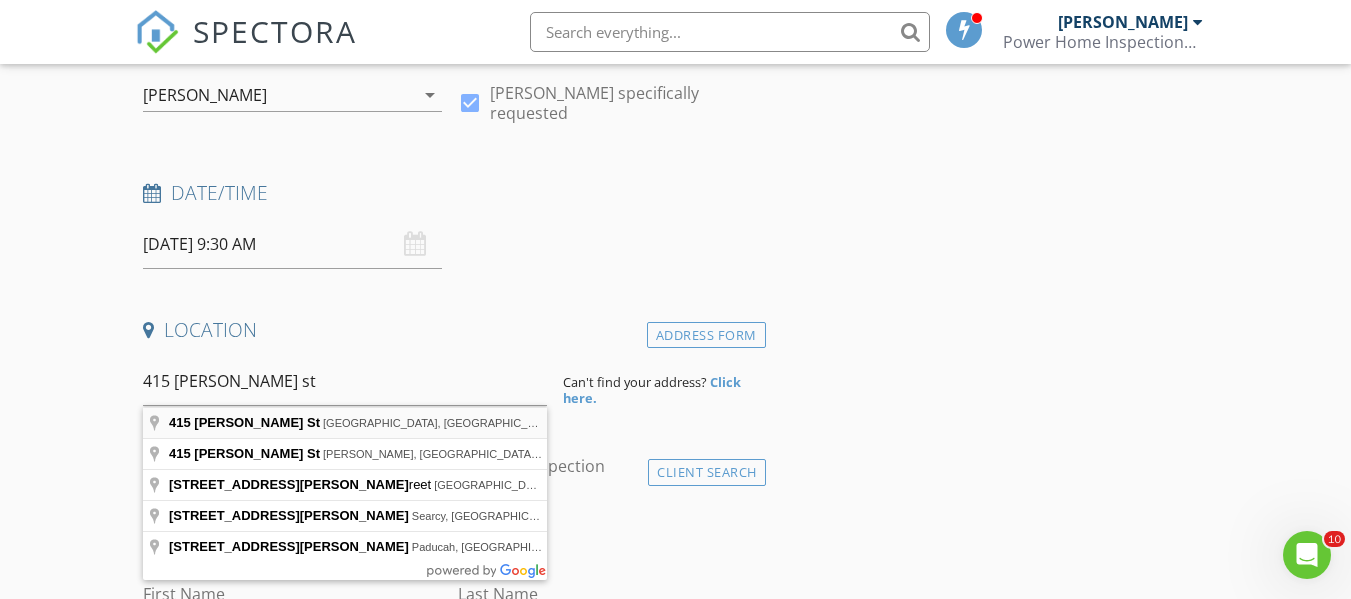 type on "415 Sowell St, Durham, NC, USA" 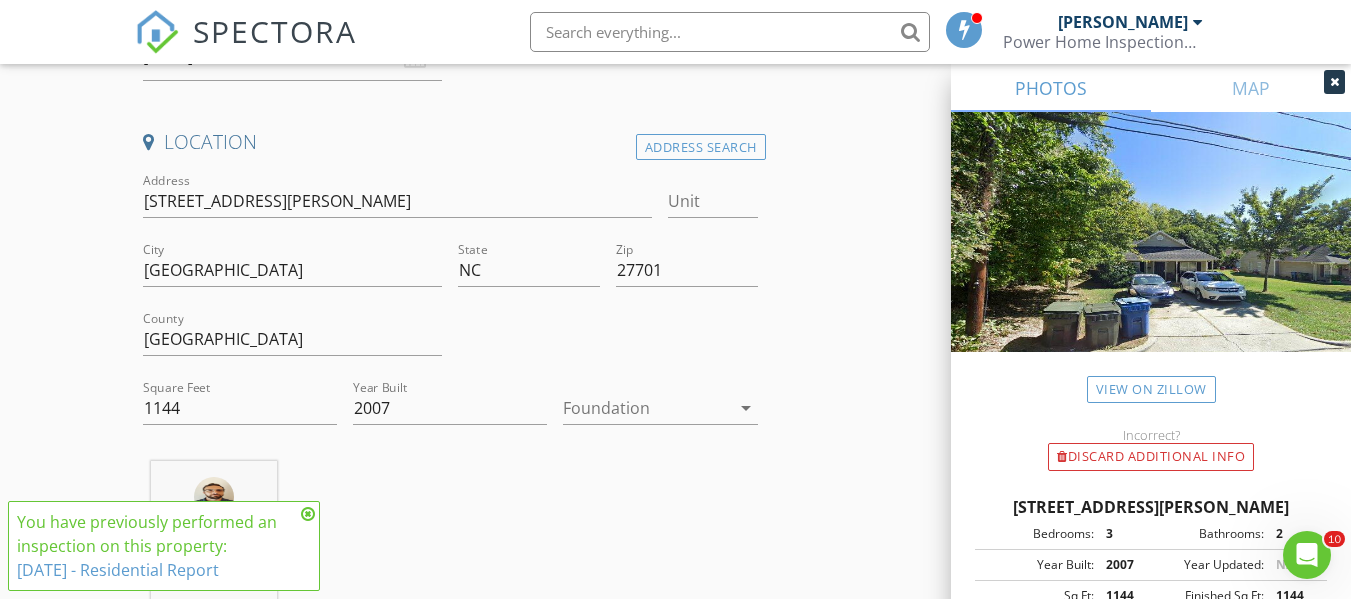 scroll, scrollTop: 480, scrollLeft: 0, axis: vertical 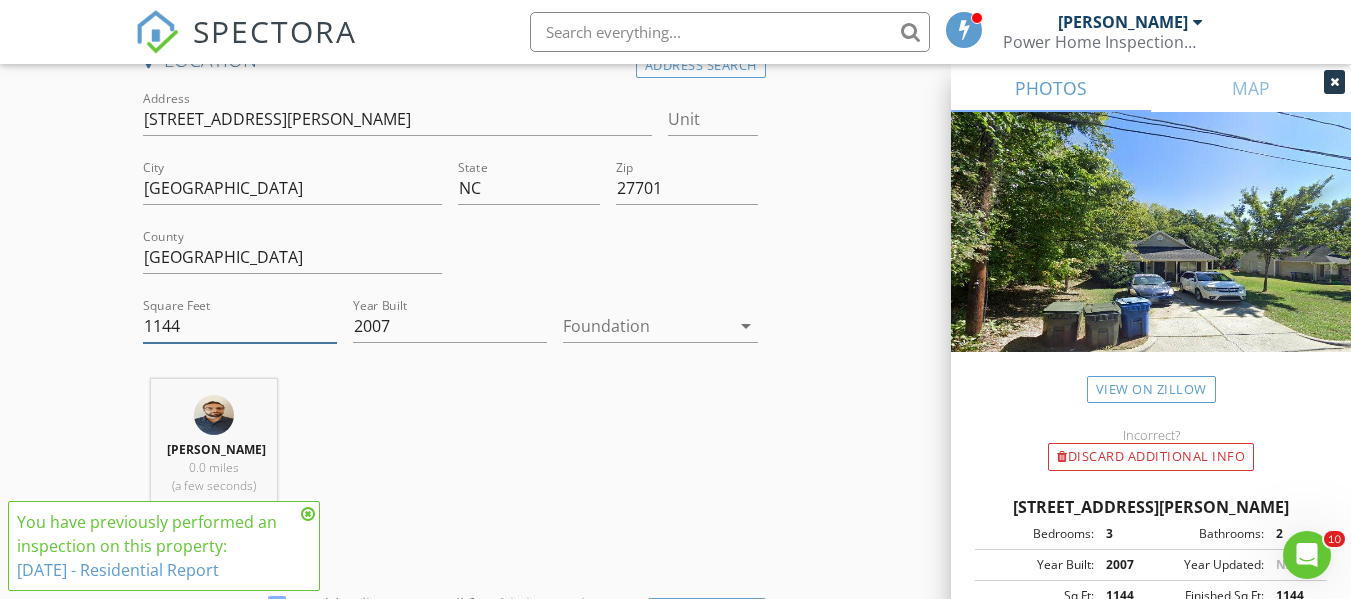 click on "1144" at bounding box center [240, 326] 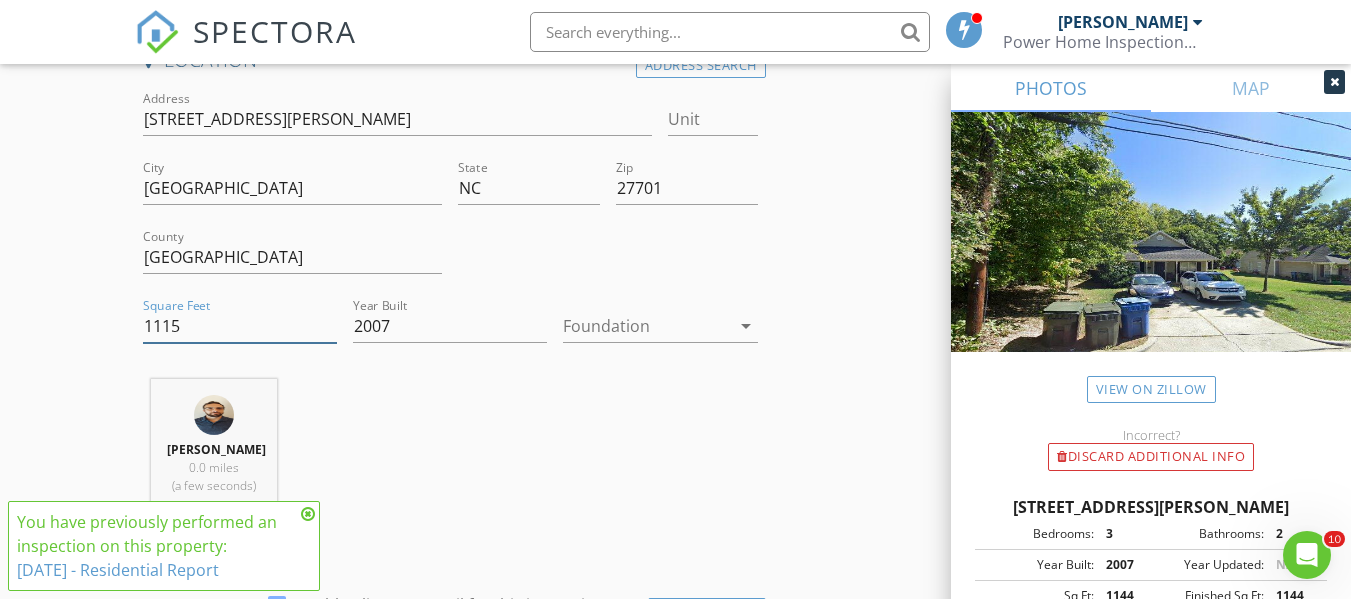 type on "1115" 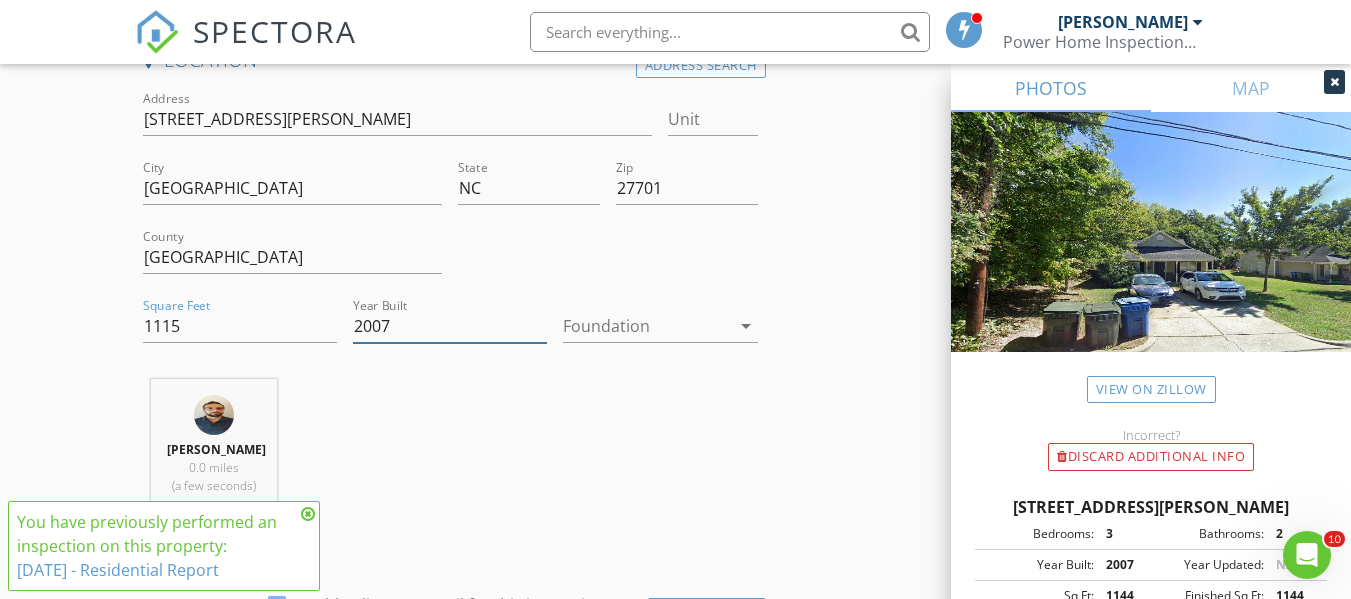 click on "2007" at bounding box center (450, 326) 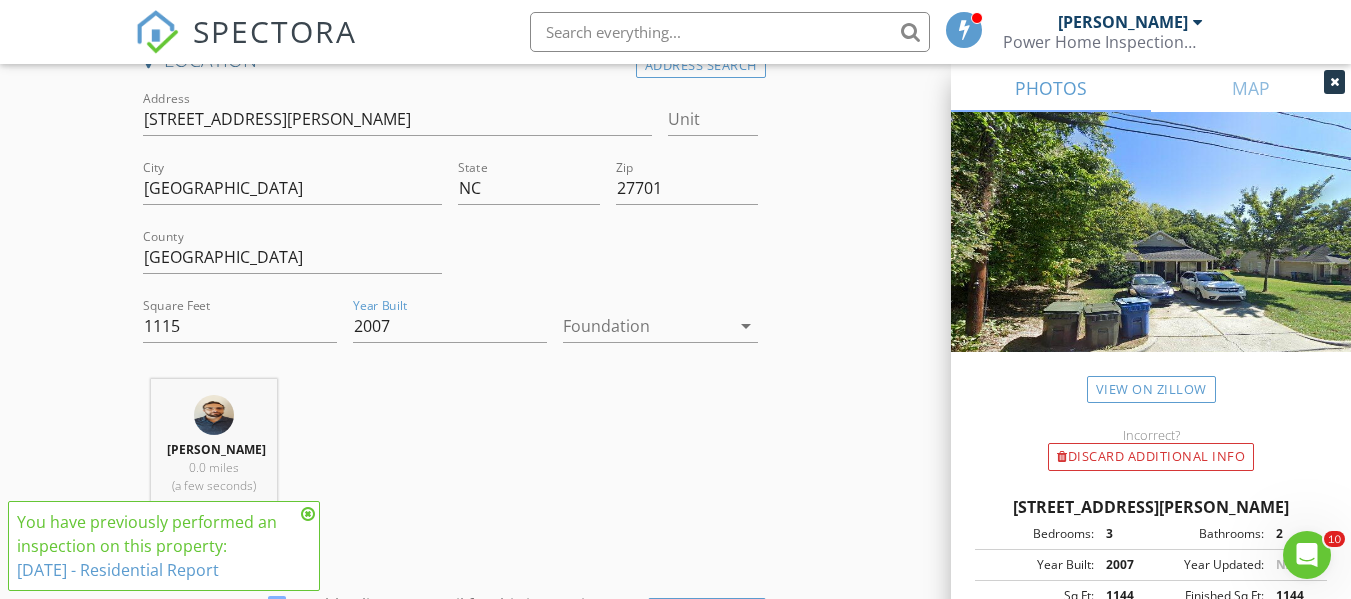 click at bounding box center (646, 326) 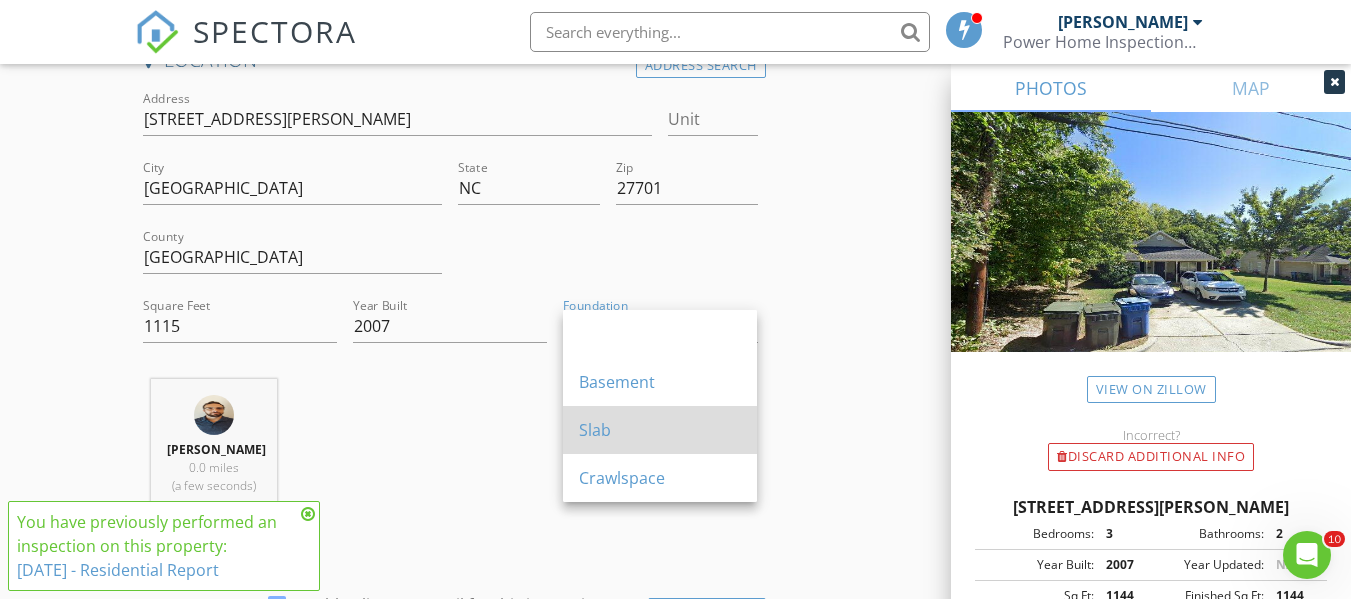 click on "Slab" at bounding box center [660, 430] 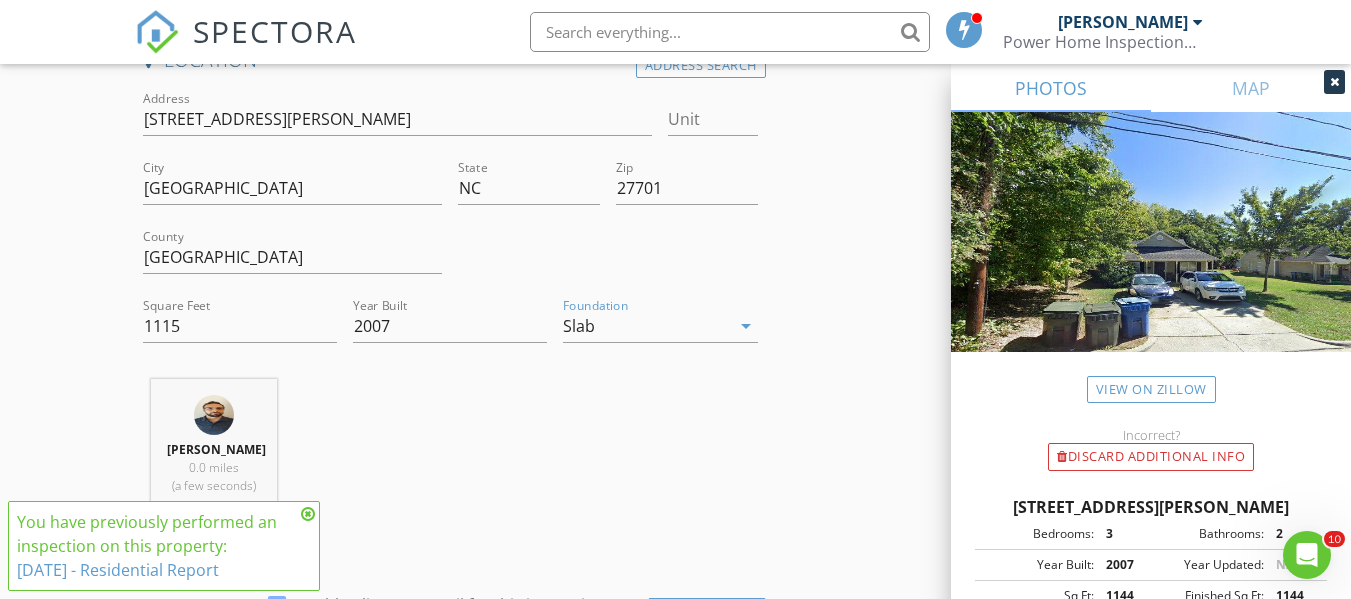 click on "INSPECTOR(S)
check_box   Justin Power   PRIMARY   Justin Power arrow_drop_down   check_box Justin Power specifically requested
Date/Time
07/16/2025 9:30 AM
Location
Address Search       Address 415 Sowell St   Unit   City Durham   State NC   Zip 27701   County Durham     Square Feet 1115   Year Built 2007   Foundation Slab arrow_drop_down     Justin Power     0.0 miles     (a few seconds)
client
check_box Enable Client CC email for this inspection   Client Search     check_box_outline_blank Client is a Company/Organization     First Name   Last Name   Email   CC Email   Phone   Address   City   State   Zip       Notes   Private Notes
ADD ADDITIONAL client
SERVICES
check_box_outline_blank   48 hour Radon Monitoring without home inspection   check_box_outline_blank" at bounding box center (675, 1451) 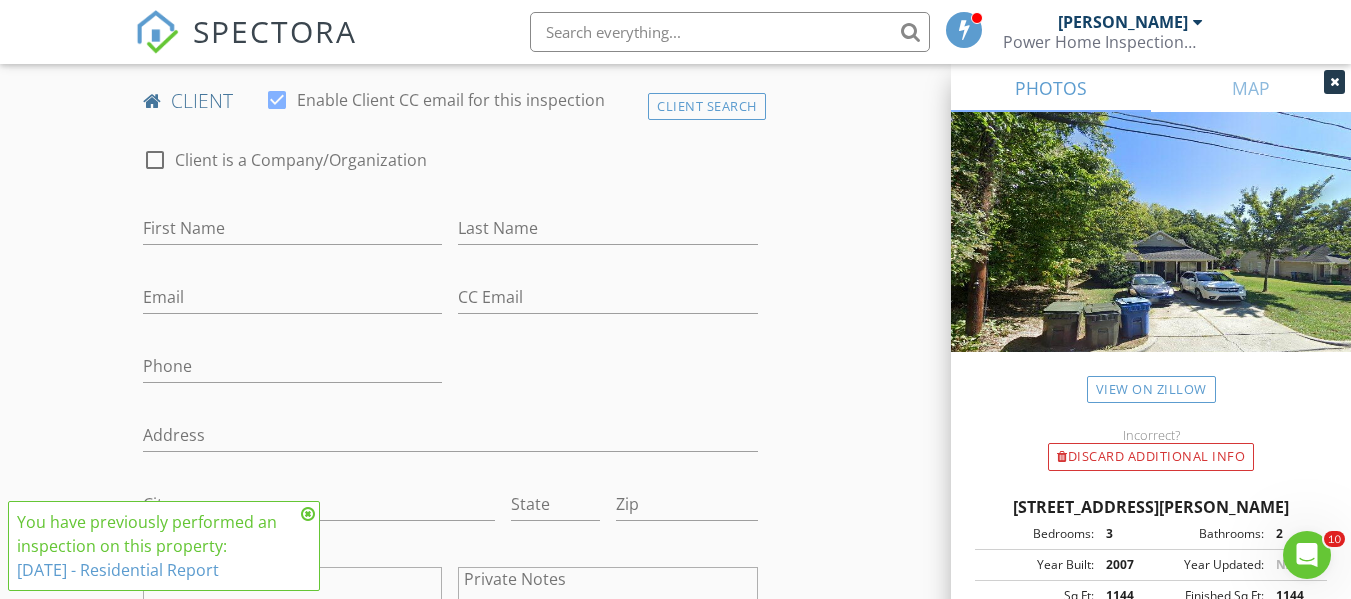 scroll, scrollTop: 988, scrollLeft: 0, axis: vertical 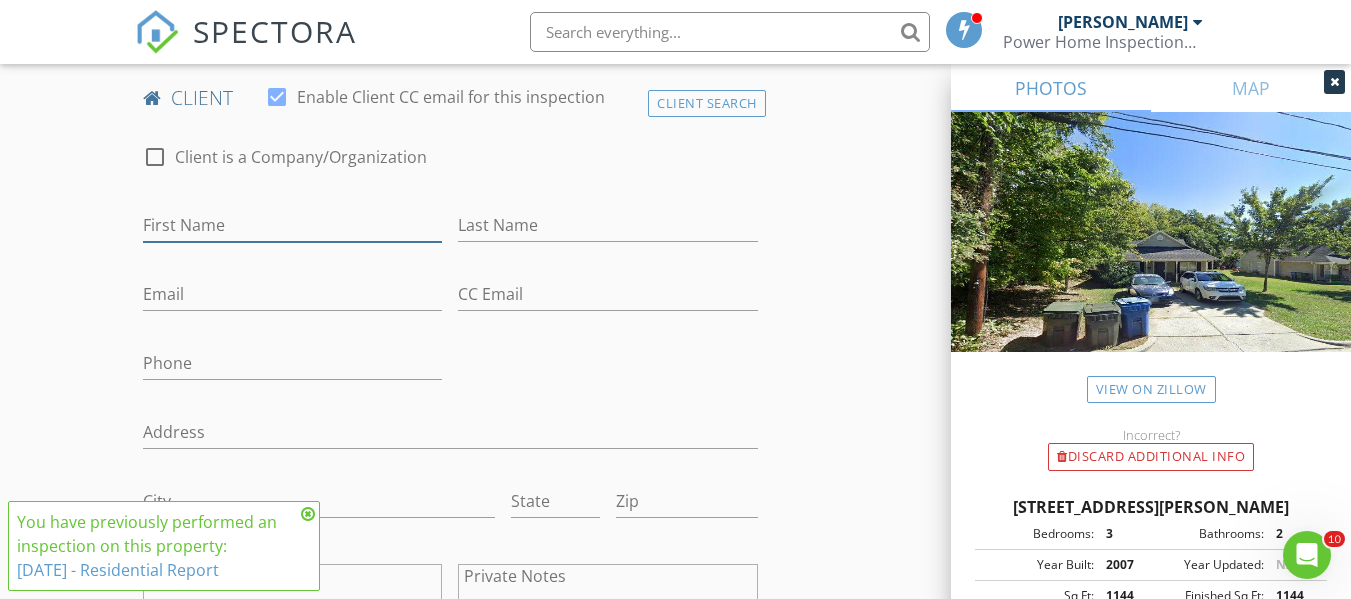 click on "First Name" at bounding box center [292, 225] 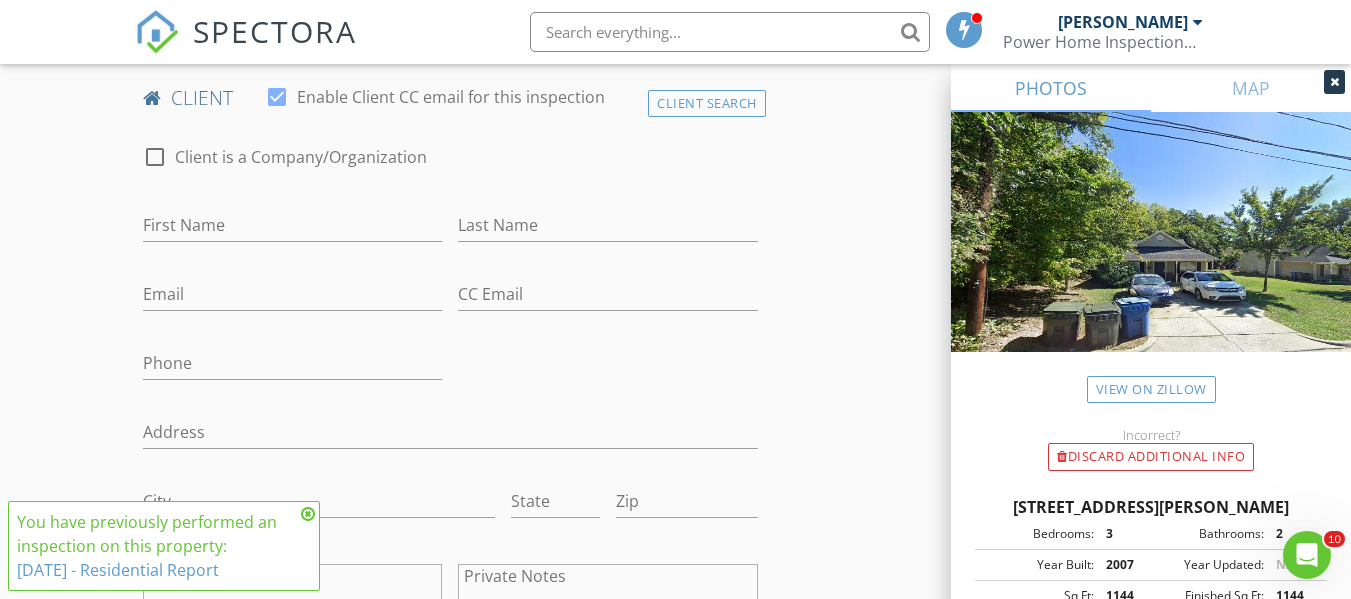 click on "CC Email" at bounding box center [607, 296] 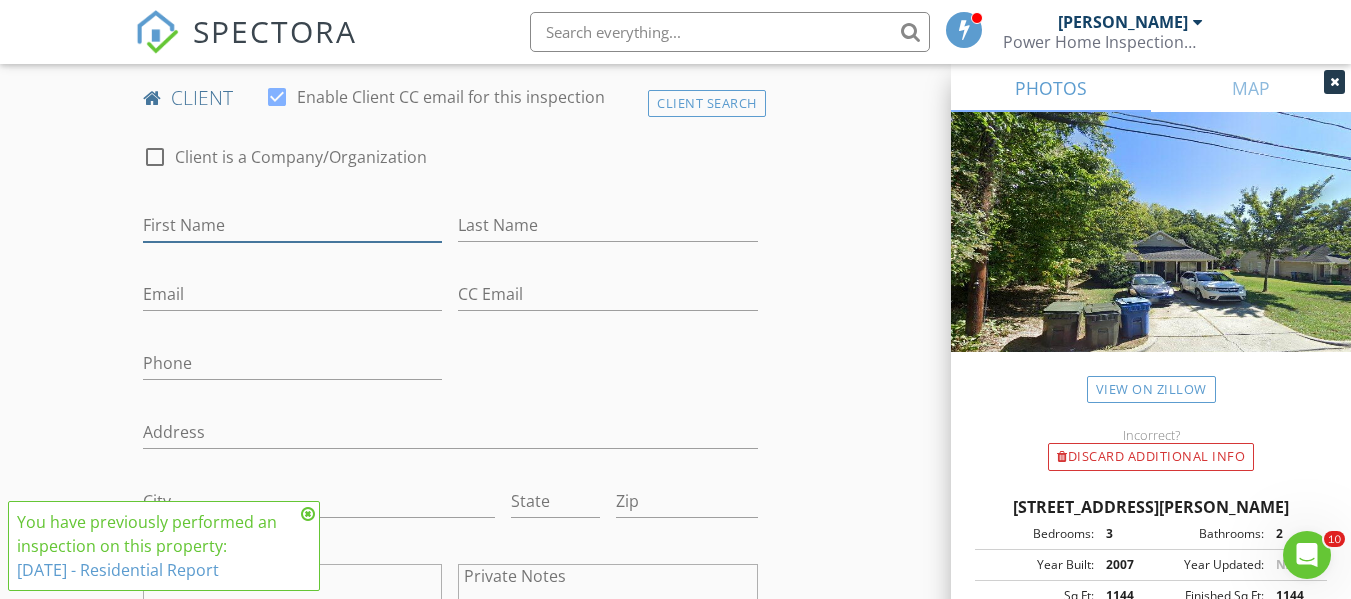 click on "First Name" at bounding box center (292, 225) 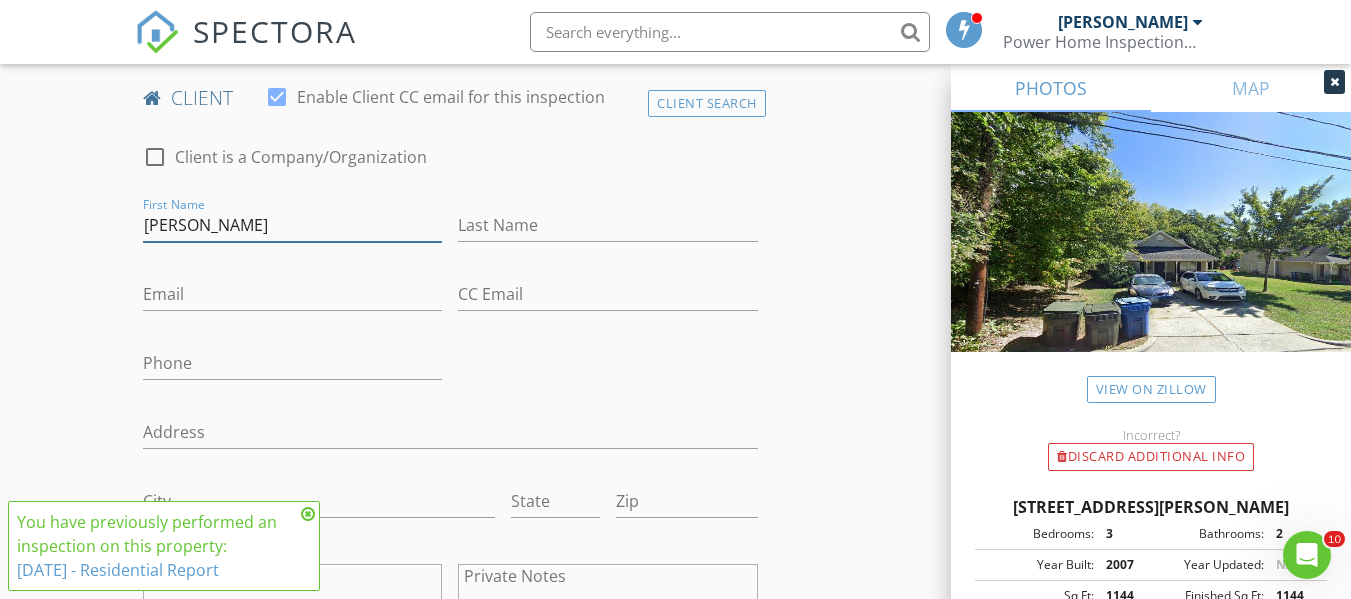 type on "Aung Soe" 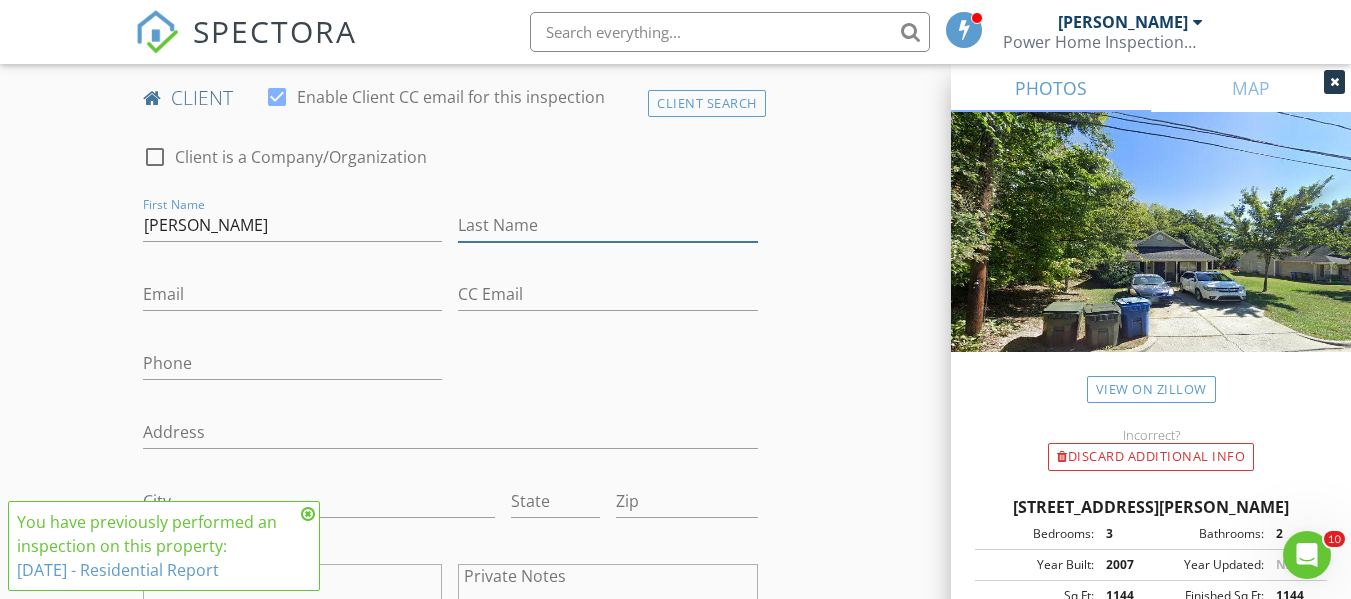 click on "Last Name" at bounding box center [607, 225] 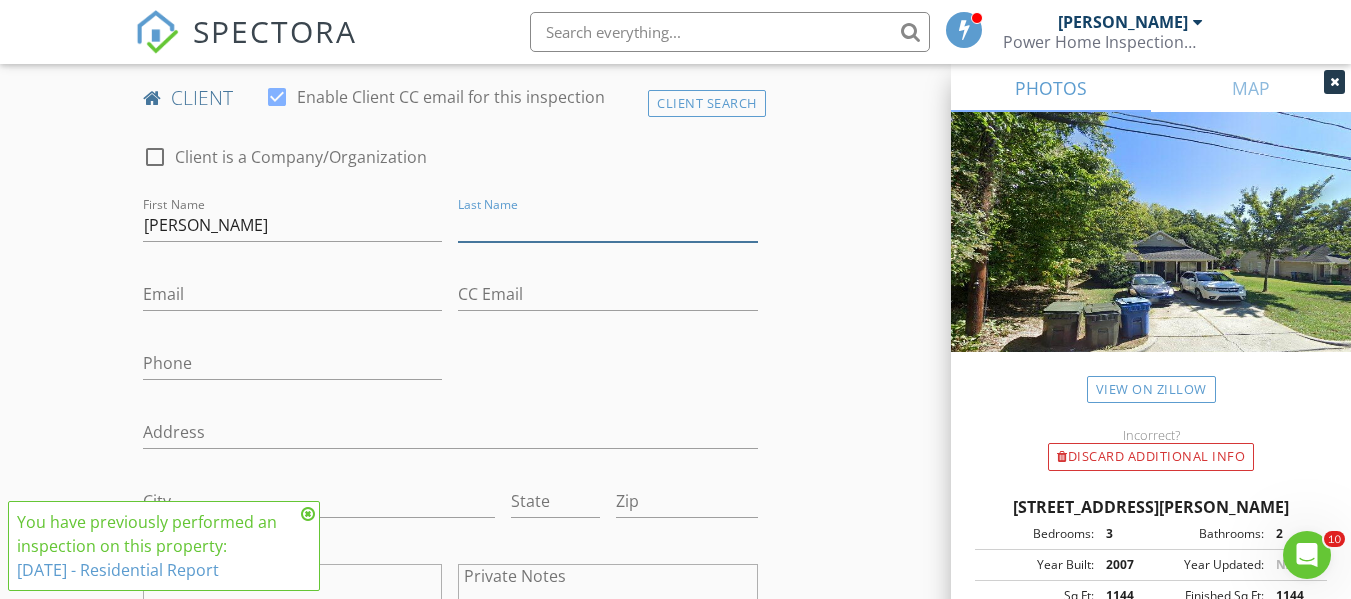 click on "Last Name" at bounding box center (607, 225) 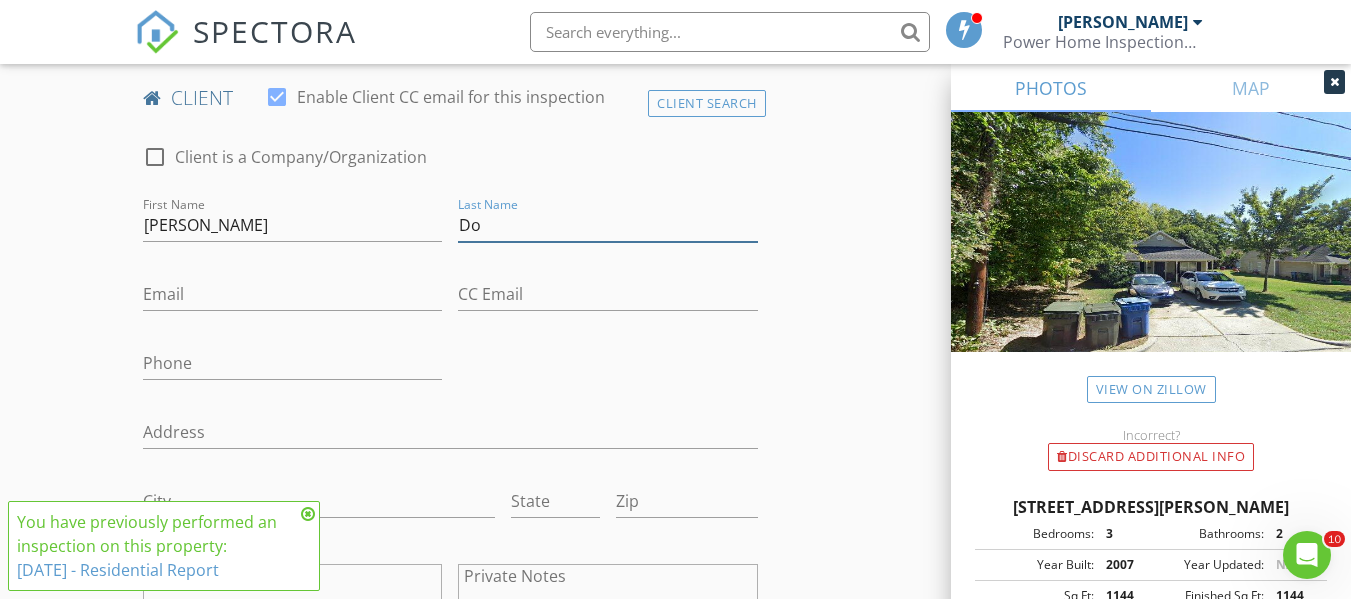 type on "Do" 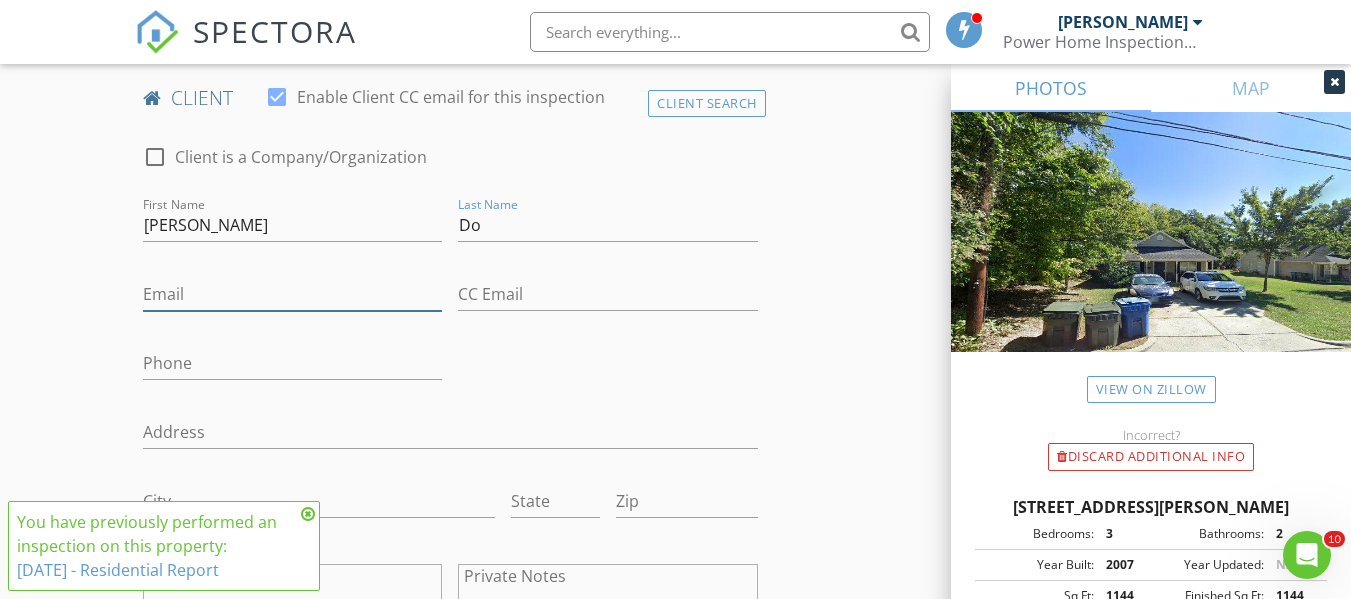 click on "Email" at bounding box center [292, 294] 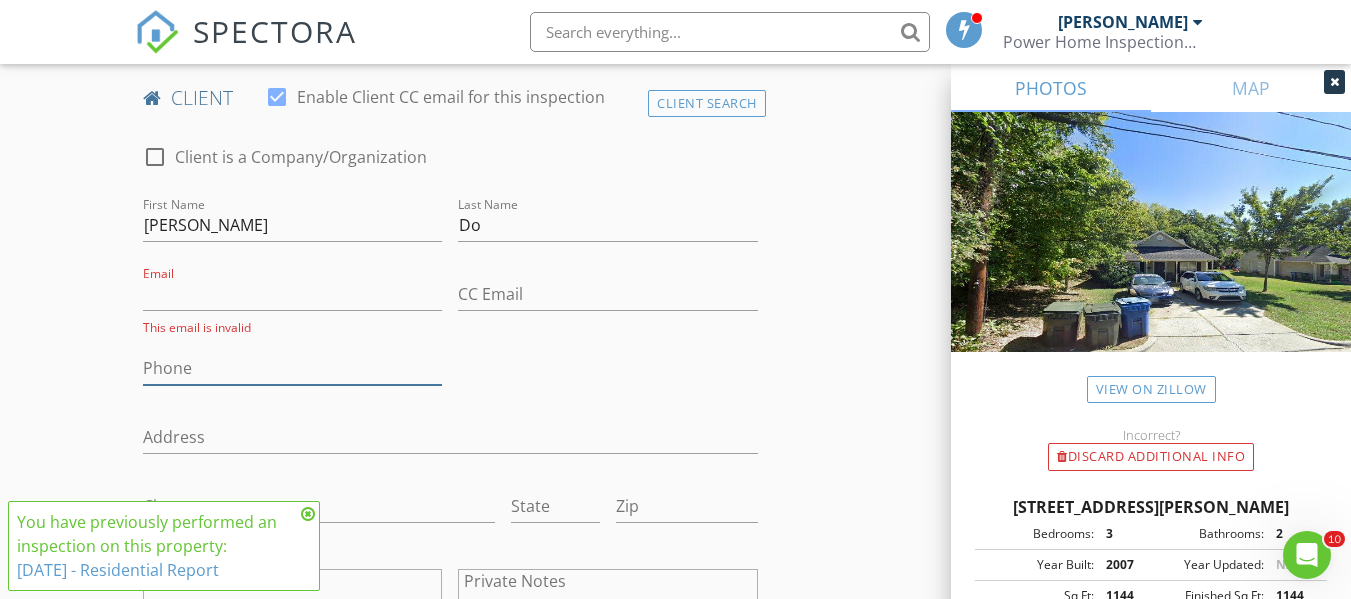 click on "Phone" at bounding box center (292, 368) 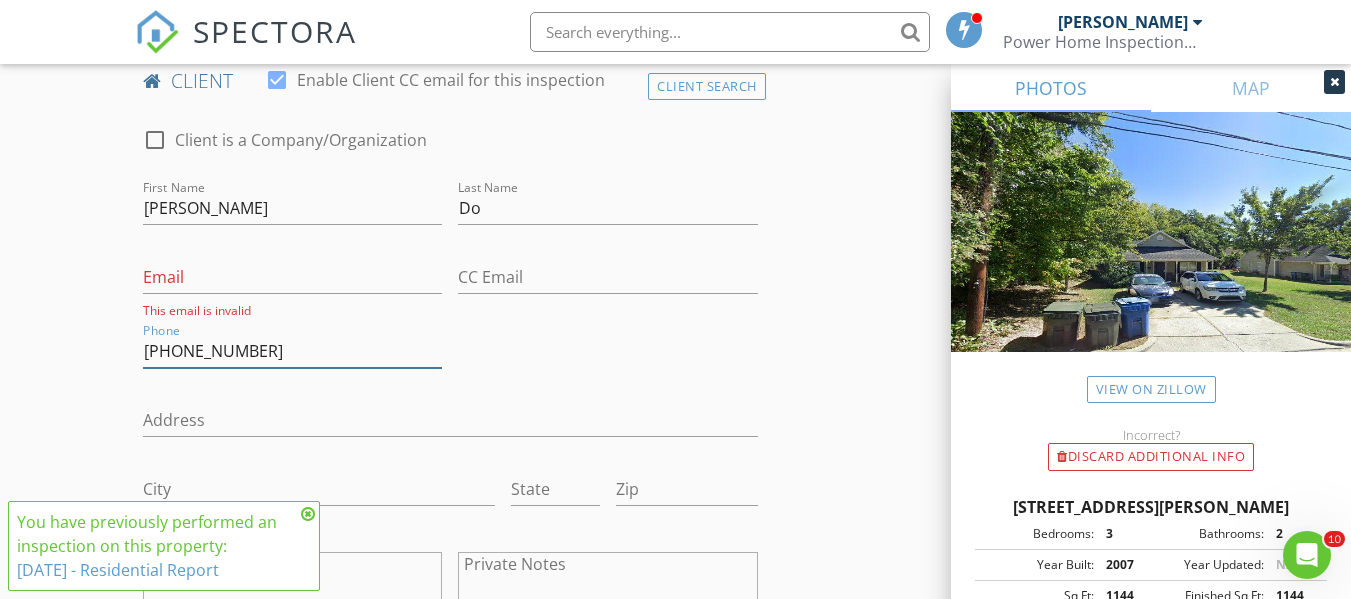scroll, scrollTop: 1006, scrollLeft: 0, axis: vertical 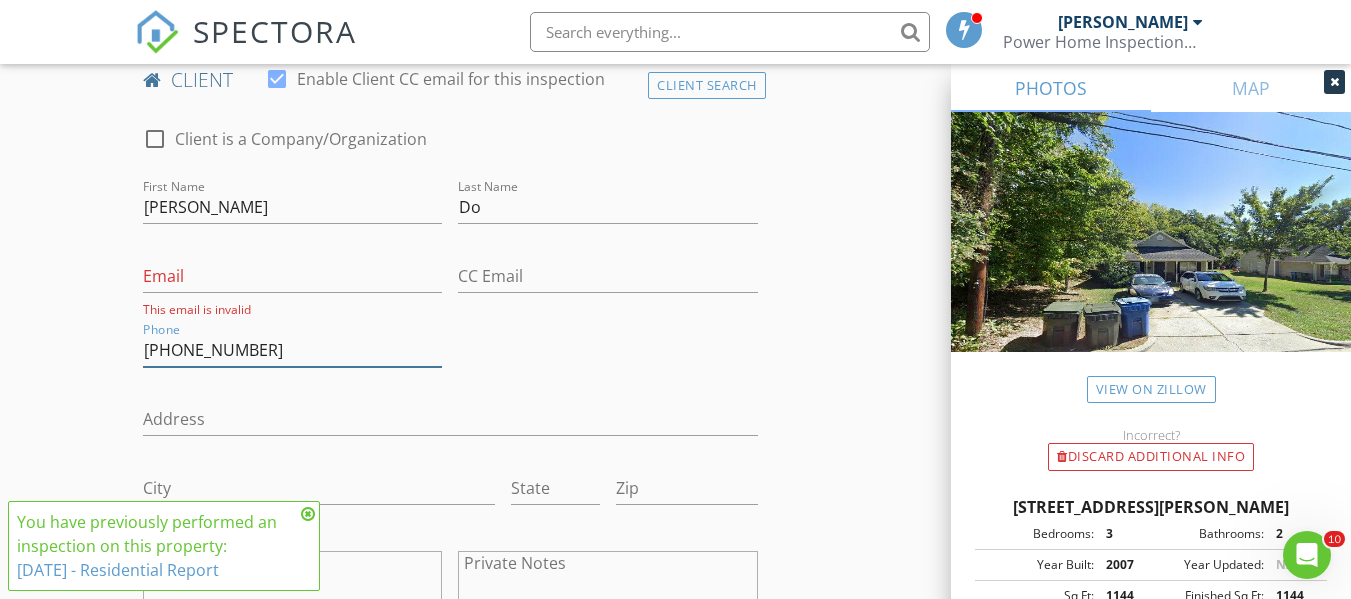 type on "919-519-6726" 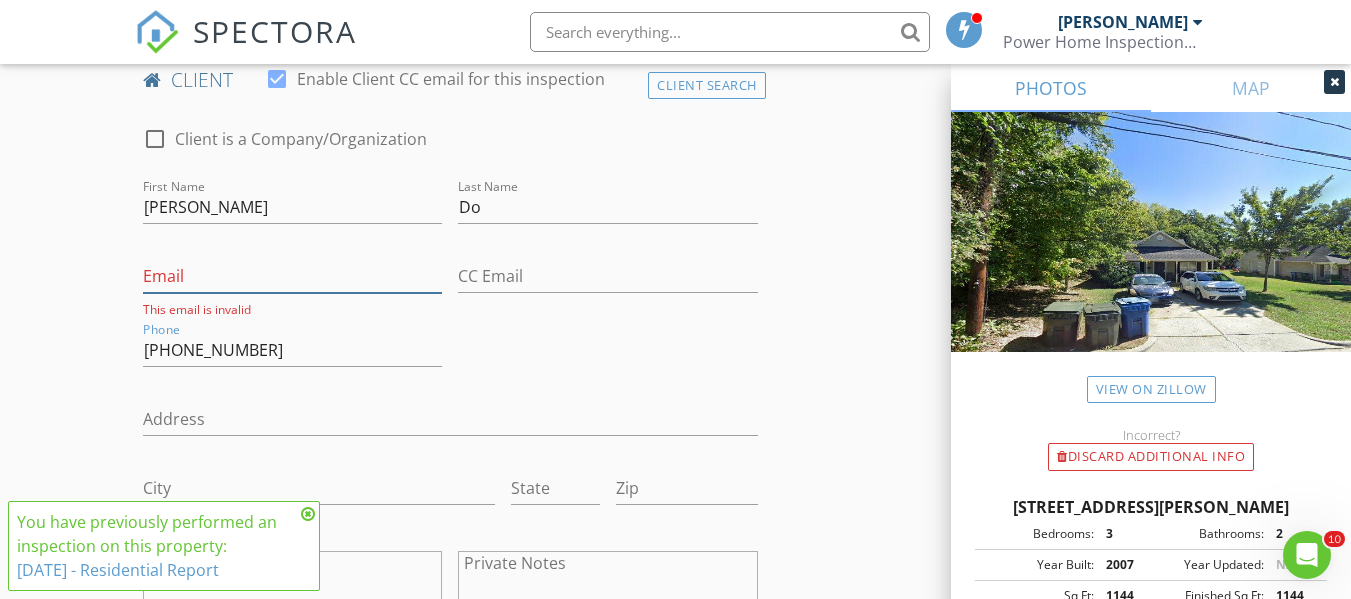 click on "Email" at bounding box center (292, 276) 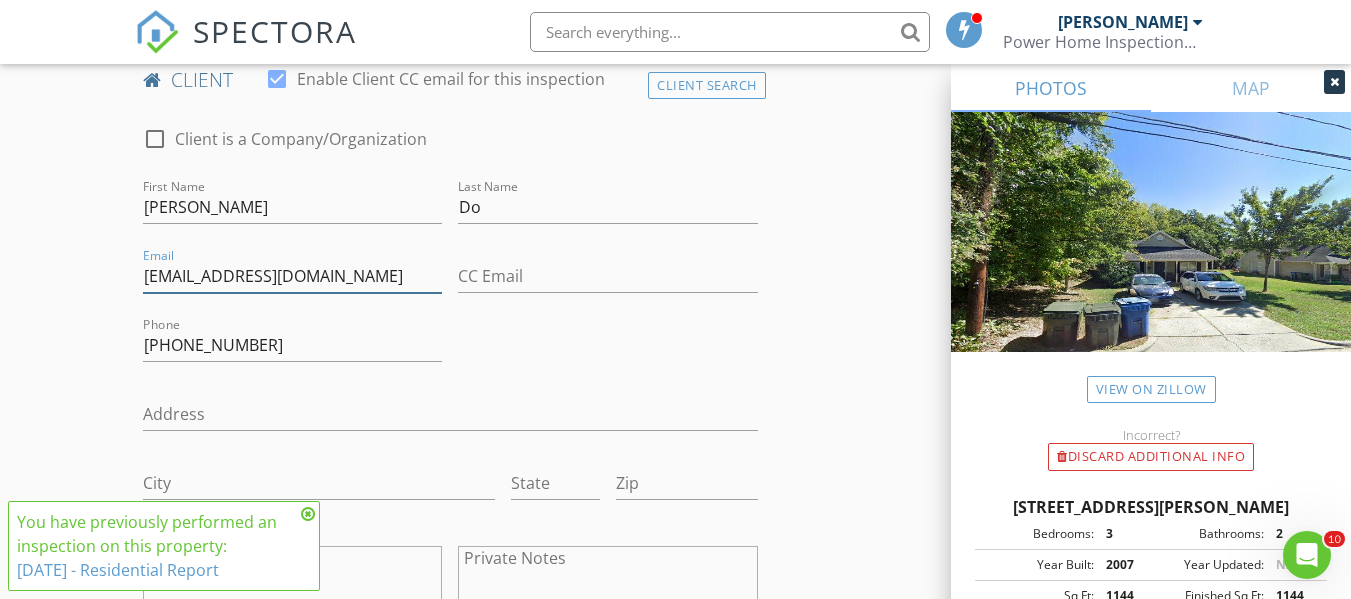 type on "aungsoedo@gmail.com" 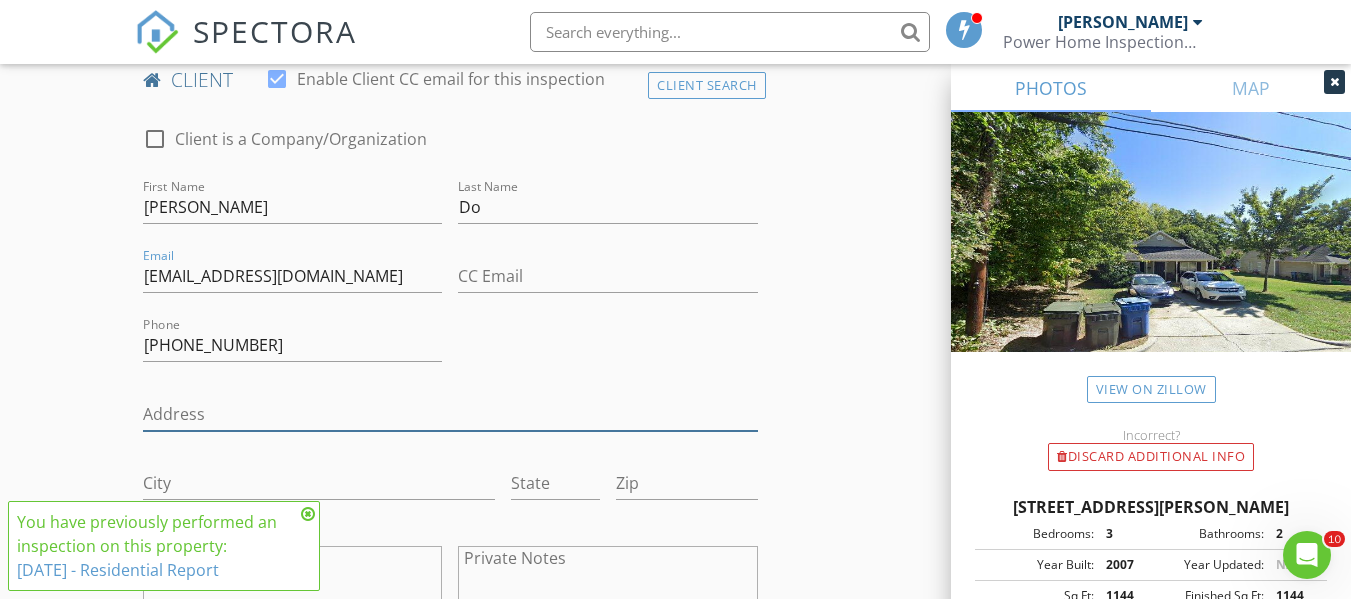 click on "Address" at bounding box center (450, 414) 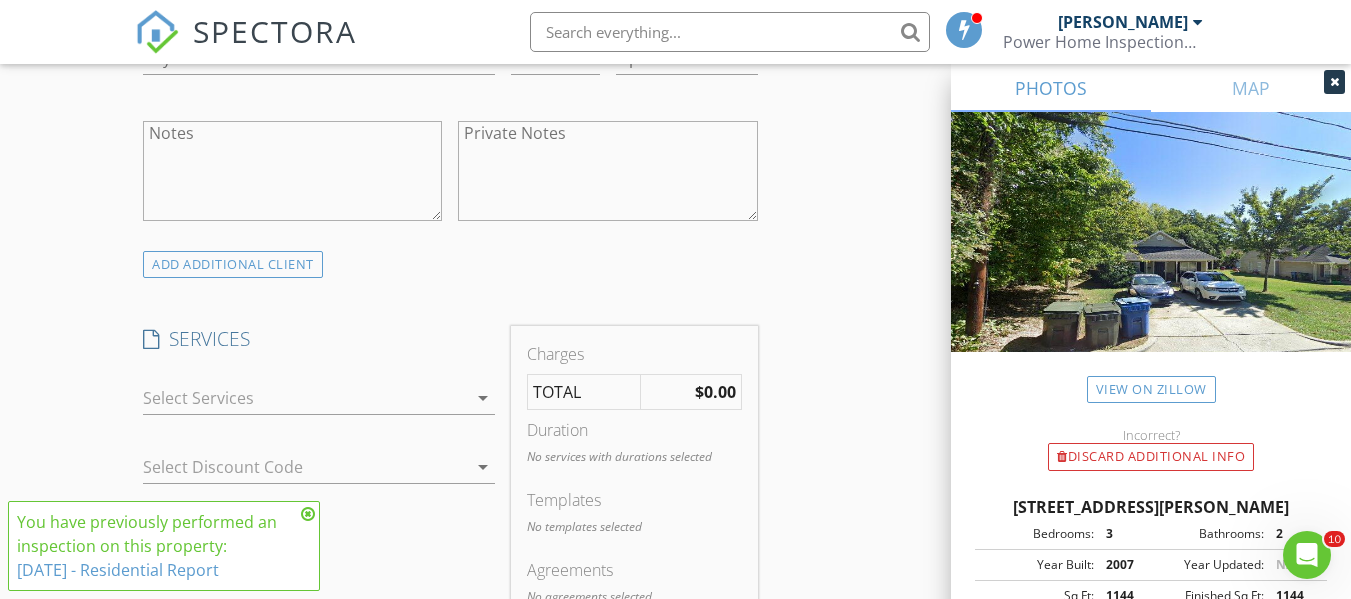 scroll, scrollTop: 1440, scrollLeft: 0, axis: vertical 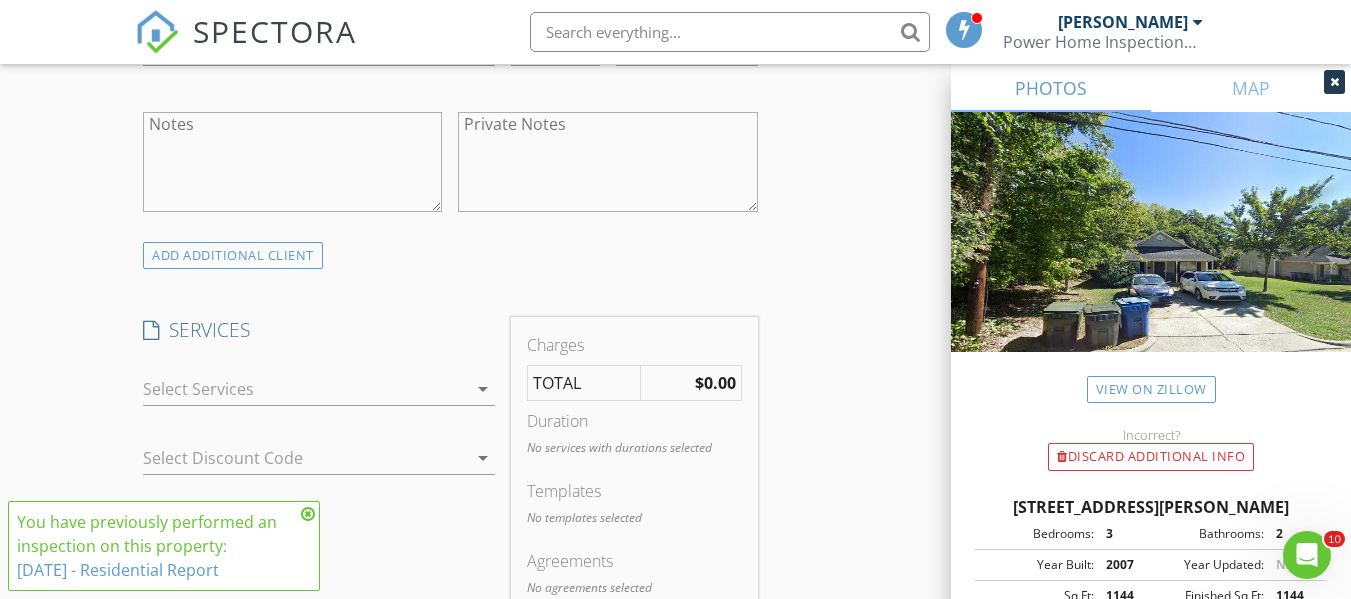 click at bounding box center [305, 389] 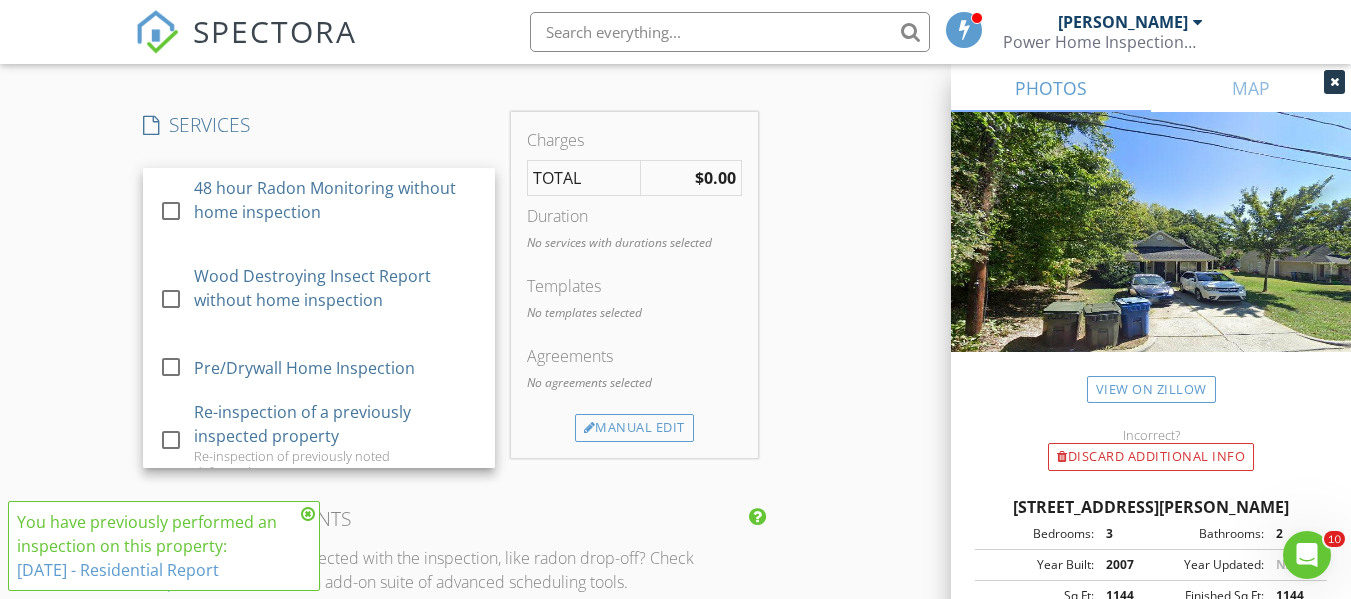 scroll, scrollTop: 1648, scrollLeft: 0, axis: vertical 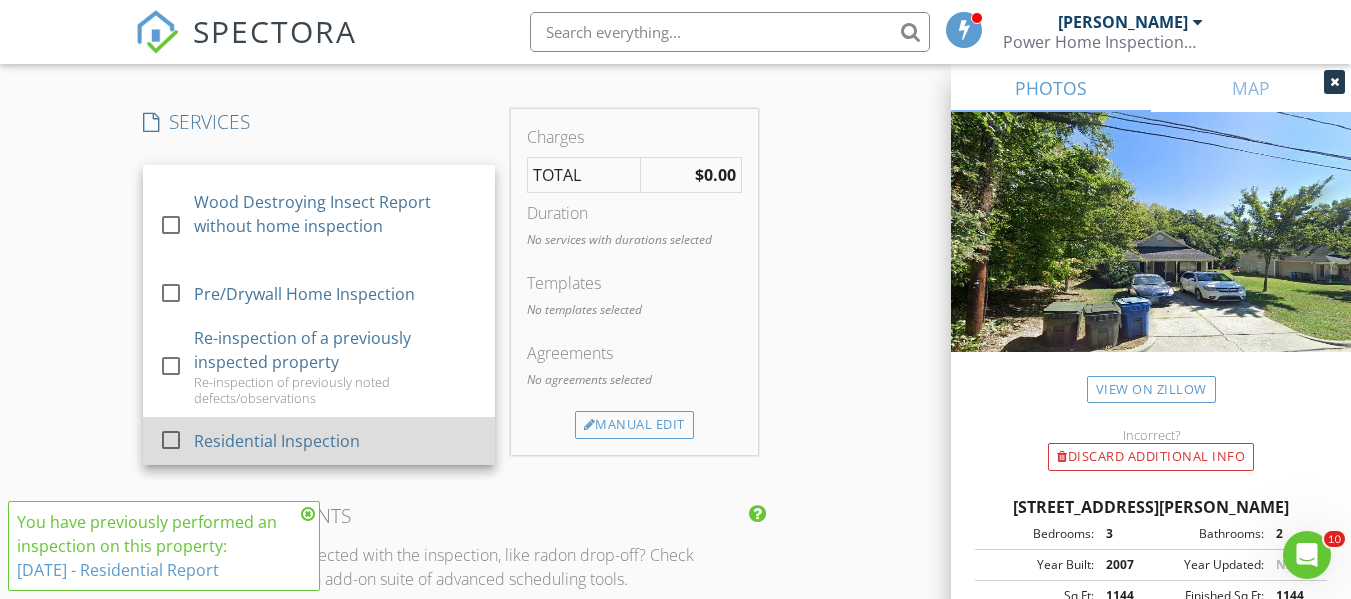 click on "Residential Inspection" at bounding box center (277, 441) 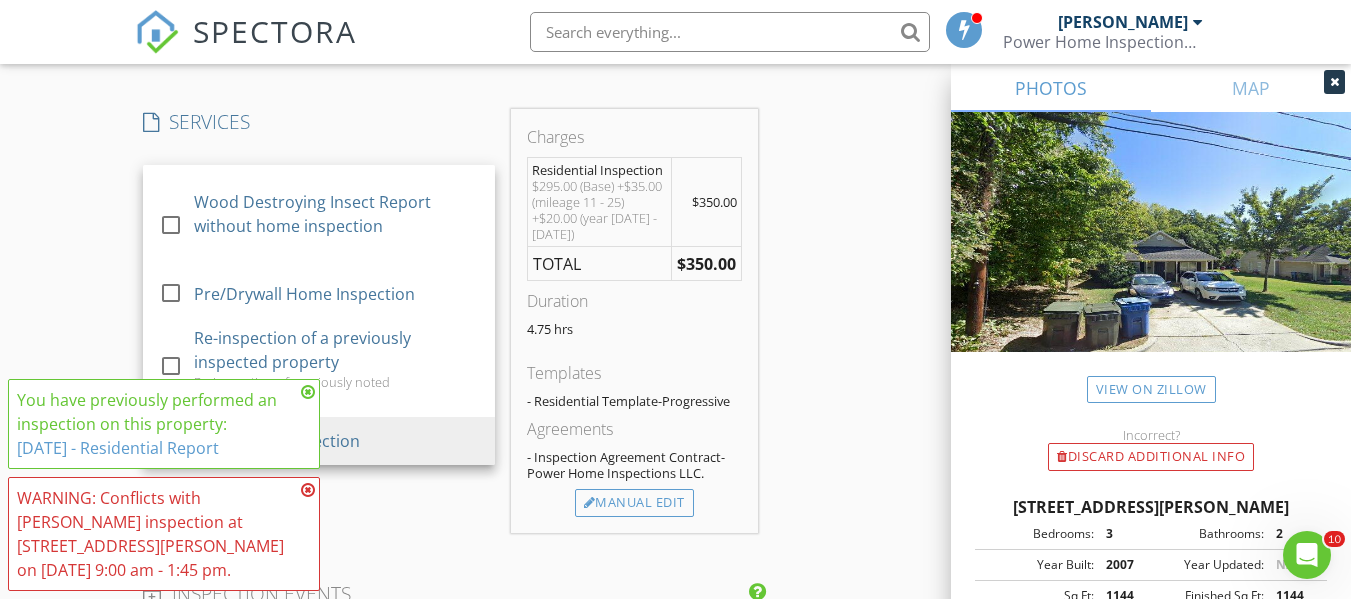 click on "INSPECTOR(S)
check_box   Justin Power   PRIMARY   Justin Power arrow_drop_down   check_box Justin Power specifically requested
Date/Time
07/16/2025 9:30 AM
Location
Address Search       Address 415 Sowell St   Unit   City Durham   State NC   Zip 27701   County Durham     Square Feet 1115   Year Built 2007   Foundation Slab arrow_drop_down     Justin Power     0.0 miles     (a few seconds)
client
check_box Enable Client CC email for this inspection   Client Search     check_box_outline_blank Client is a Company/Organization     First Name Aung Soe   Last Name Do   Email aungsoedo@gmail.com   CC Email   Phone 919-519-6726   Address   City   State   Zip       Notes   Private Notes
ADD ADDITIONAL client
SERVICES
check_box_outline_blank     check_box_outline_blank" at bounding box center [675, 322] 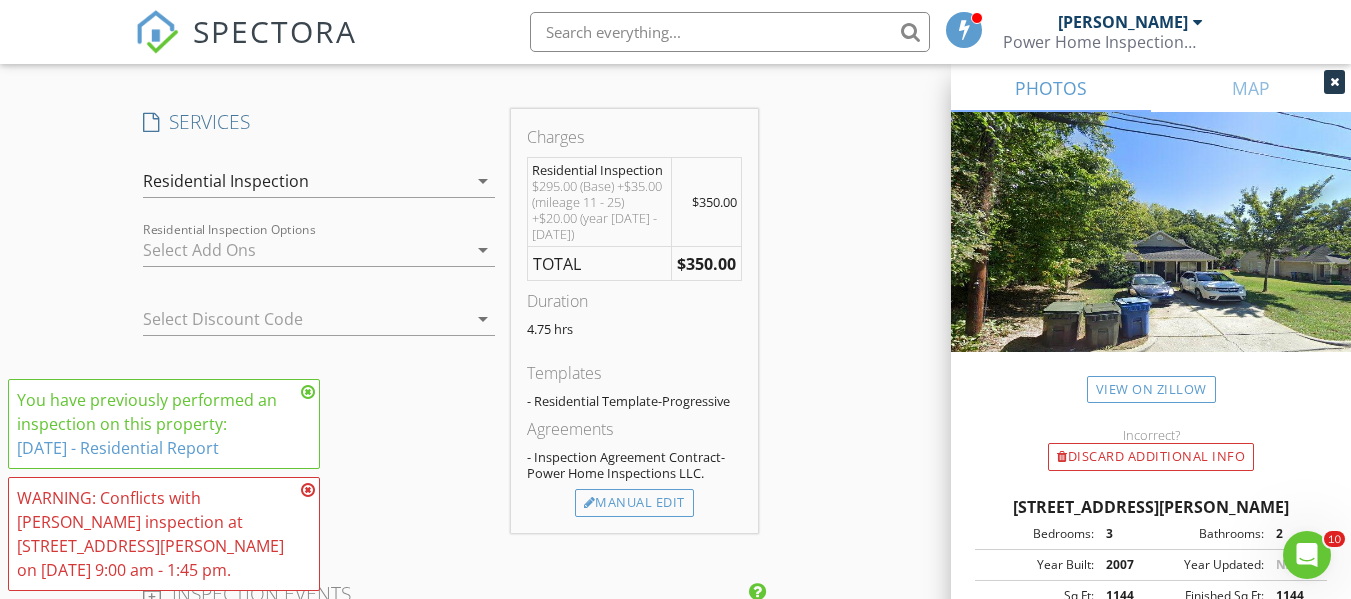 click at bounding box center (305, 250) 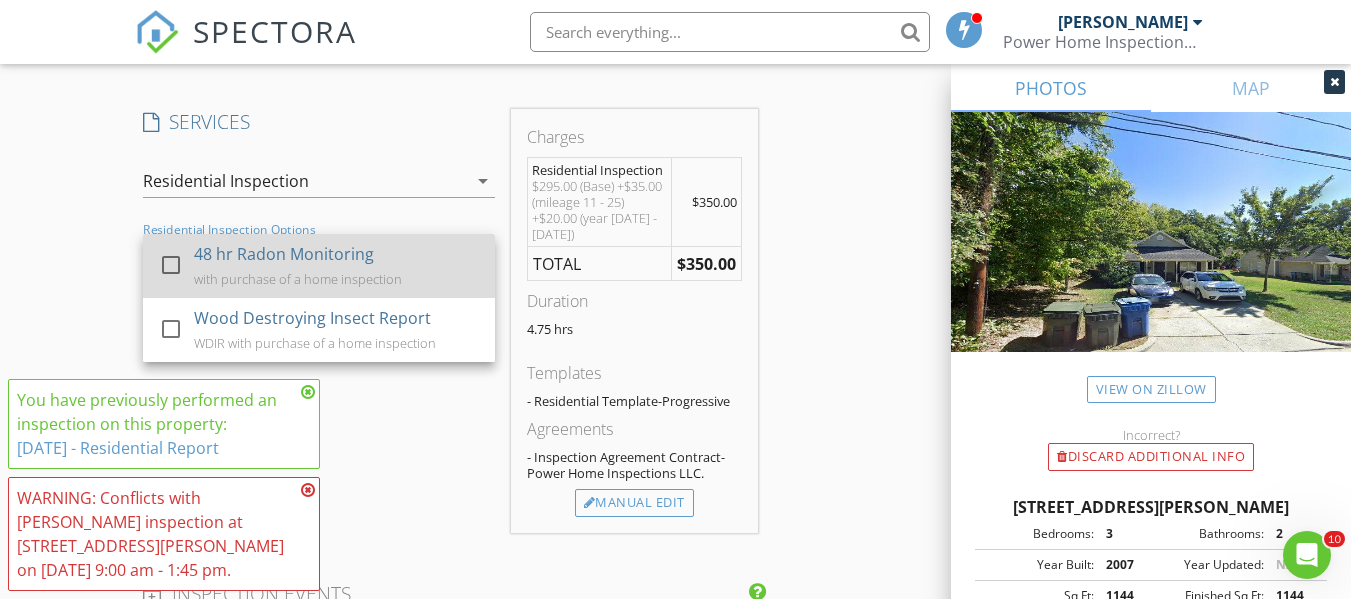 click at bounding box center (171, 265) 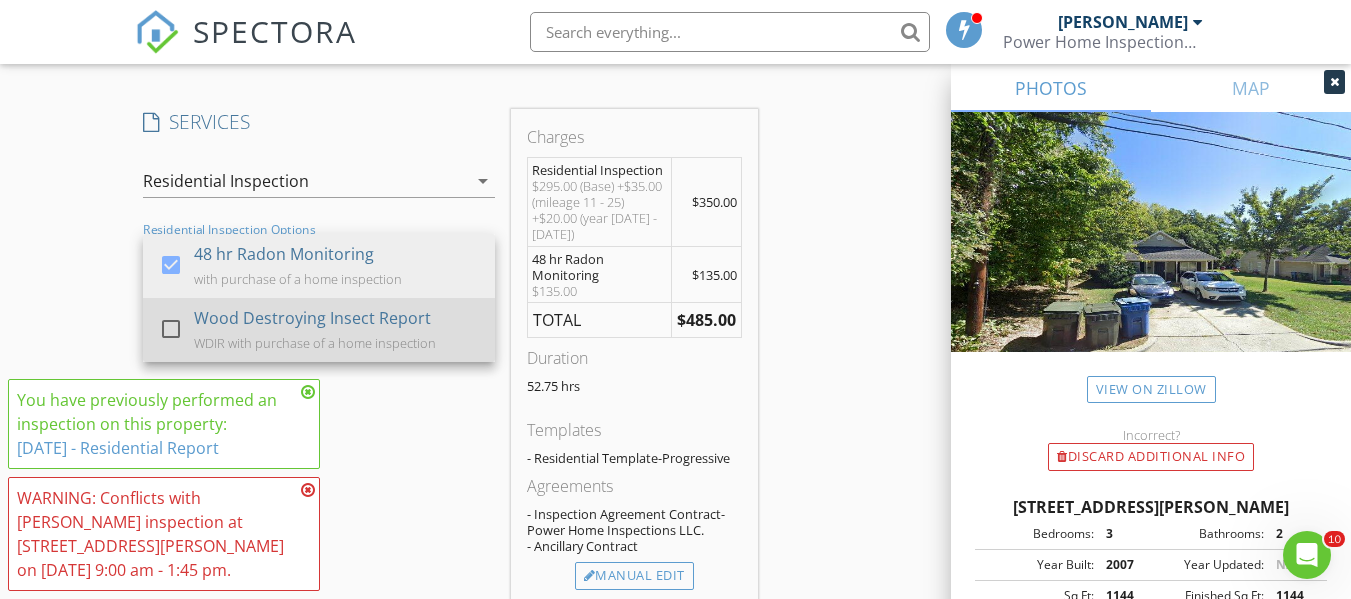 click at bounding box center (171, 329) 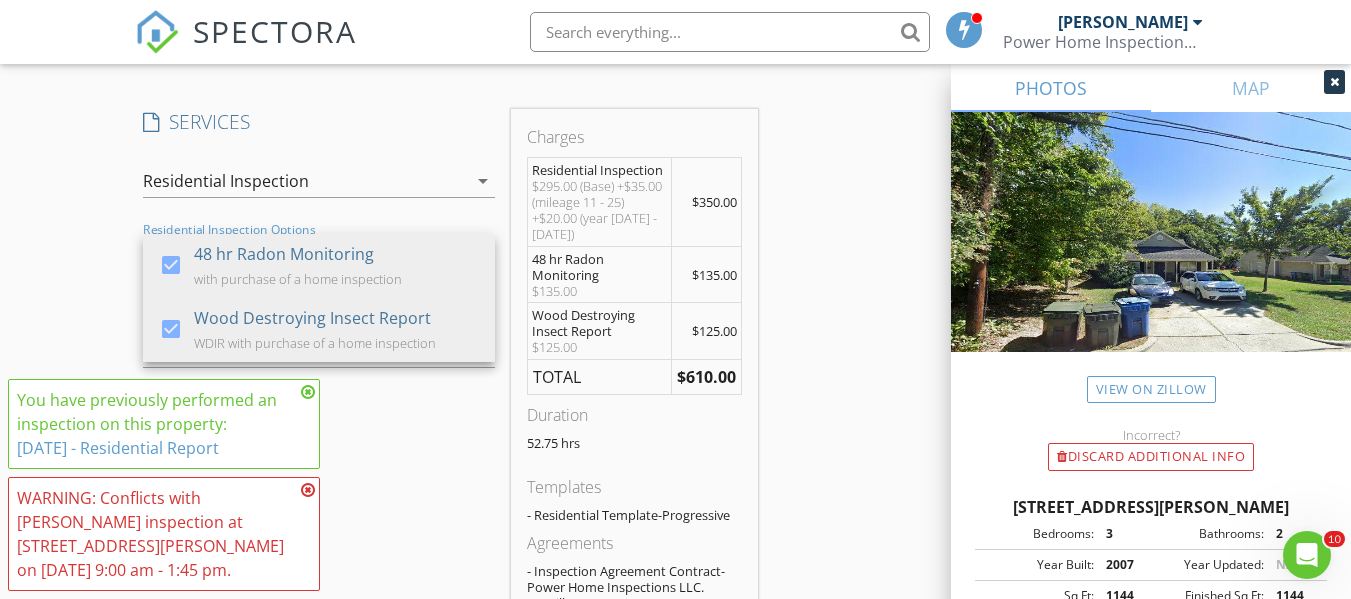 click at bounding box center [308, 392] 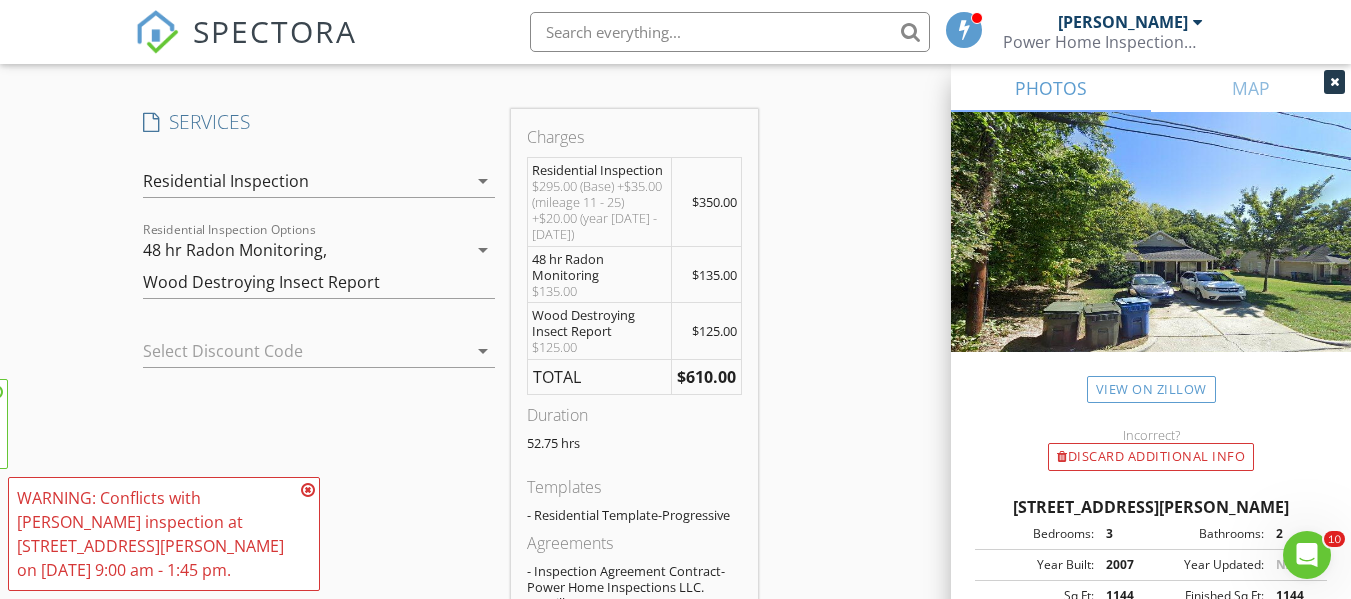 click at bounding box center [308, 490] 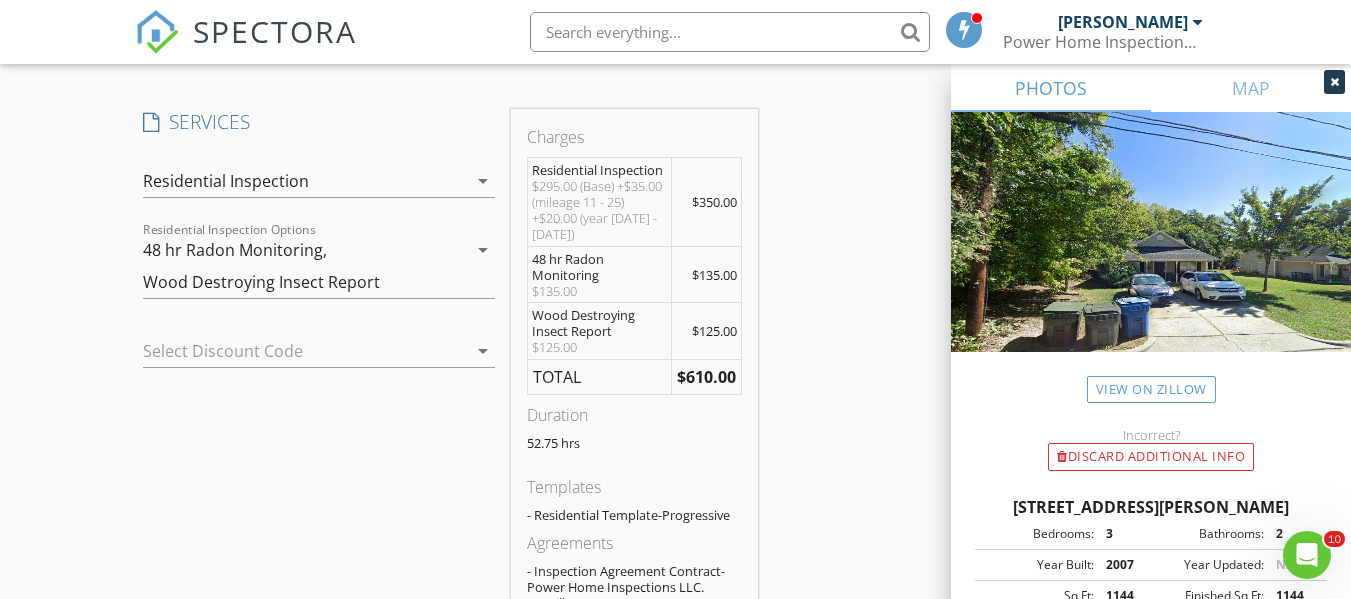 click at bounding box center [291, 351] 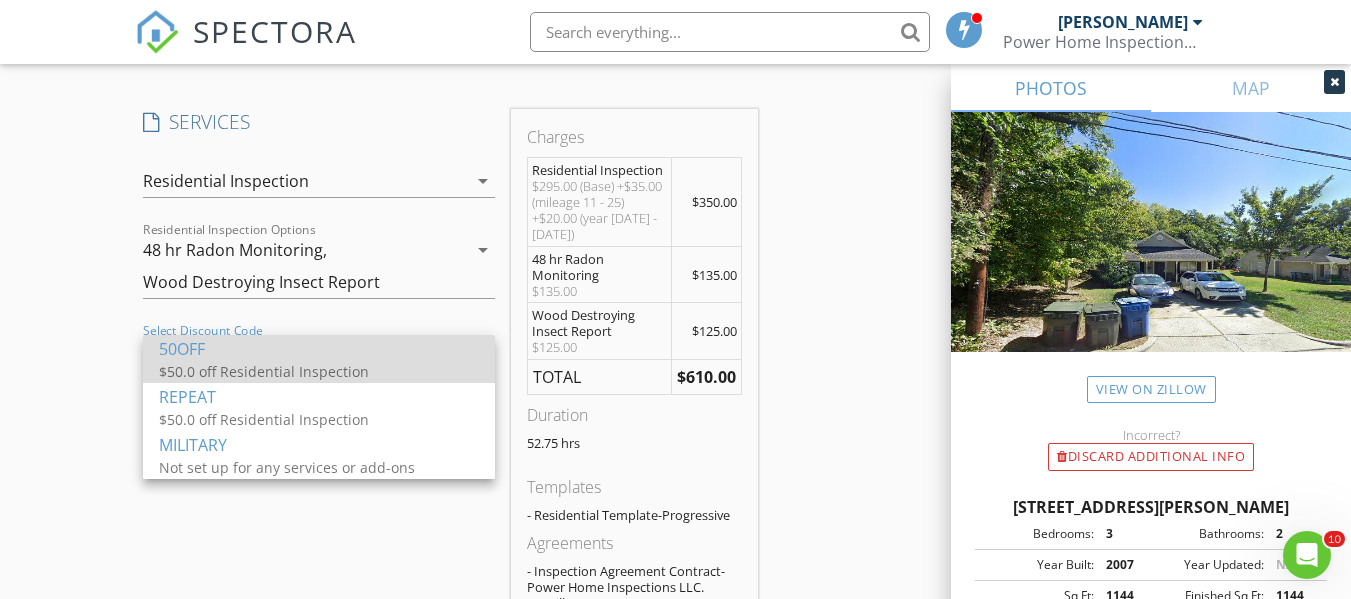 click on "$50.0 off Residential Inspection" at bounding box center (319, 371) 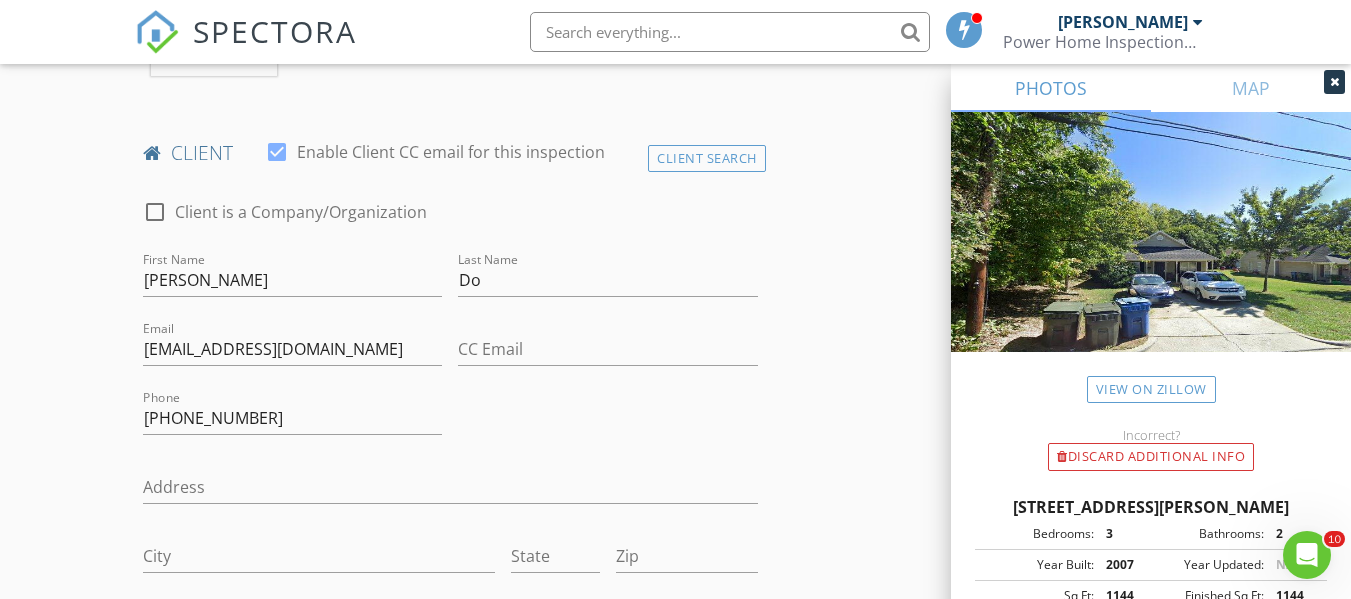 scroll, scrollTop: 856, scrollLeft: 0, axis: vertical 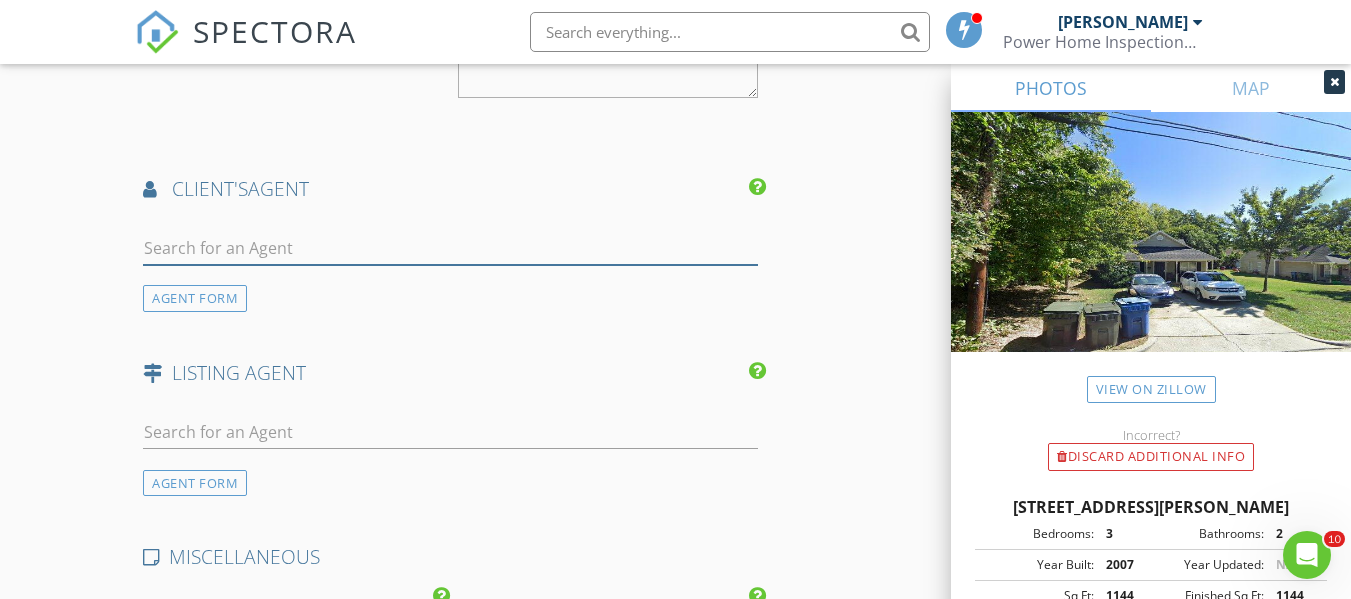 click at bounding box center (450, 248) 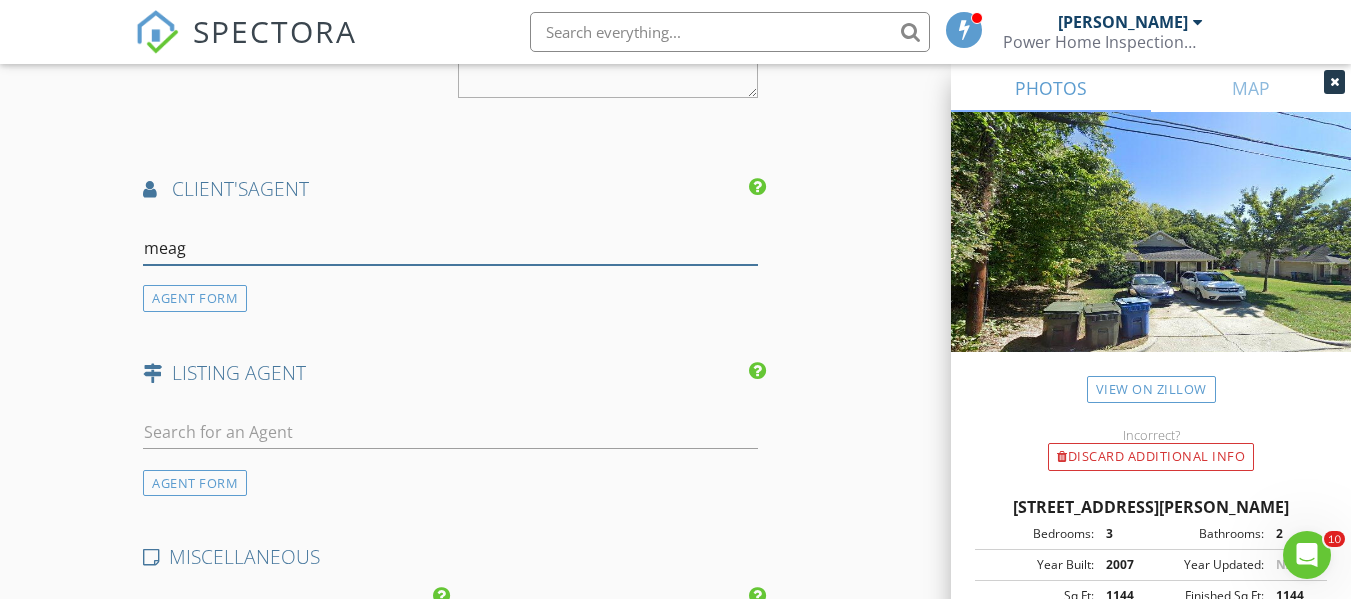 type on "meaga" 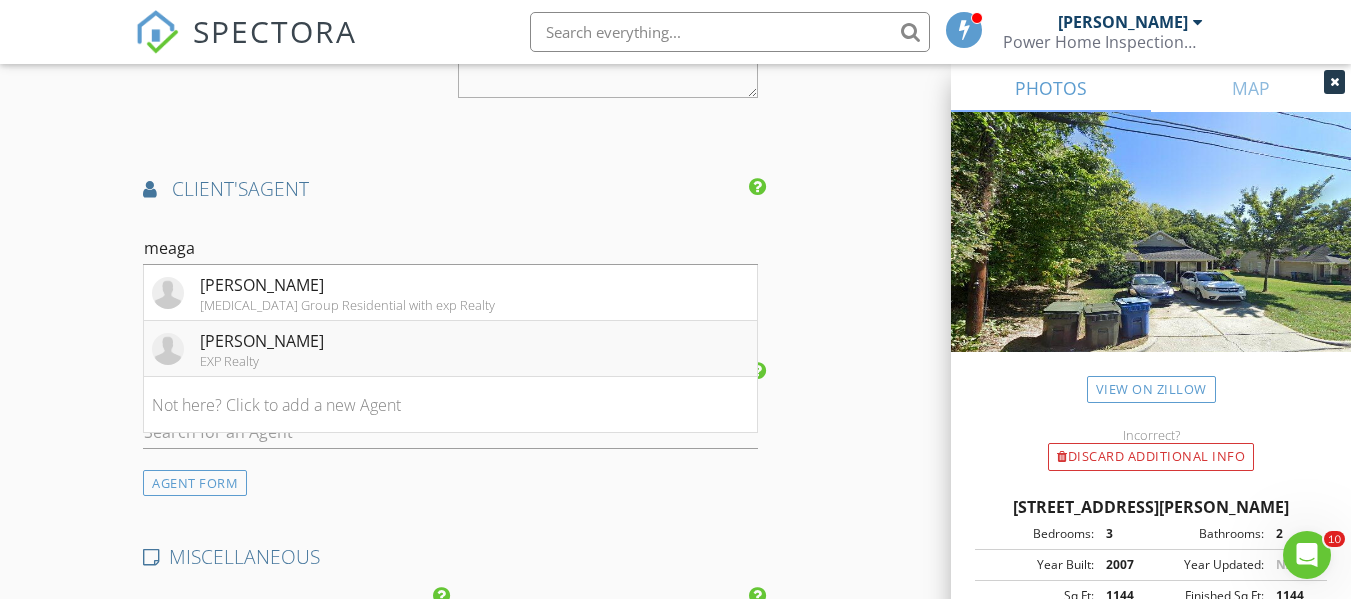 click on "Meagan Black" at bounding box center (262, 341) 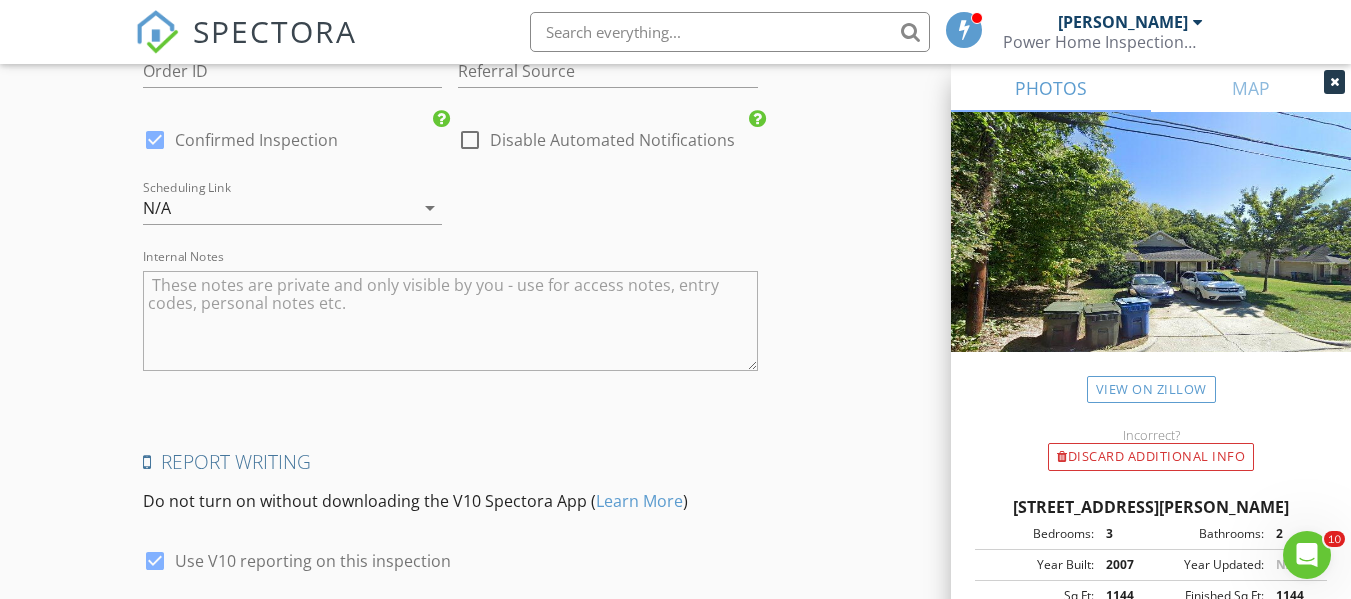 scroll, scrollTop: 3929, scrollLeft: 0, axis: vertical 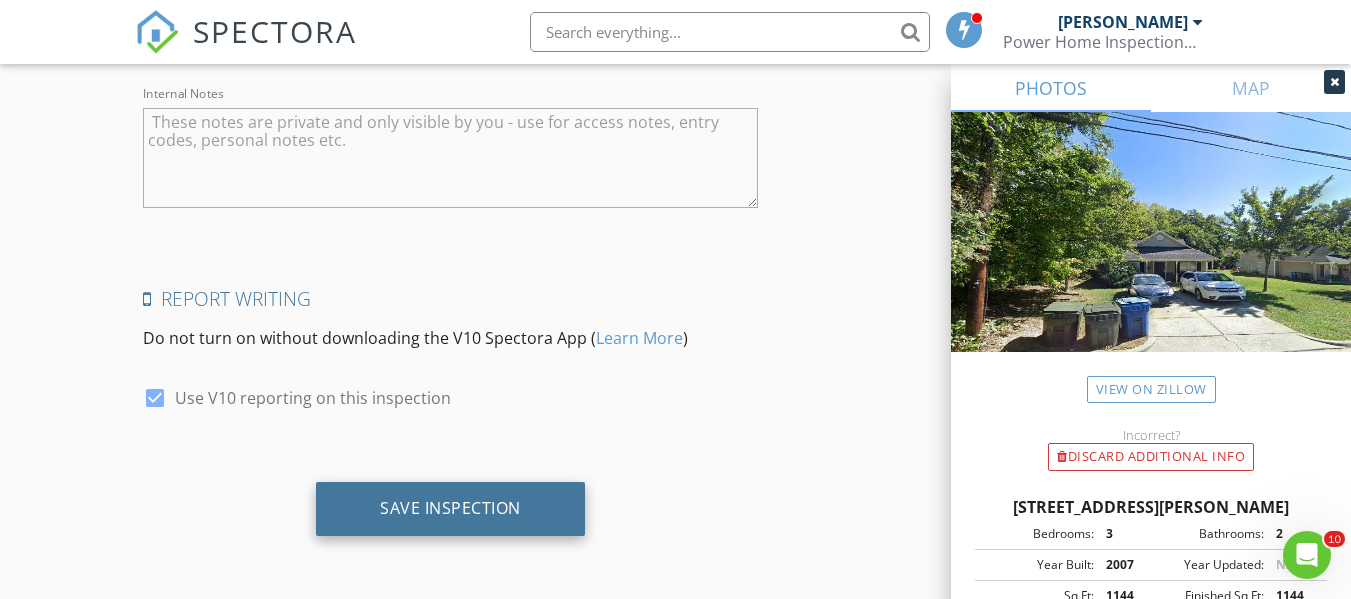 click on "Save Inspection" at bounding box center (450, 509) 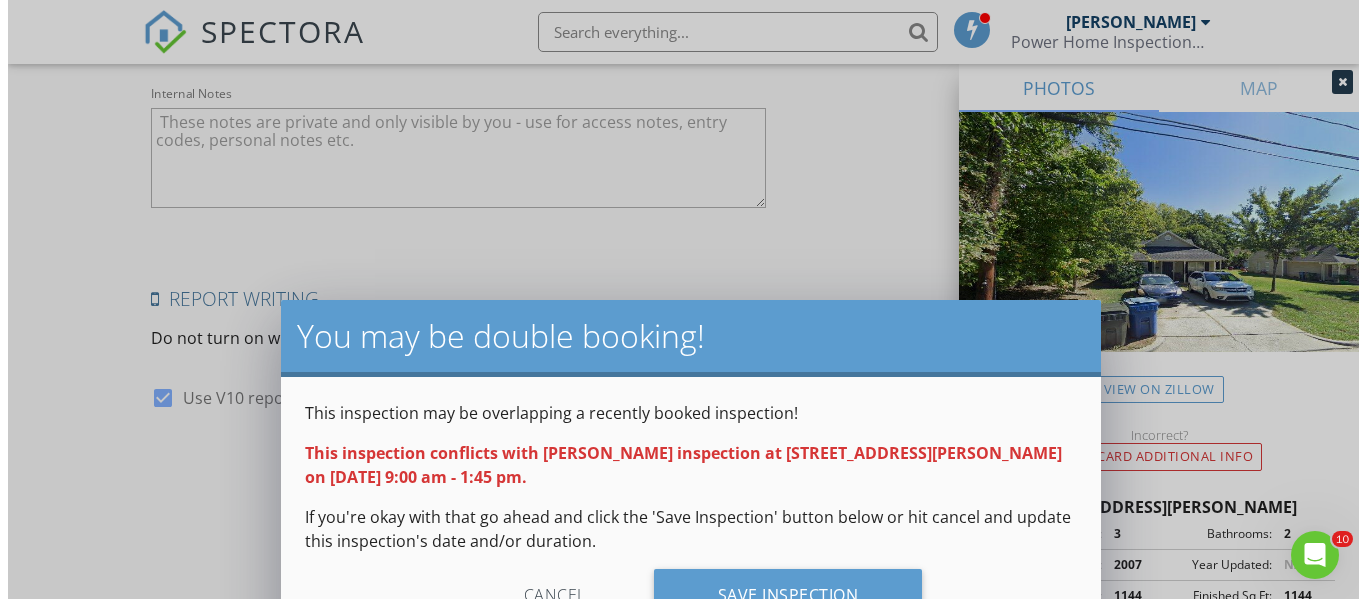 scroll, scrollTop: 3913, scrollLeft: 0, axis: vertical 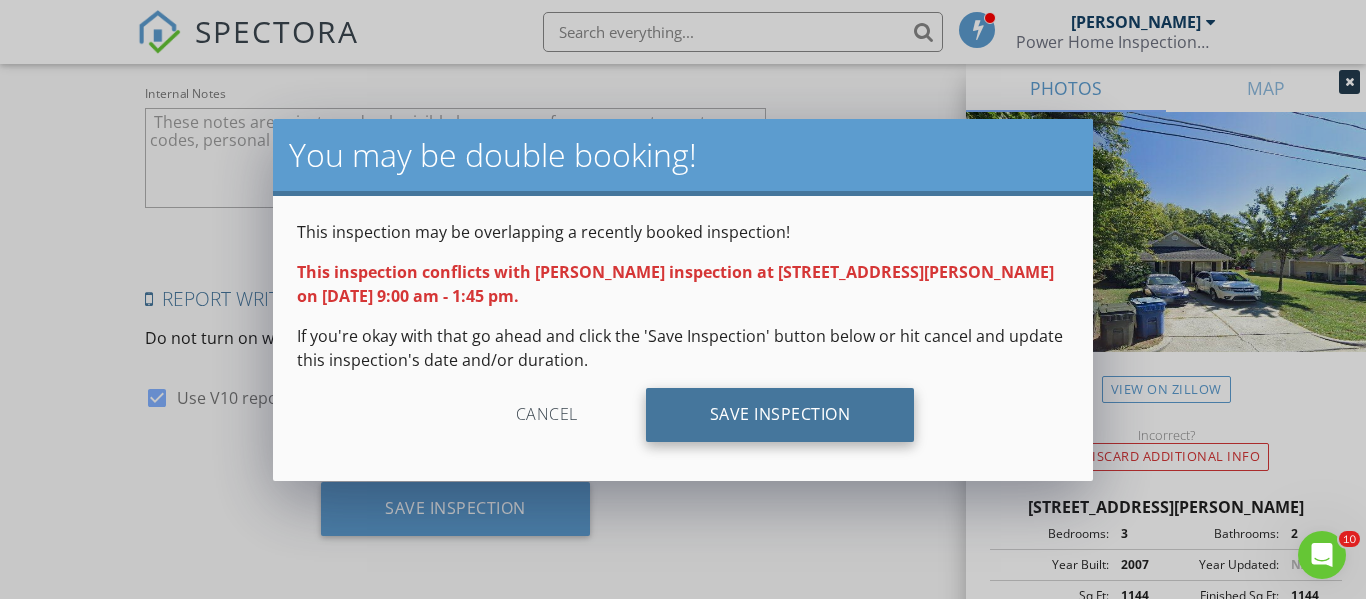click on "Save Inspection" at bounding box center [780, 415] 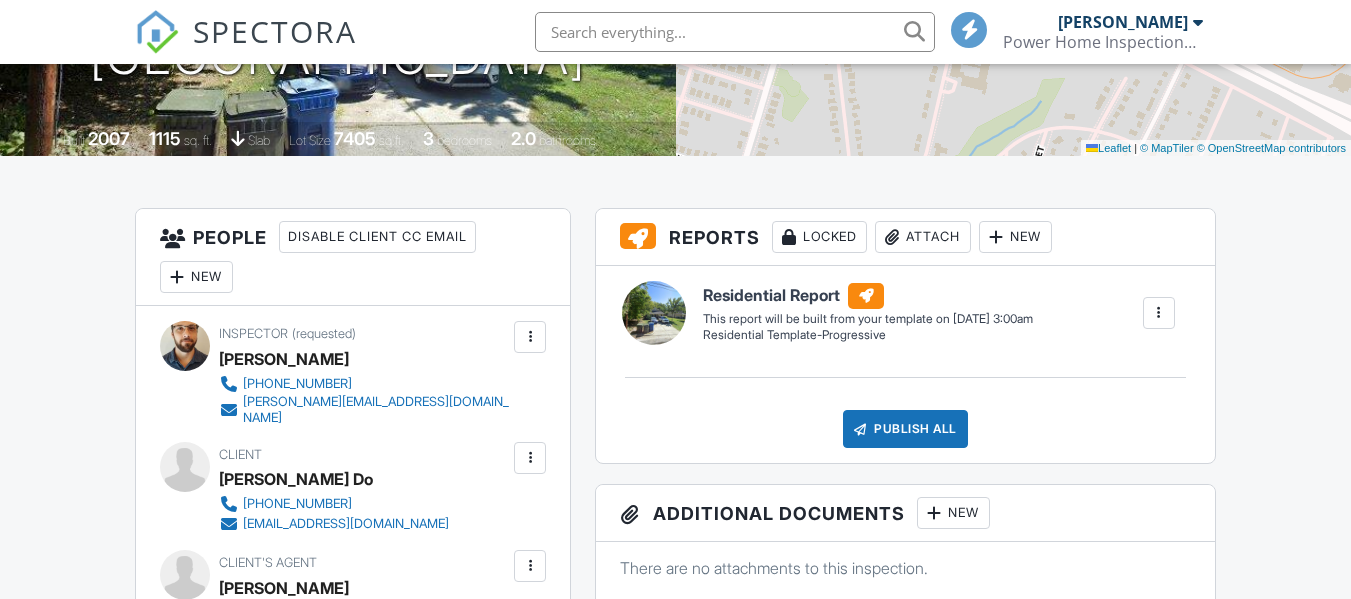 scroll, scrollTop: 445, scrollLeft: 0, axis: vertical 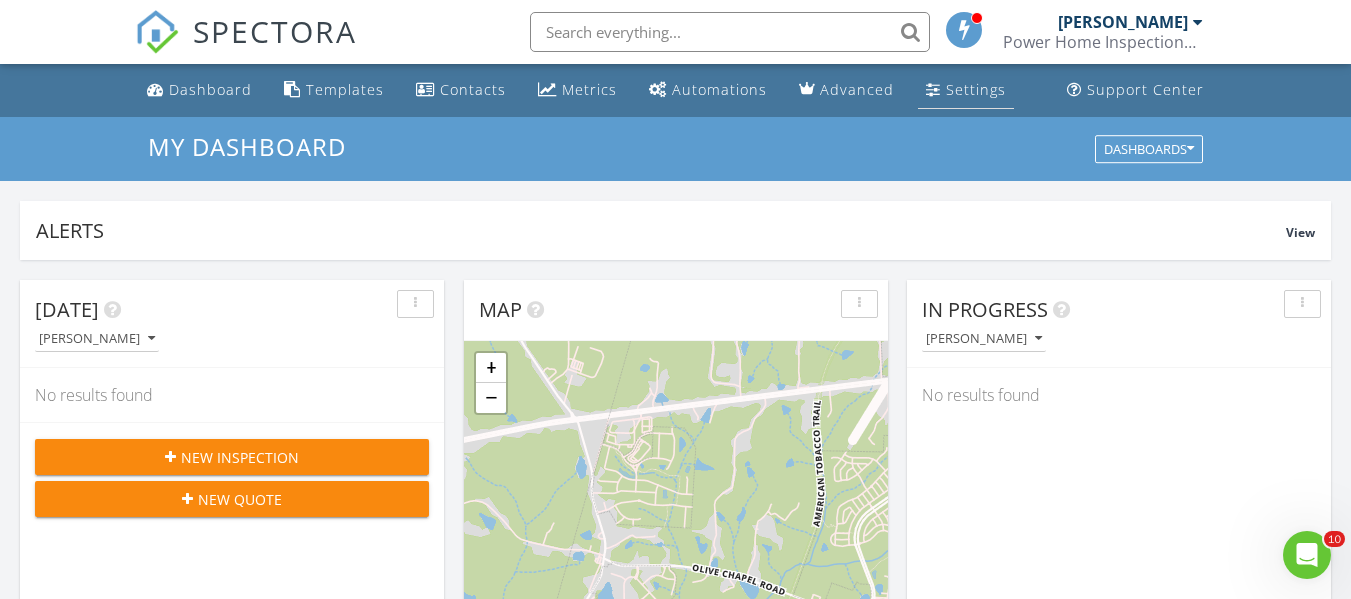 click on "Settings" at bounding box center (976, 89) 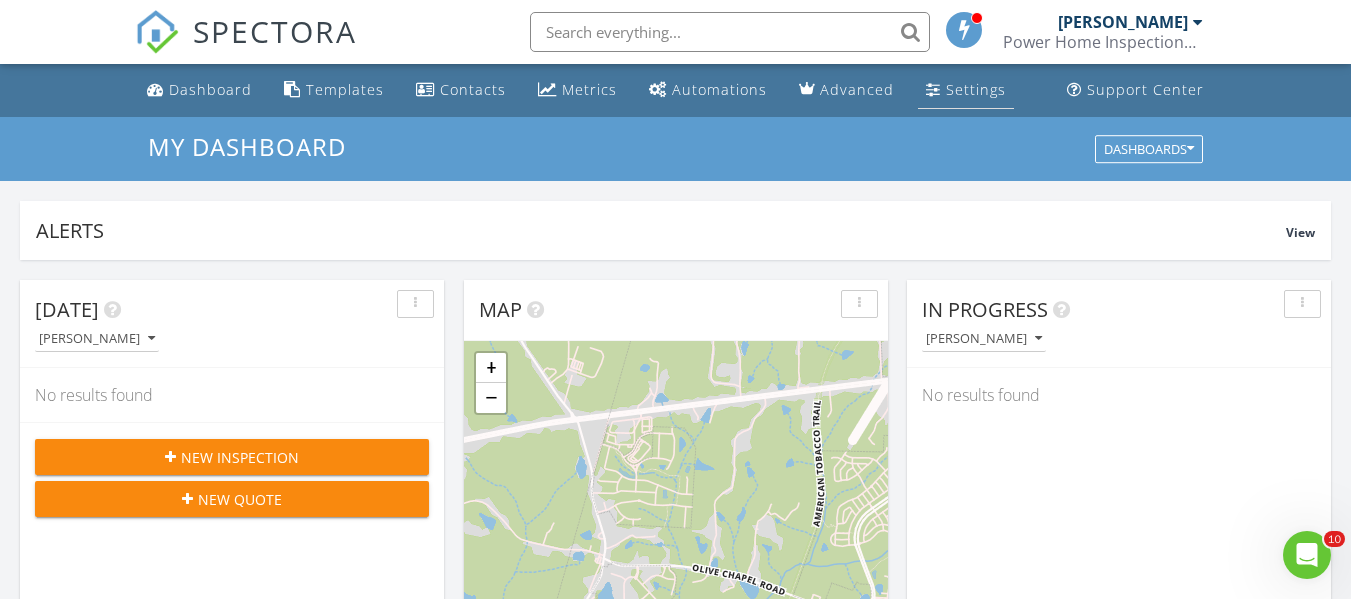 click on "Settings" at bounding box center [976, 89] 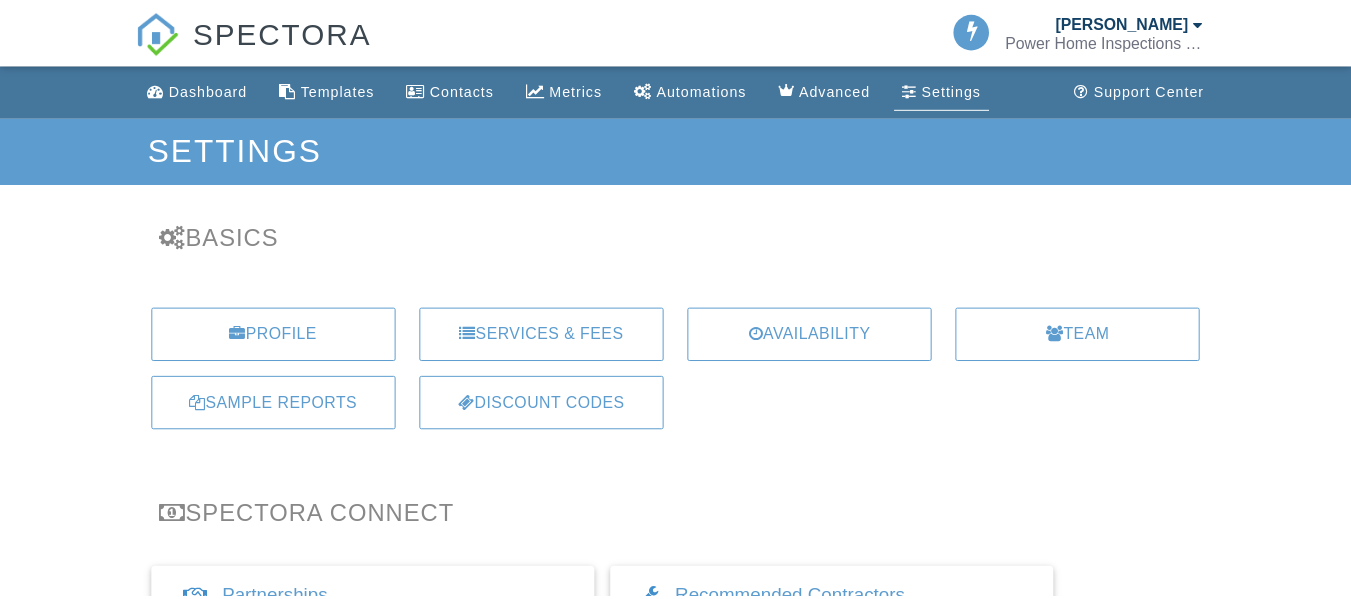 scroll, scrollTop: 0, scrollLeft: 0, axis: both 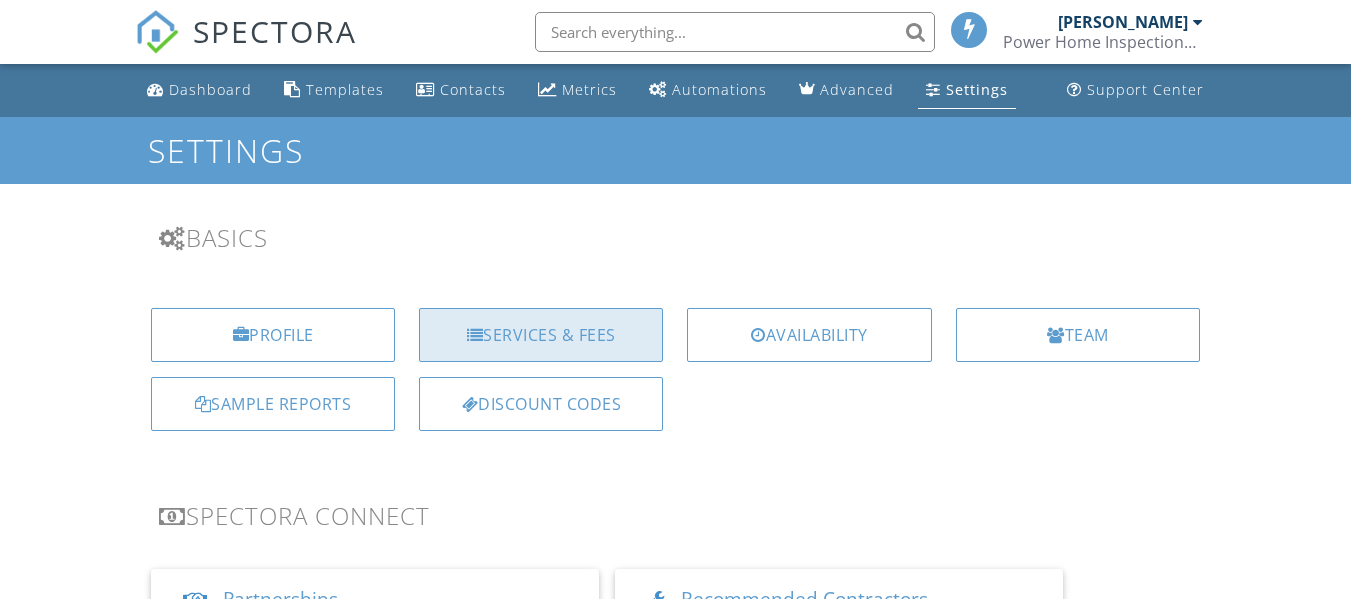 click on "Services & Fees" at bounding box center [541, 335] 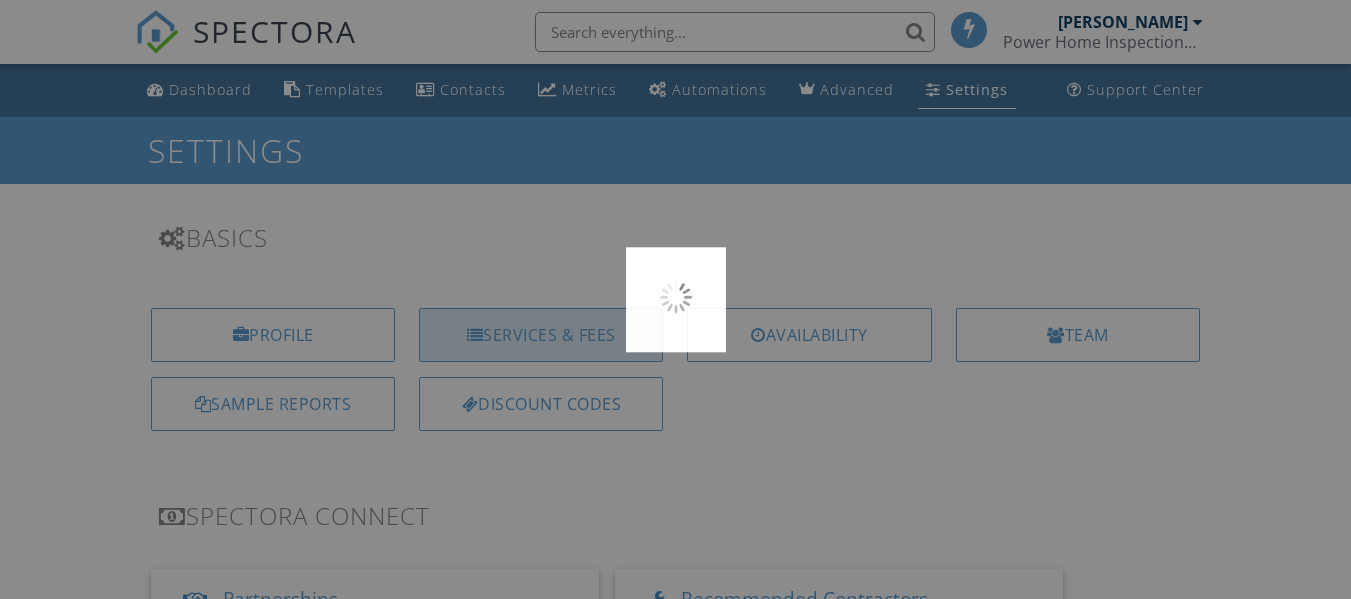 scroll, scrollTop: 0, scrollLeft: 0, axis: both 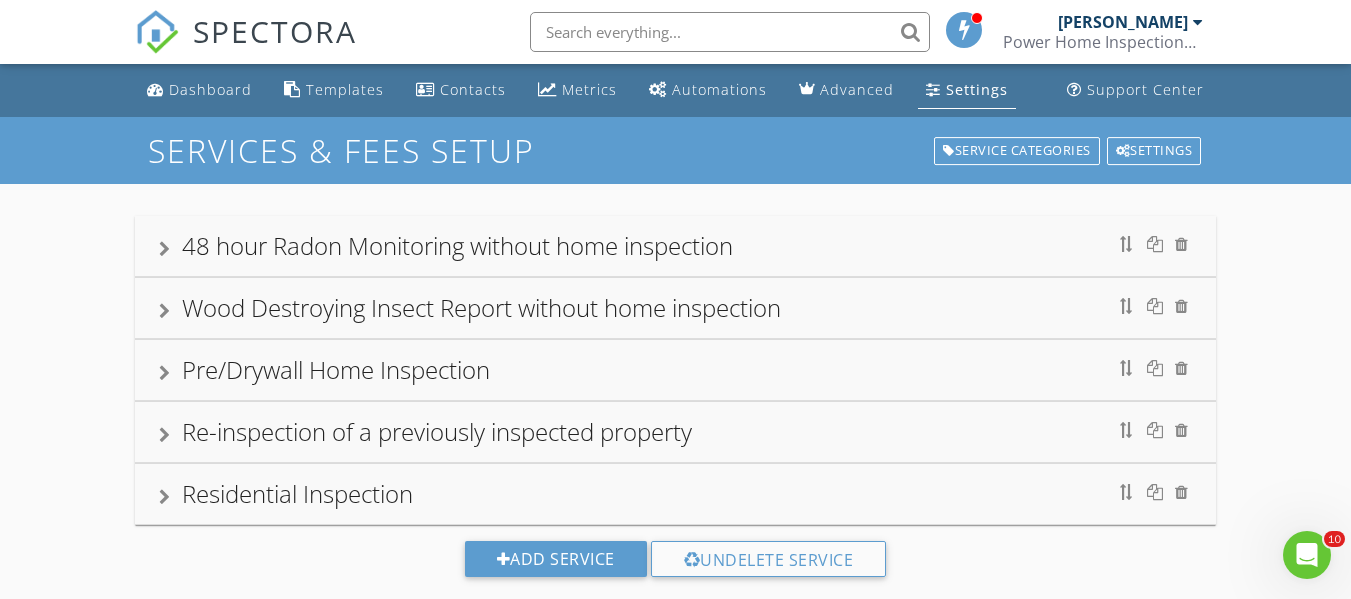 click on "Residential Inspection" at bounding box center (675, 494) 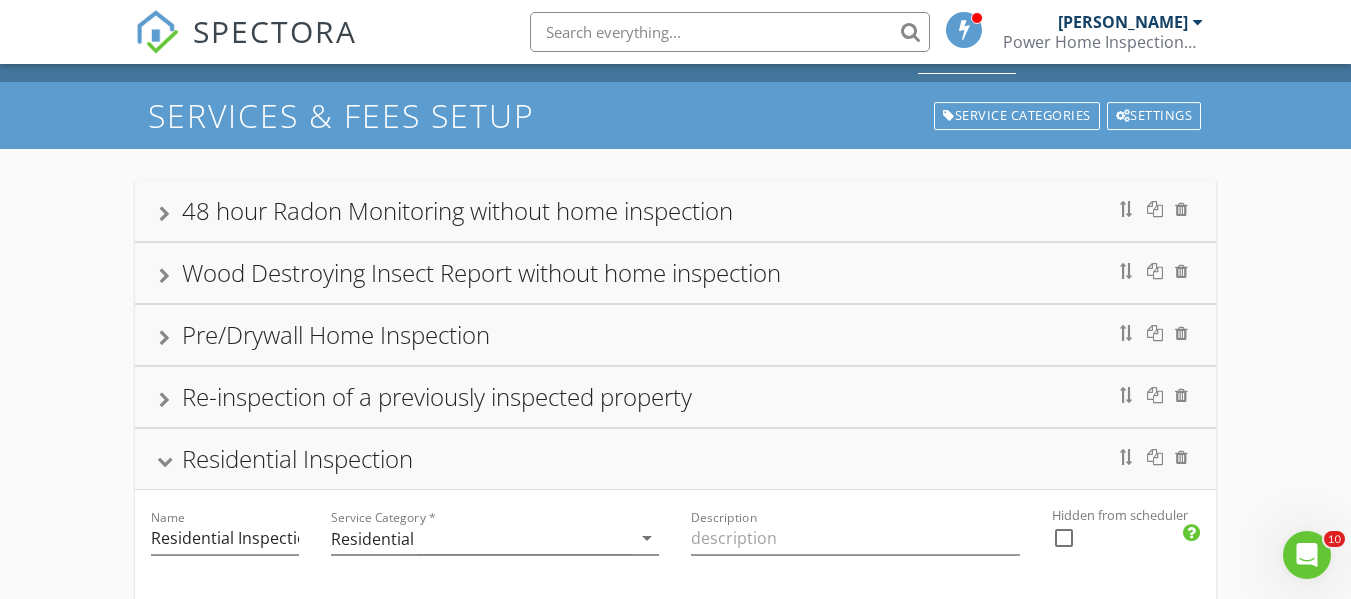 scroll, scrollTop: 0, scrollLeft: 0, axis: both 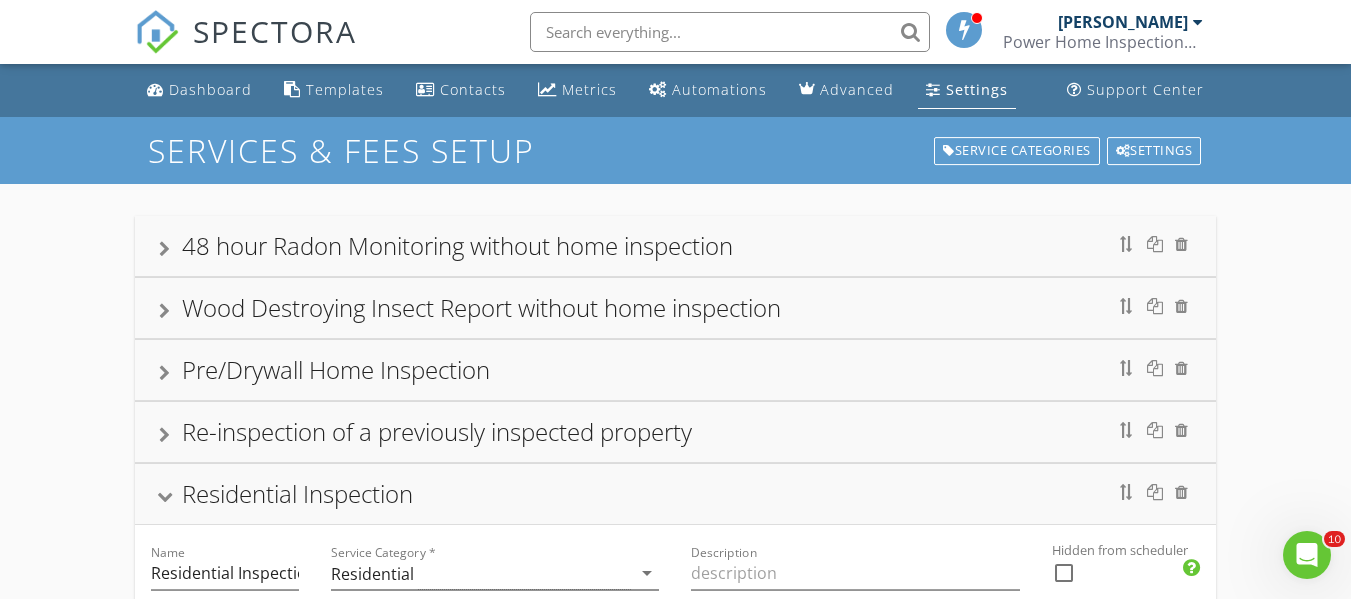 click at bounding box center (730, 32) 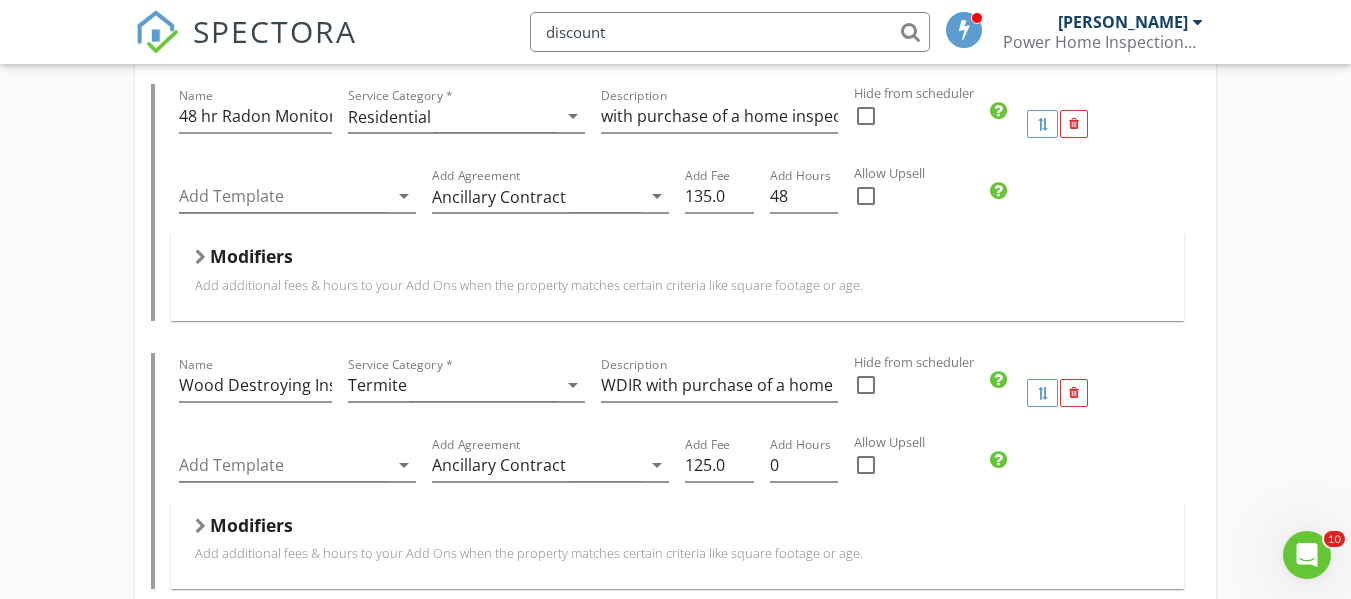 scroll, scrollTop: 866, scrollLeft: 0, axis: vertical 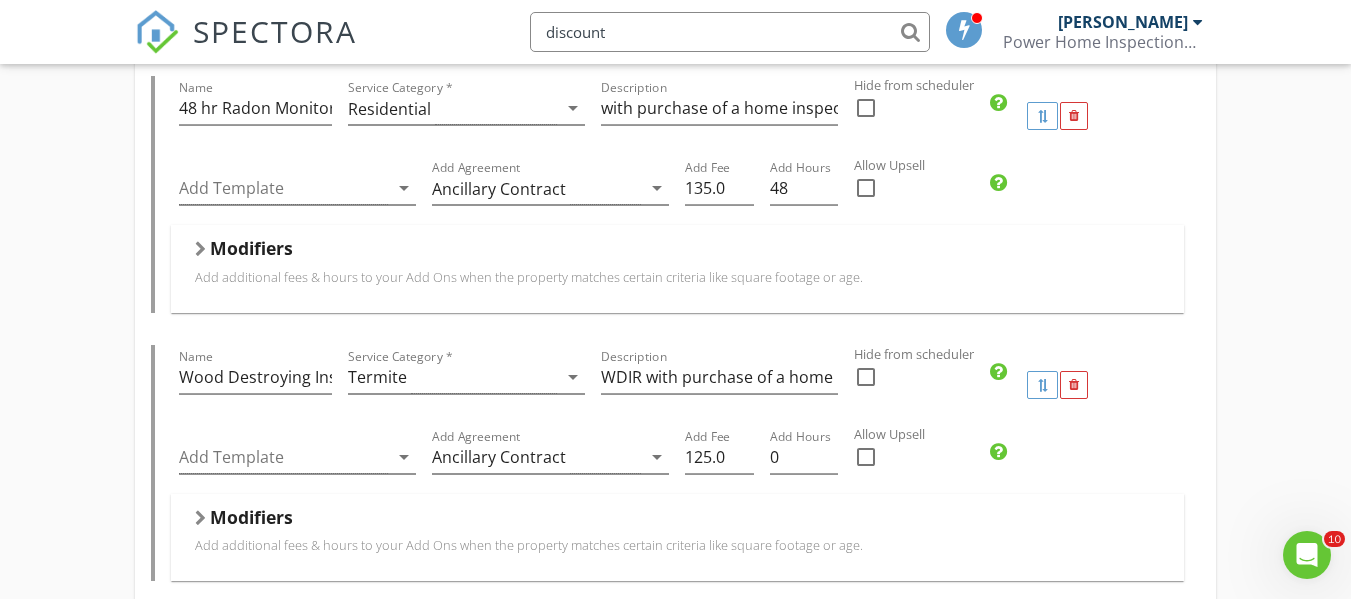 type on "discount" 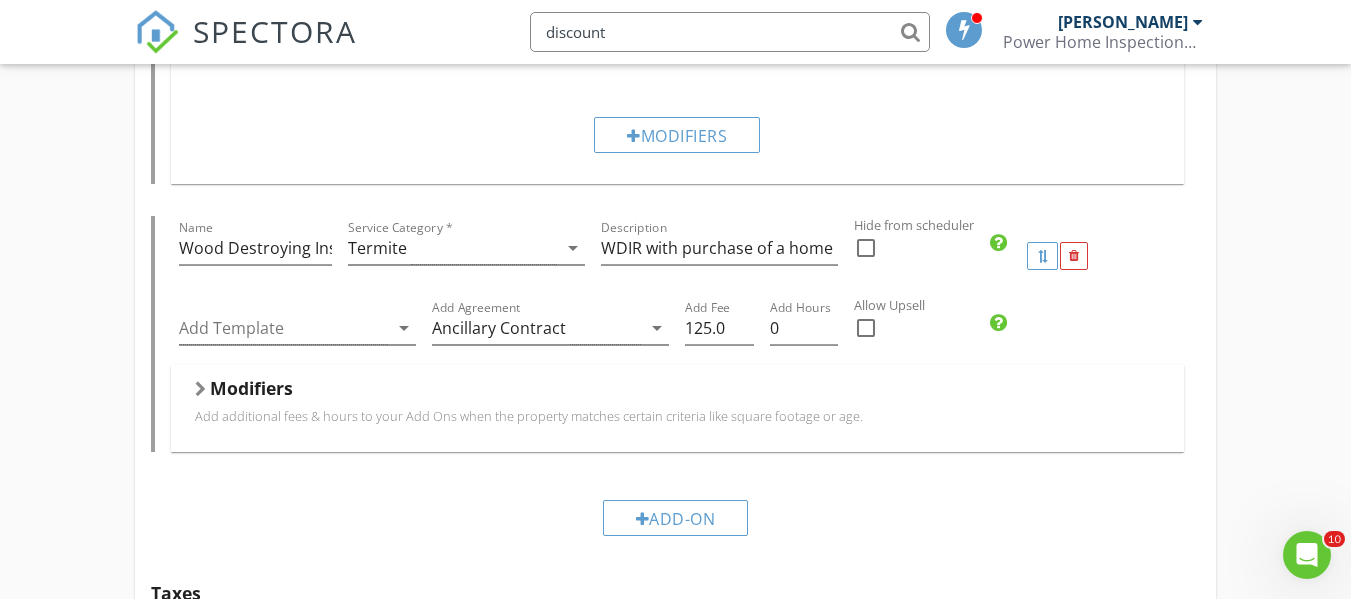 scroll, scrollTop: 1095, scrollLeft: 0, axis: vertical 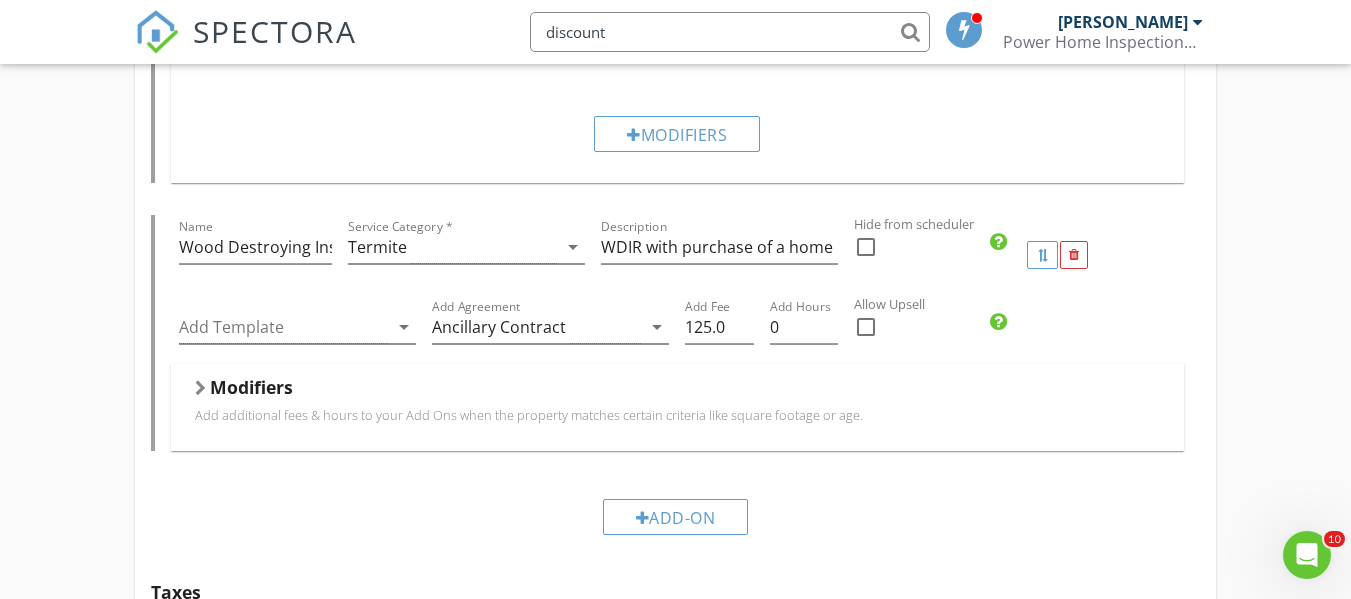 click on "Modifiers" at bounding box center (677, 391) 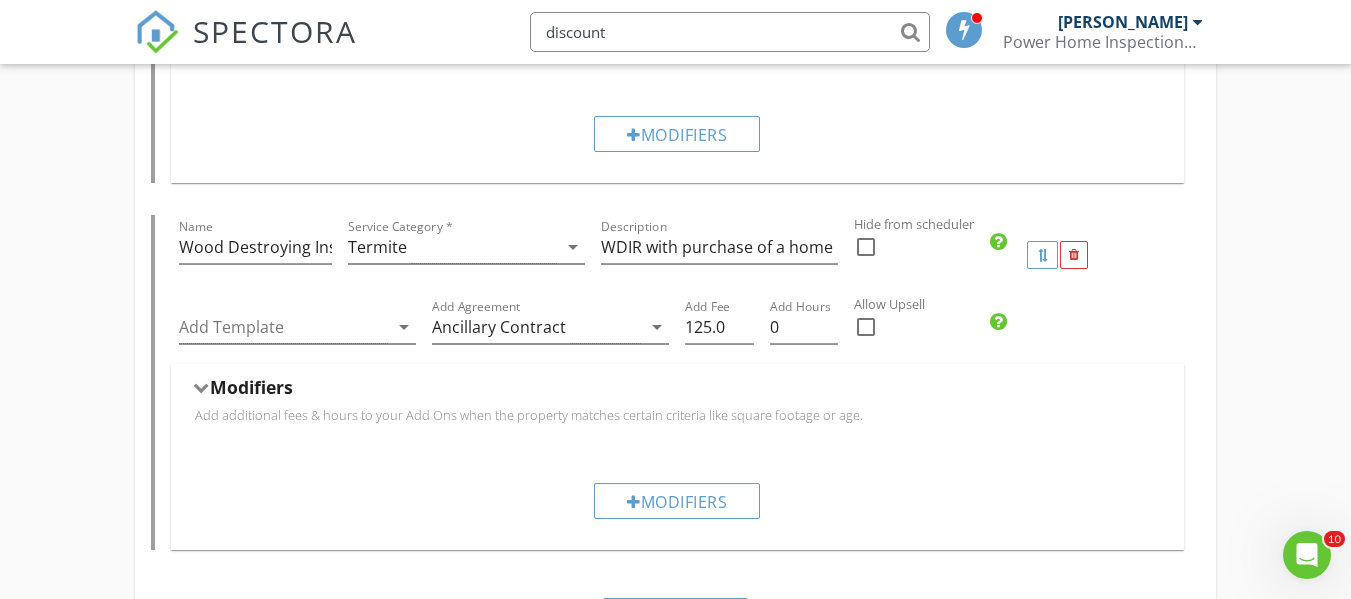 click at bounding box center (201, 387) 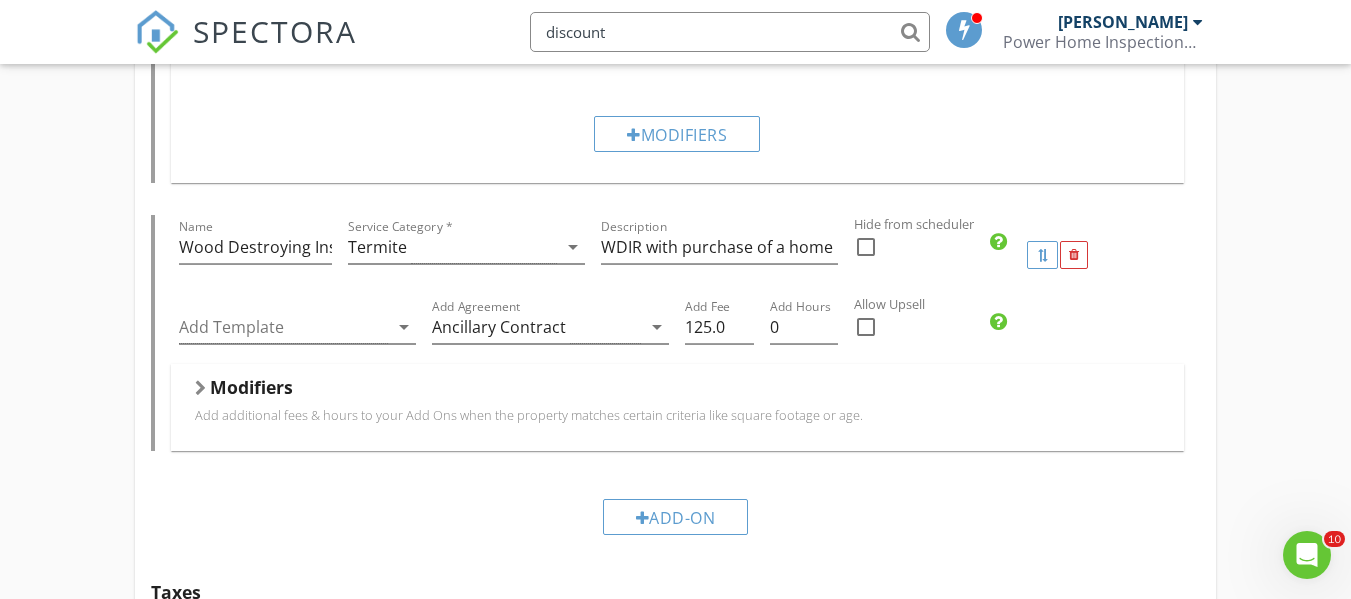 click at bounding box center [200, 388] 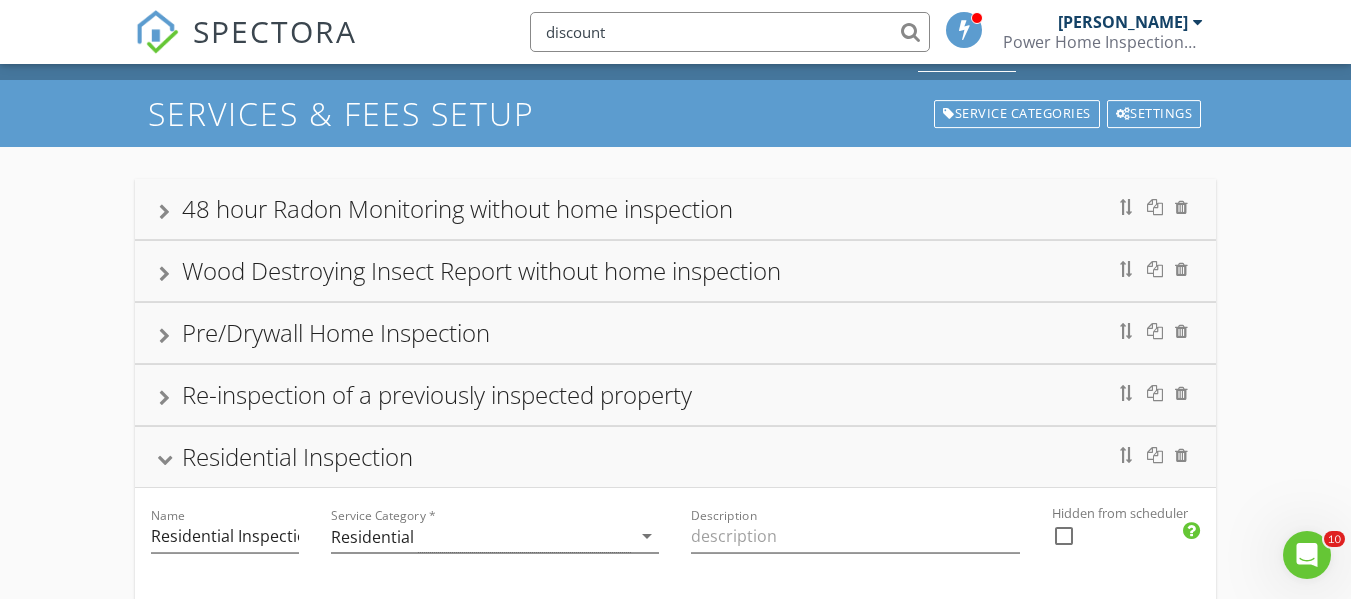 scroll, scrollTop: 0, scrollLeft: 0, axis: both 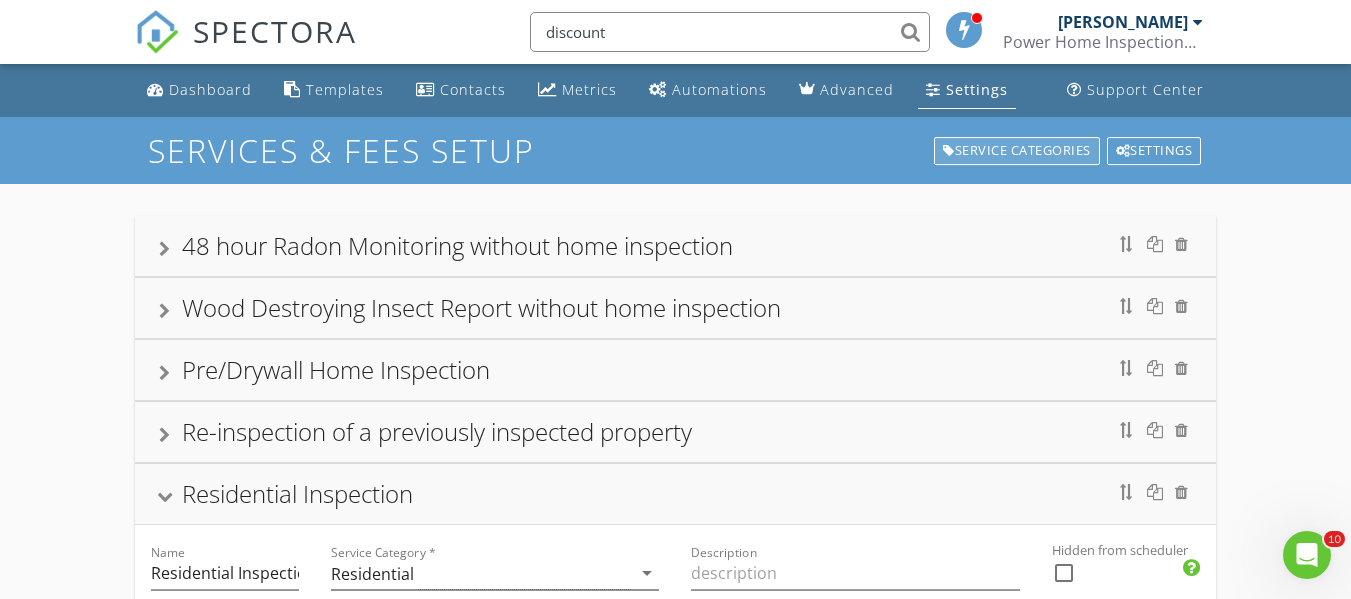 click on "Service Categories" at bounding box center (1017, 151) 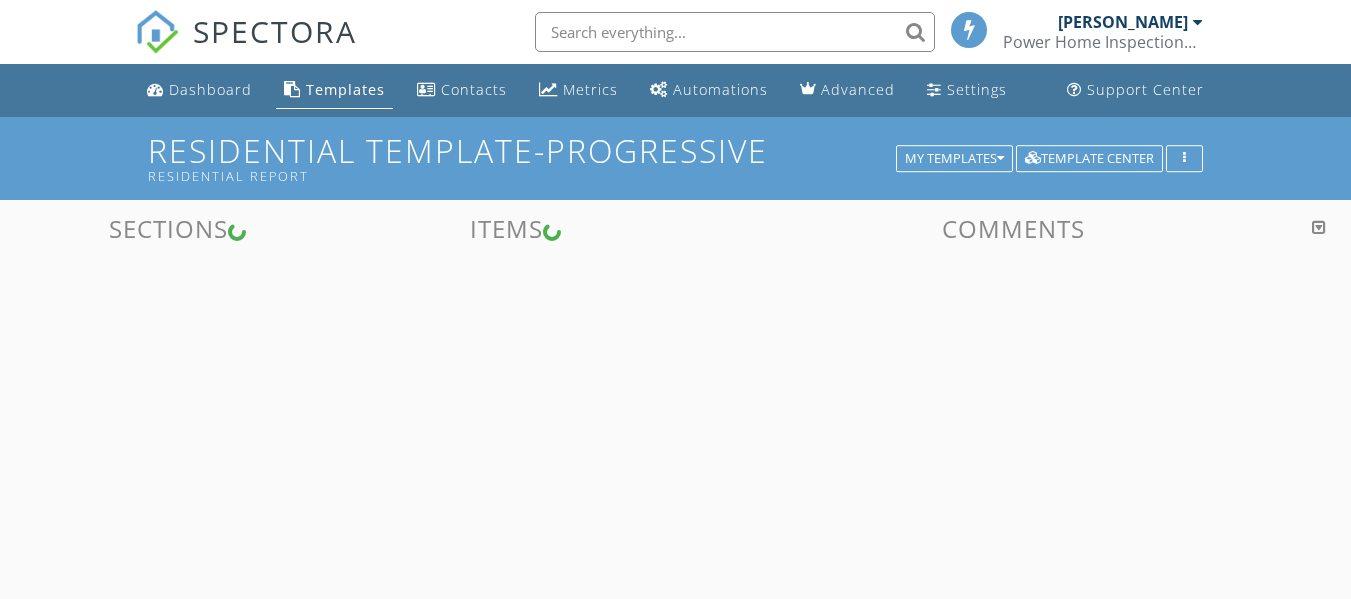scroll, scrollTop: 0, scrollLeft: 0, axis: both 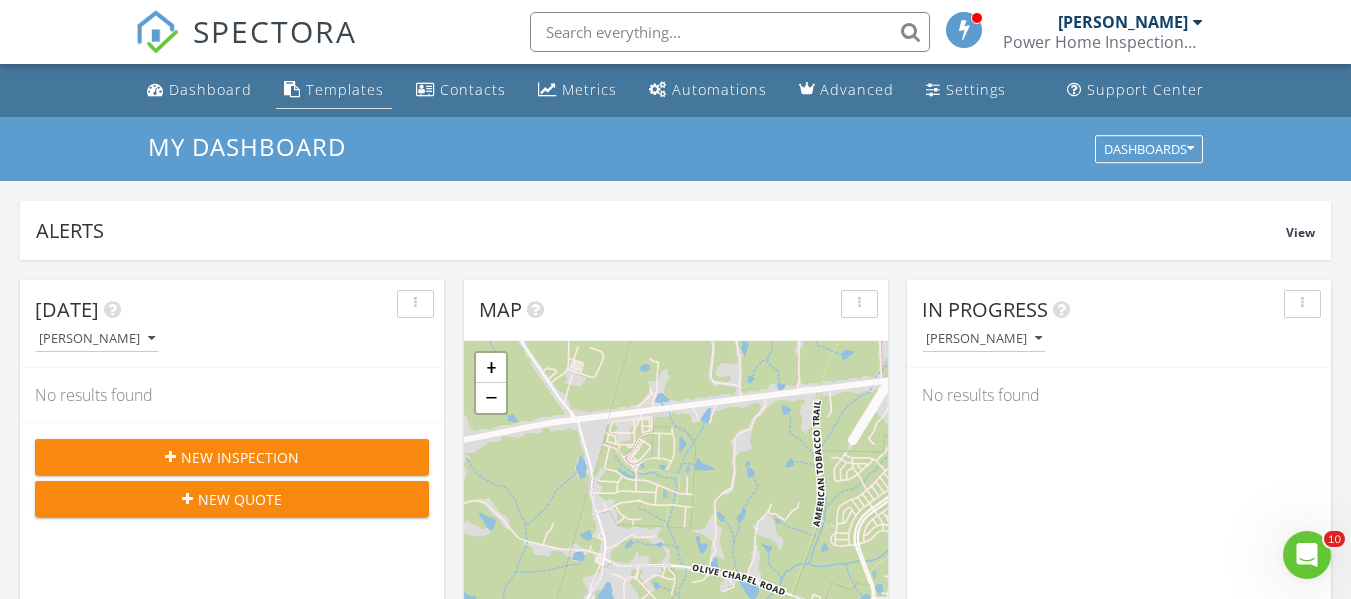 click on "Templates" at bounding box center (334, 90) 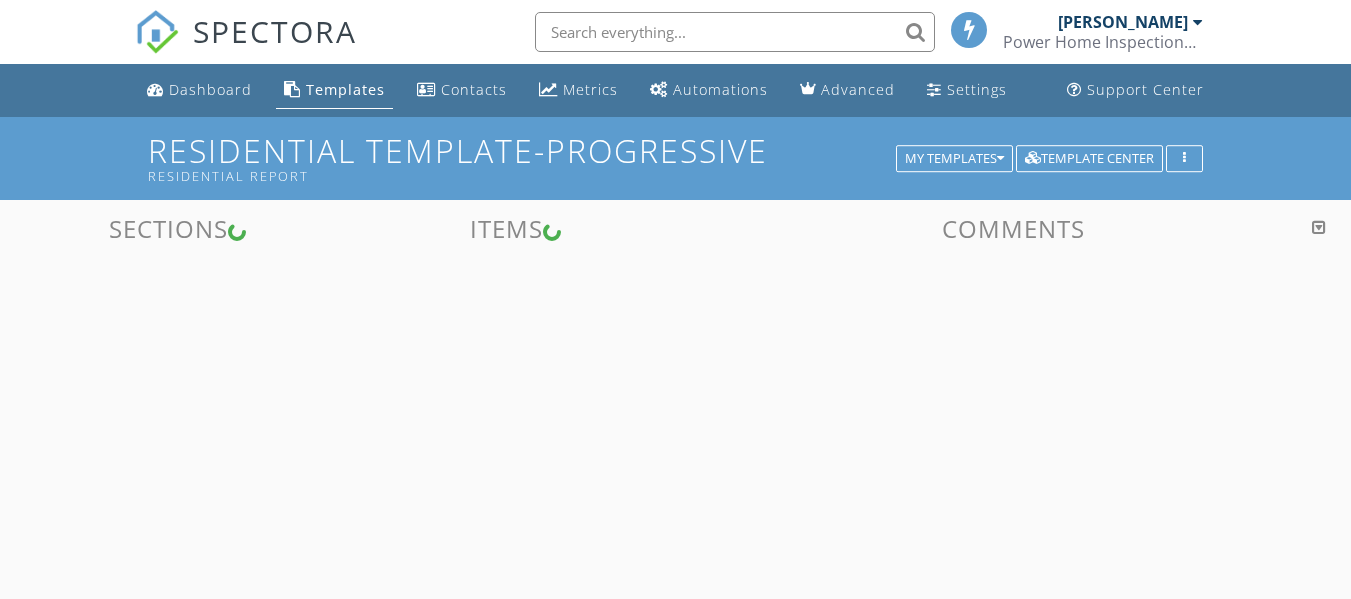 scroll, scrollTop: 0, scrollLeft: 0, axis: both 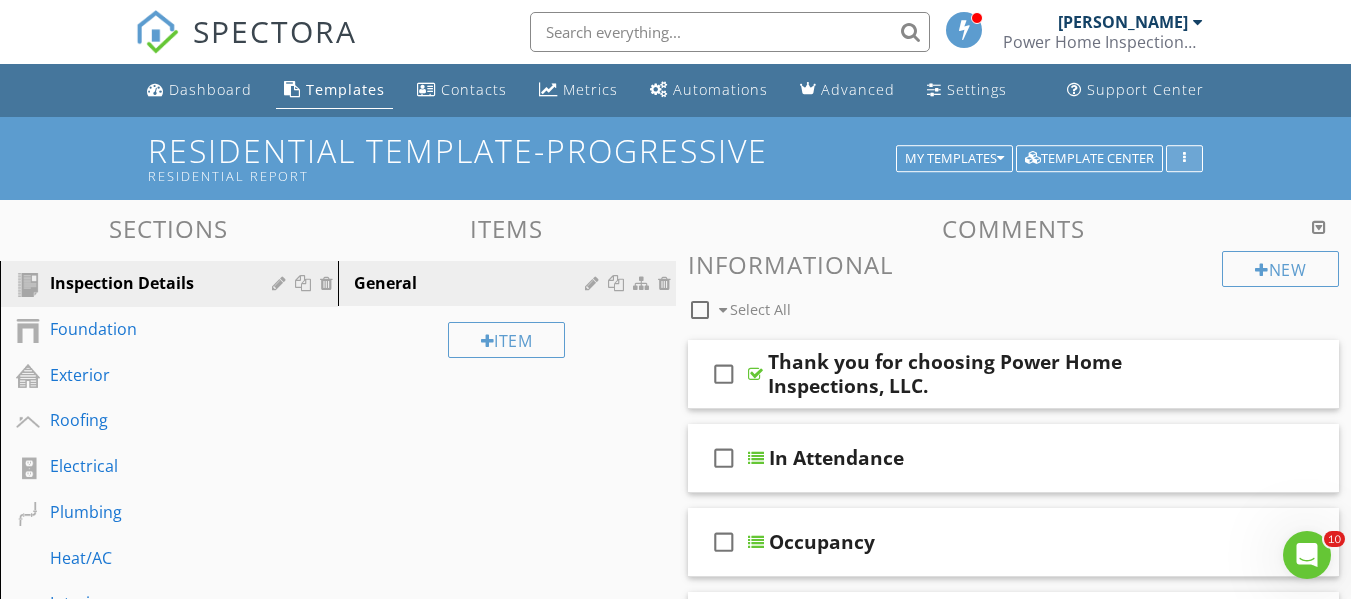 click at bounding box center (1184, 159) 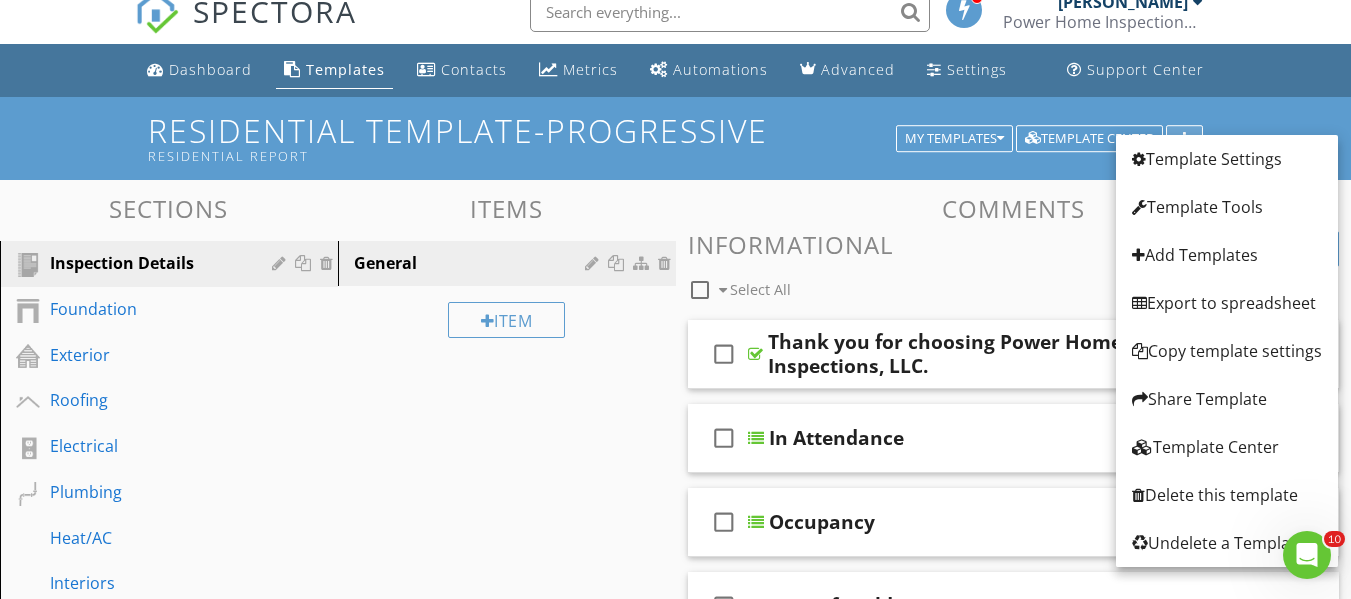 scroll, scrollTop: 0, scrollLeft: 0, axis: both 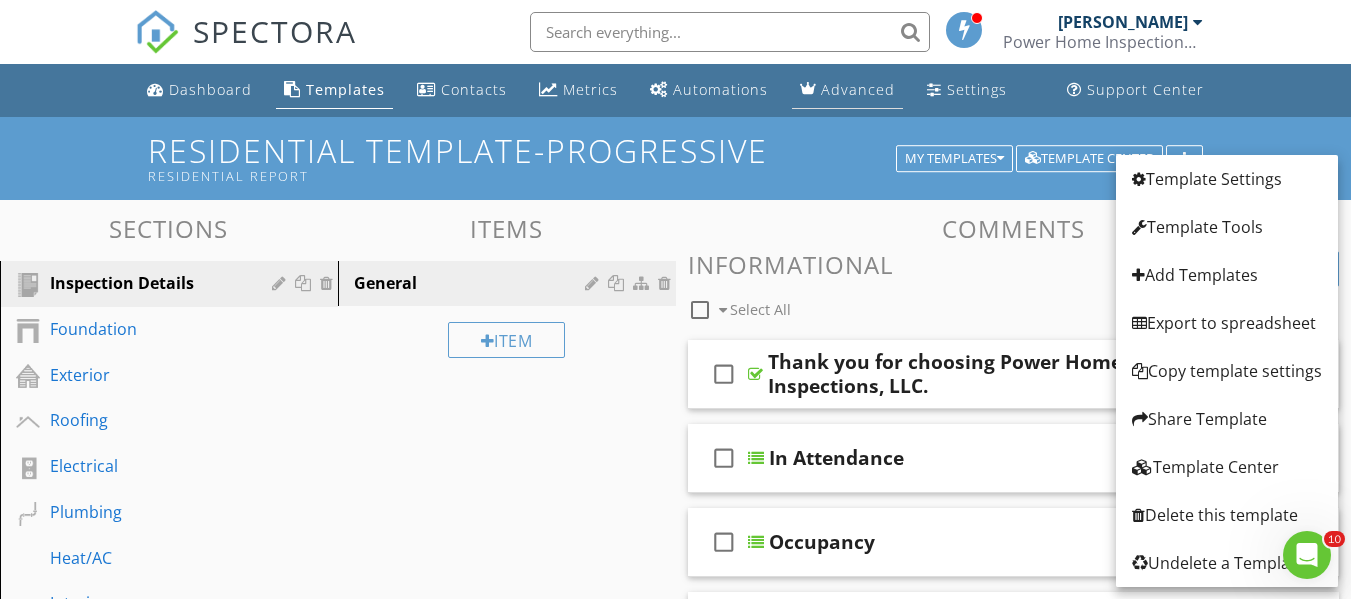 click on "Advanced" at bounding box center (858, 89) 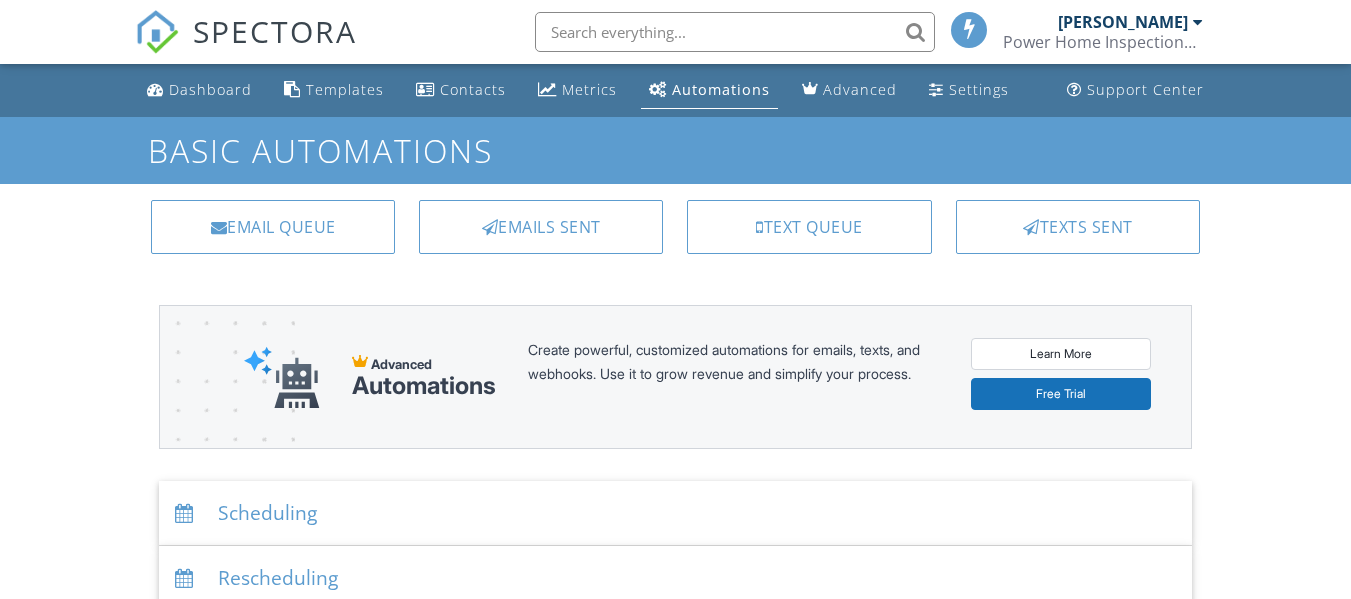 scroll, scrollTop: 0, scrollLeft: 0, axis: both 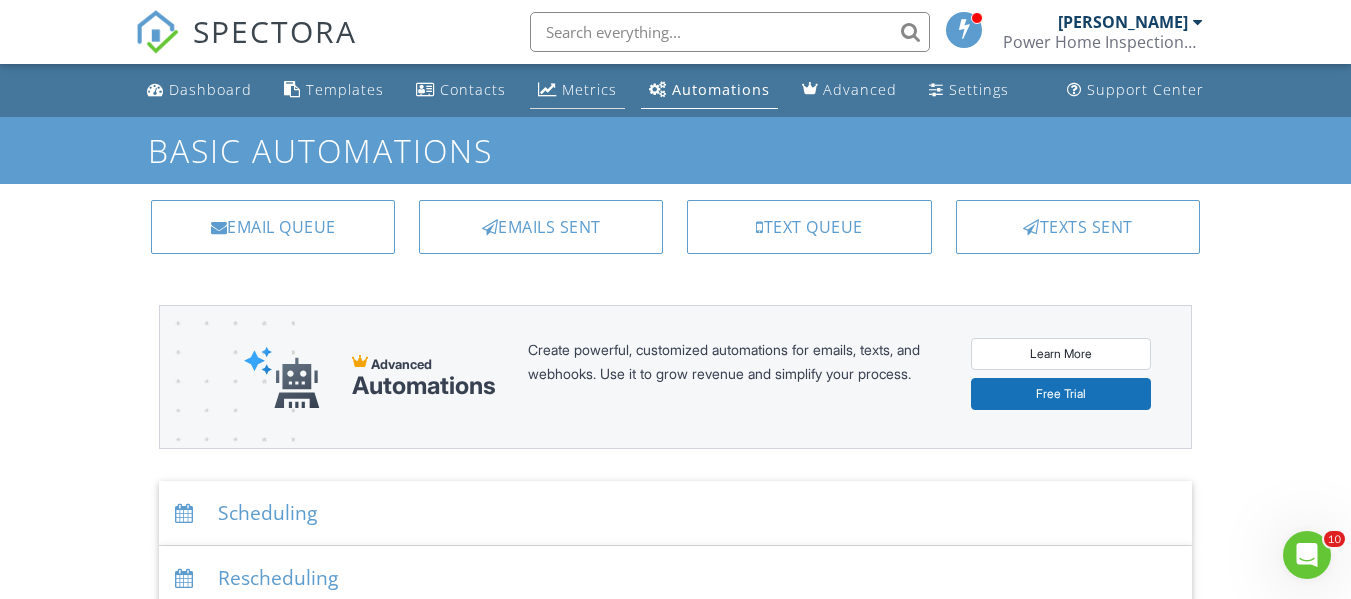 click on "Metrics" at bounding box center [589, 89] 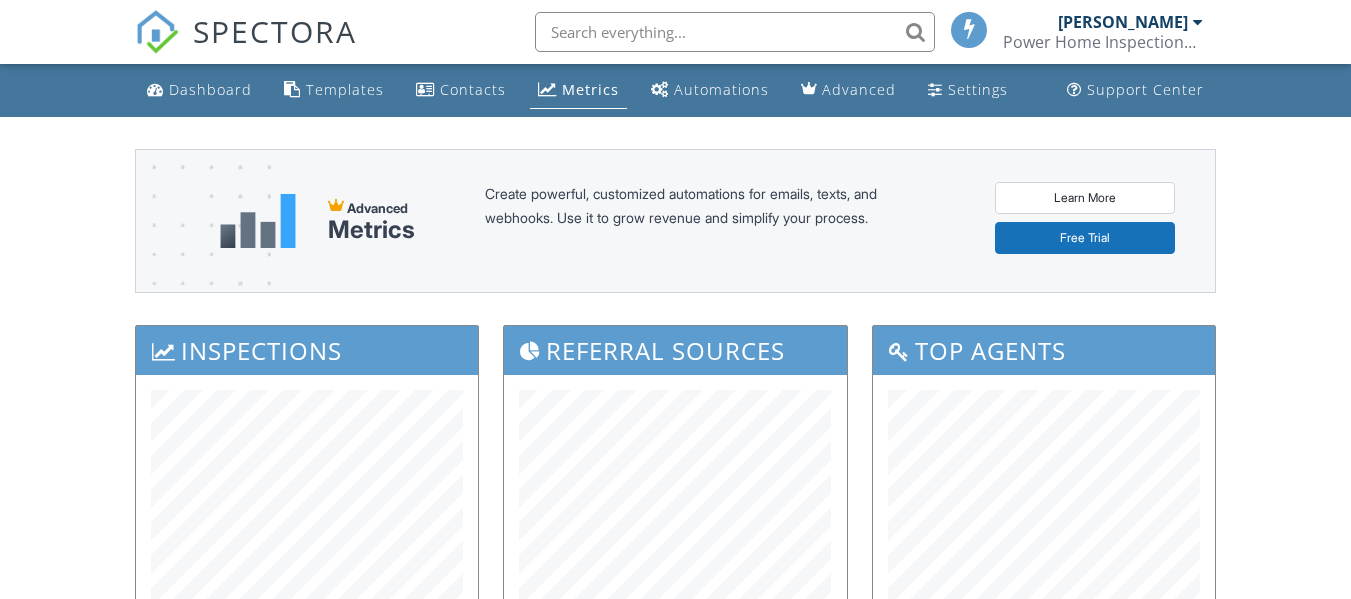 scroll, scrollTop: 0, scrollLeft: 0, axis: both 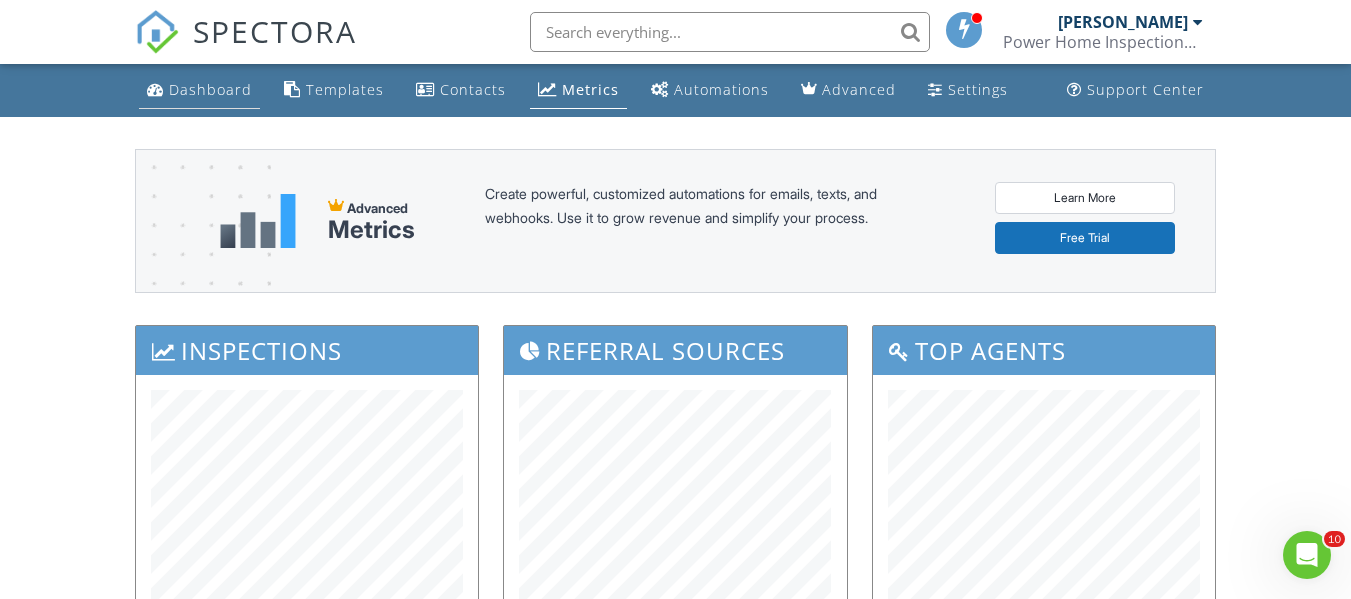 click on "Dashboard" at bounding box center (210, 89) 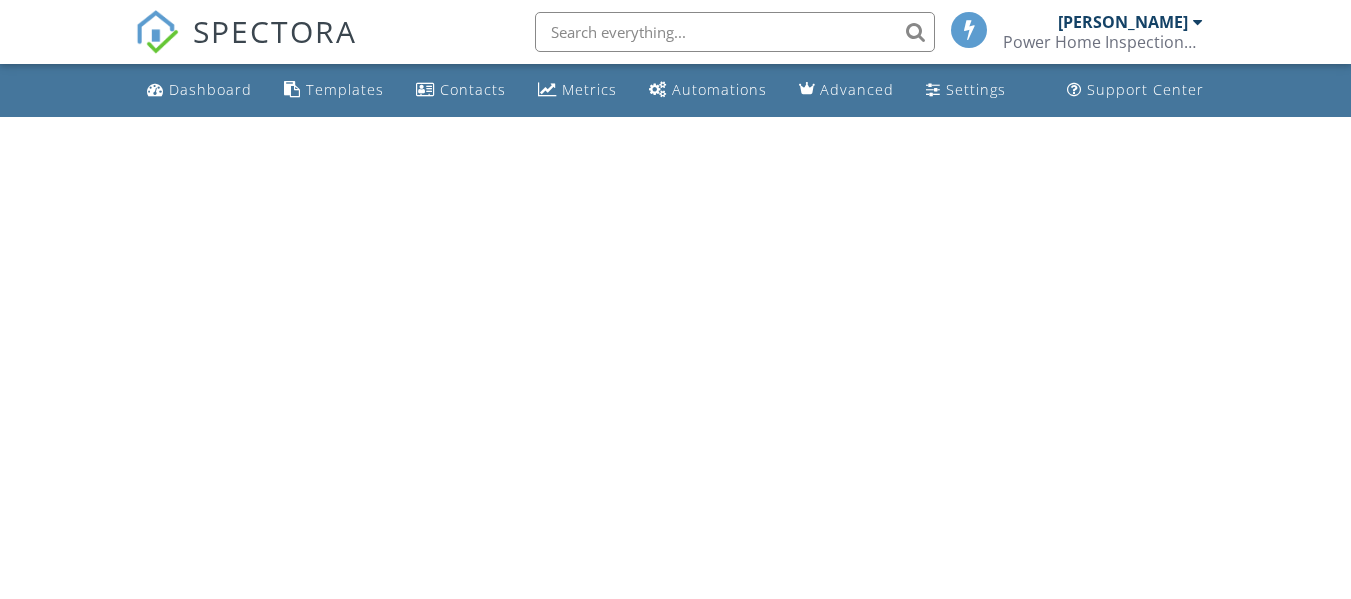 scroll, scrollTop: 0, scrollLeft: 0, axis: both 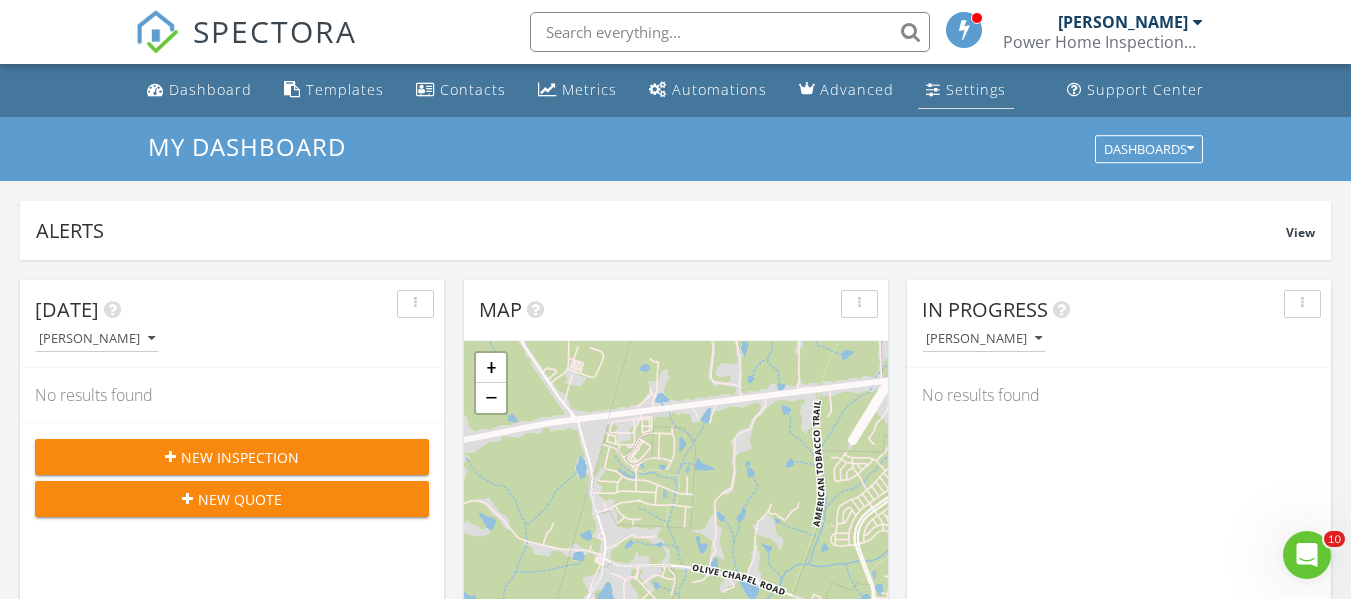 click on "Settings" at bounding box center [976, 89] 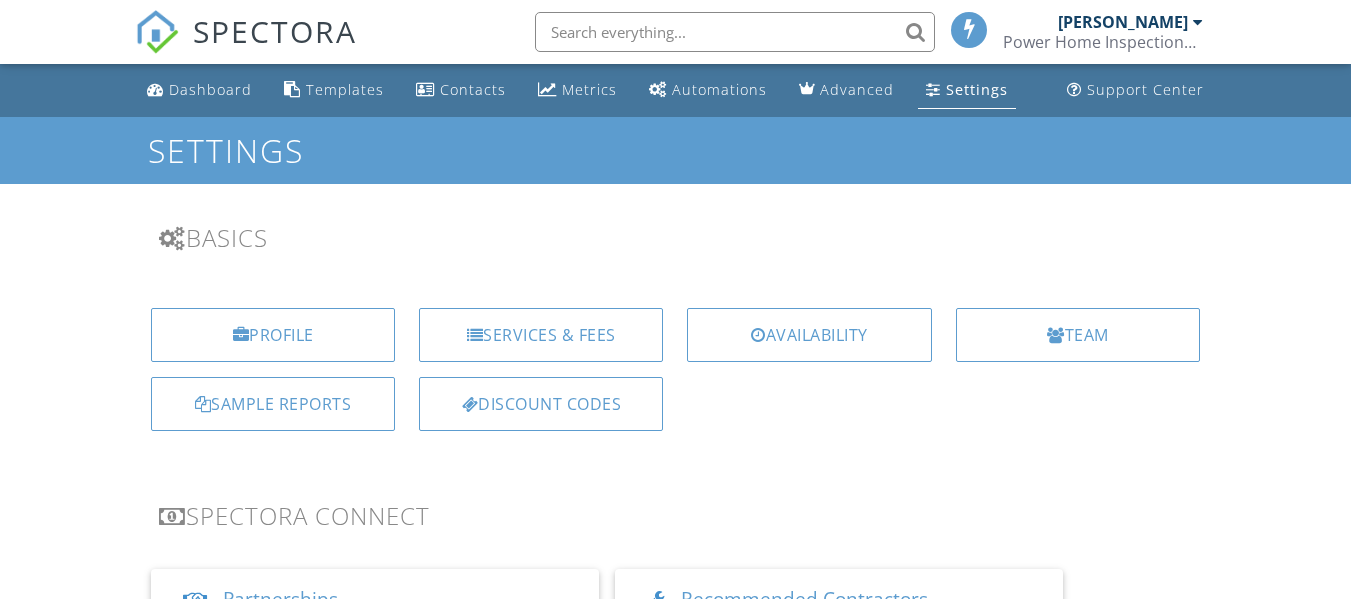 scroll, scrollTop: 0, scrollLeft: 0, axis: both 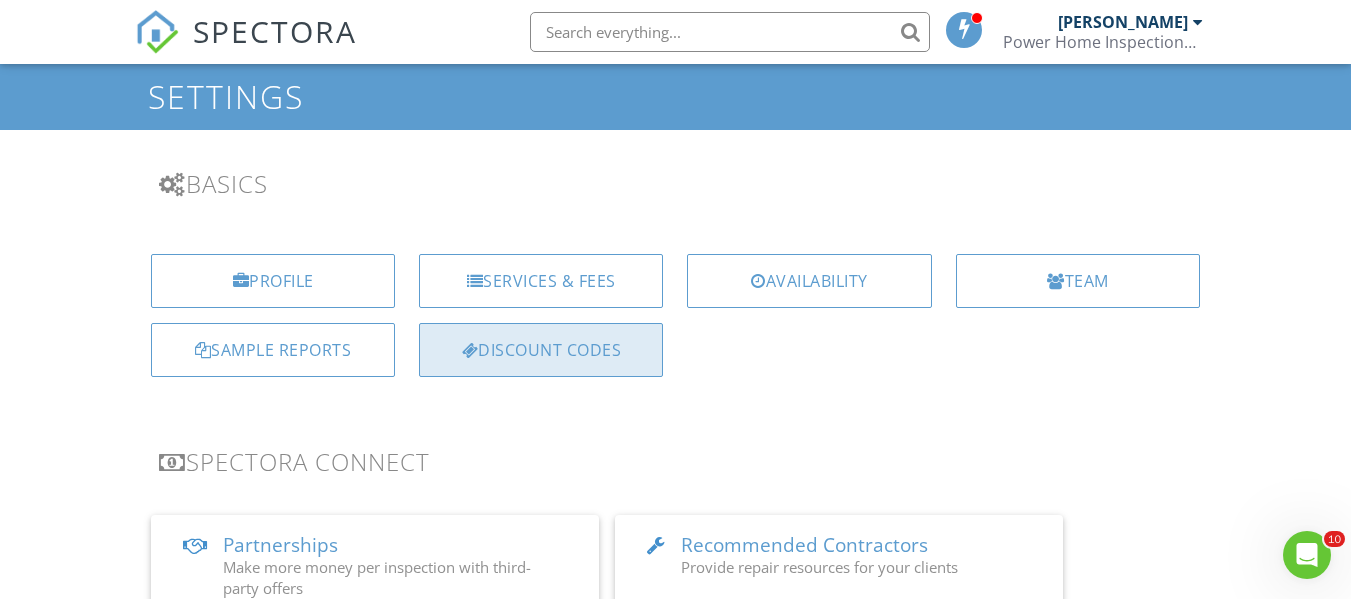 click on "Discount Codes" at bounding box center (541, 350) 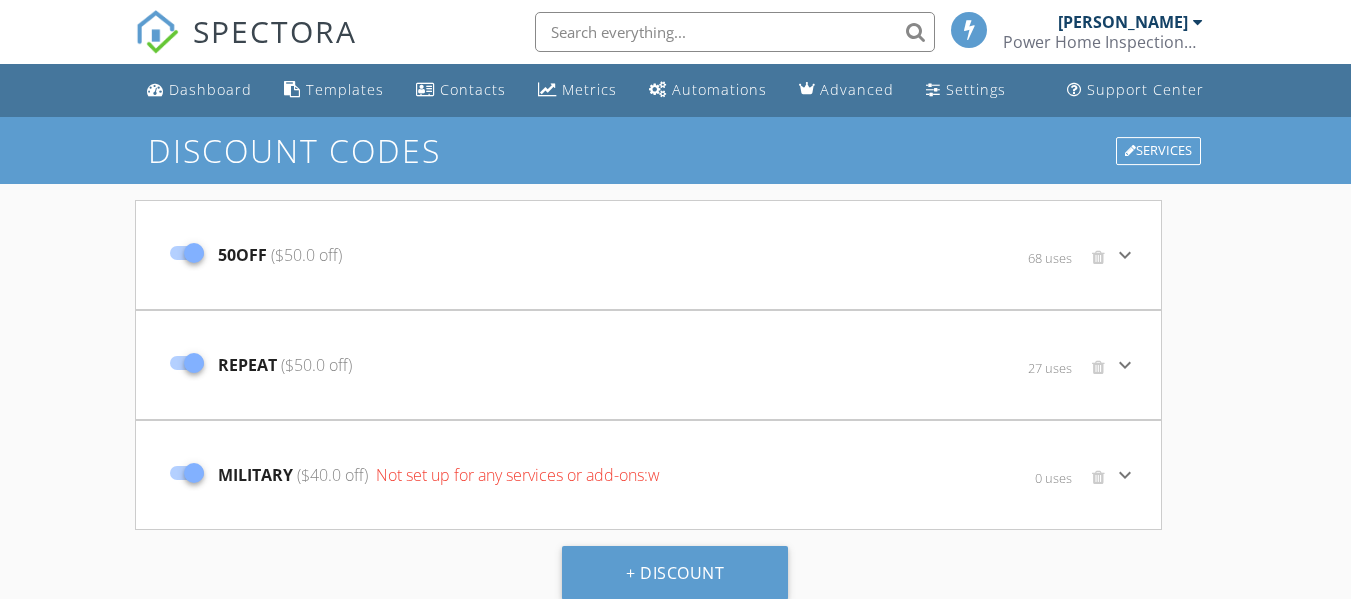 scroll, scrollTop: 0, scrollLeft: 0, axis: both 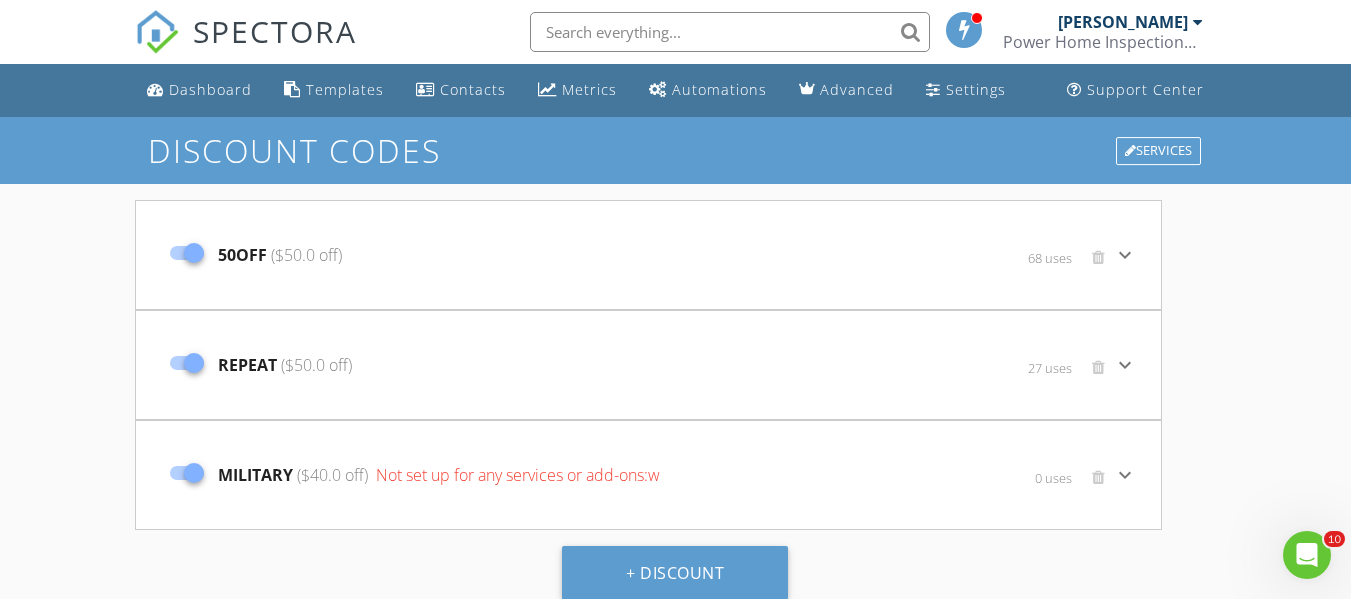 click on "50OFF
($50.0 off)" at bounding box center (477, 255) 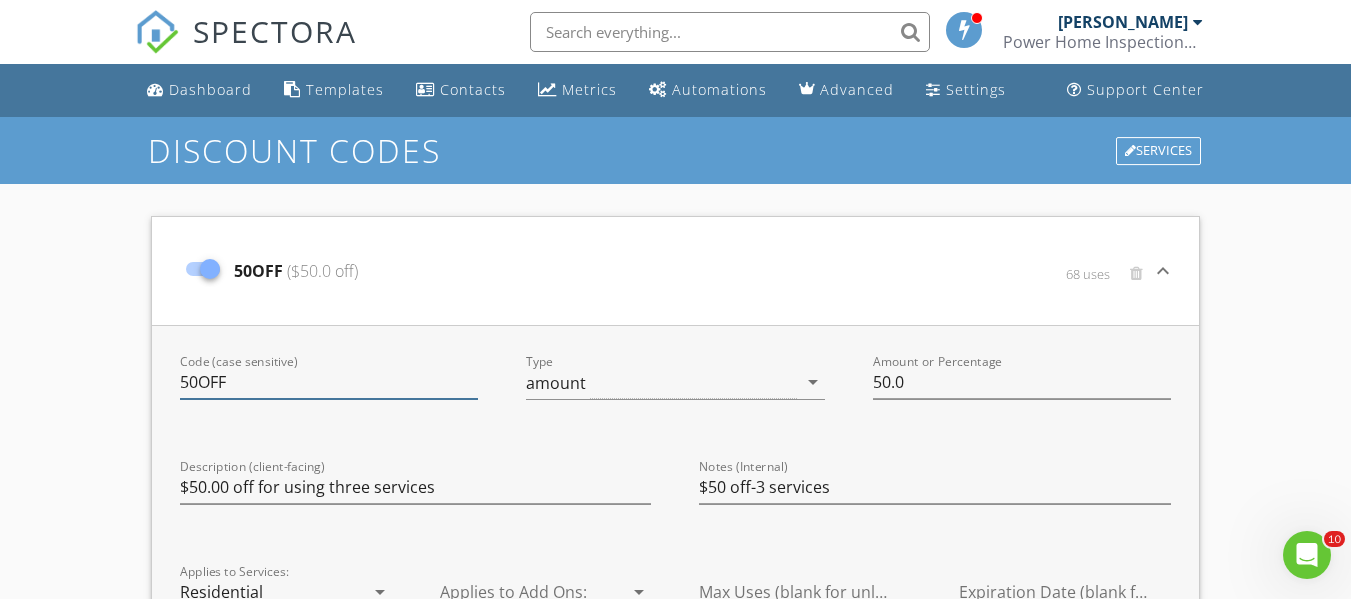 click on "50OFF" at bounding box center [329, 382] 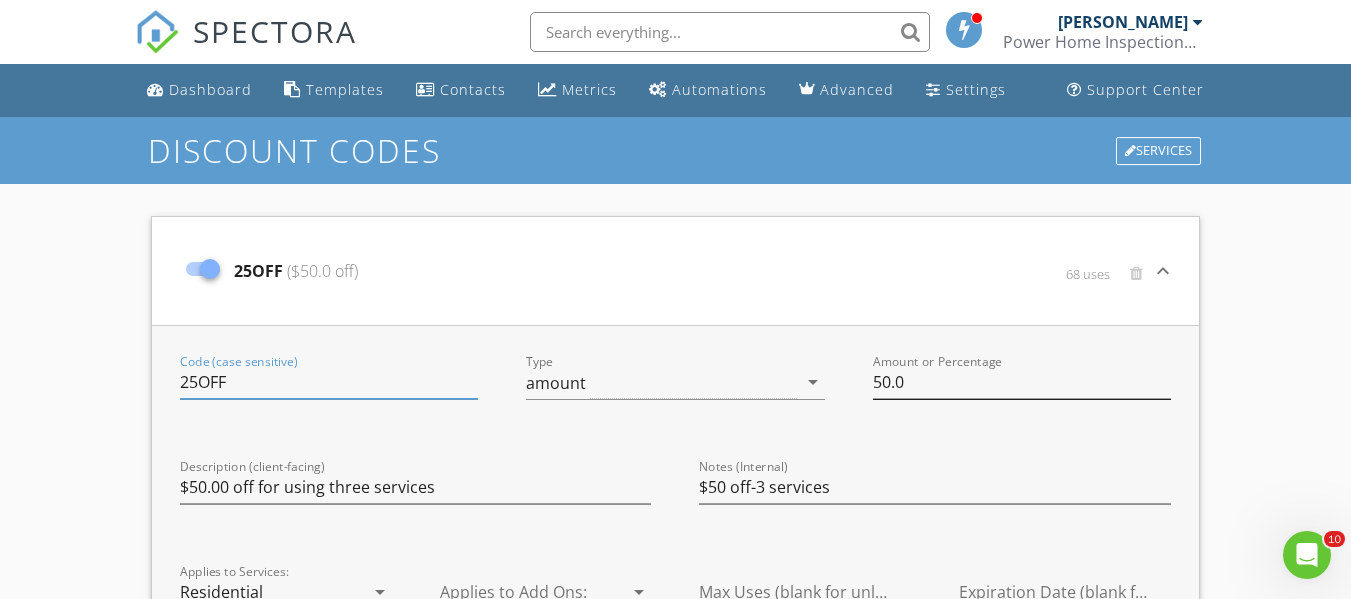 type on "25OFF" 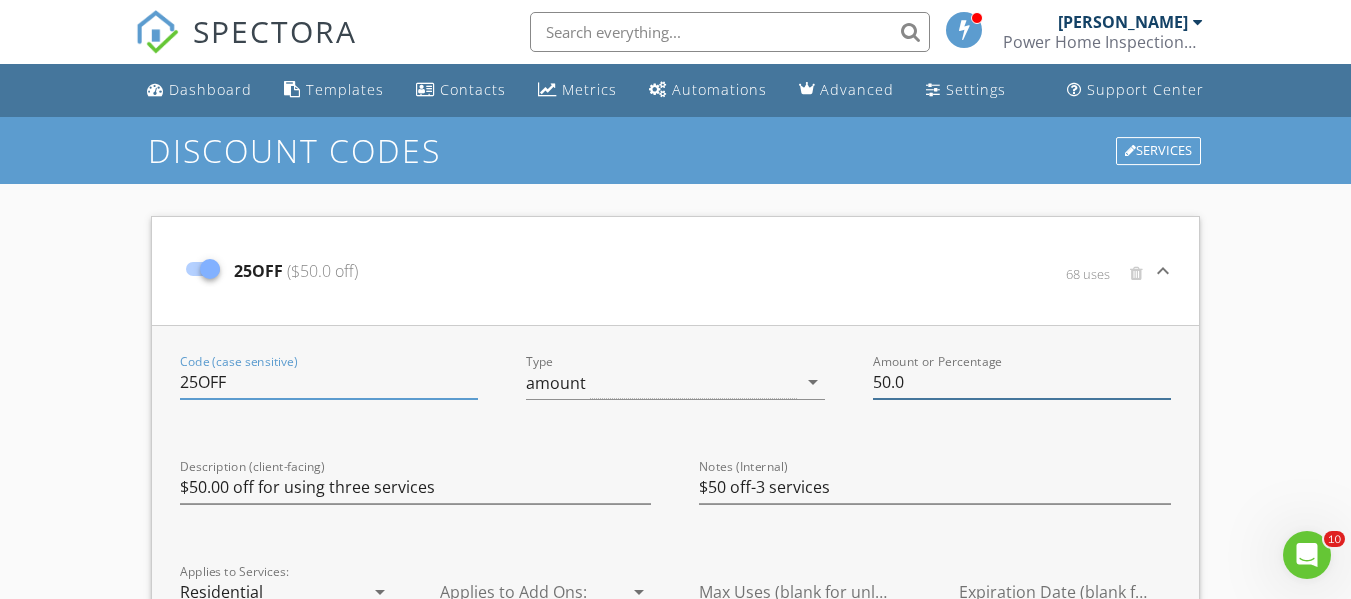 click on "50.0" at bounding box center [1022, 382] 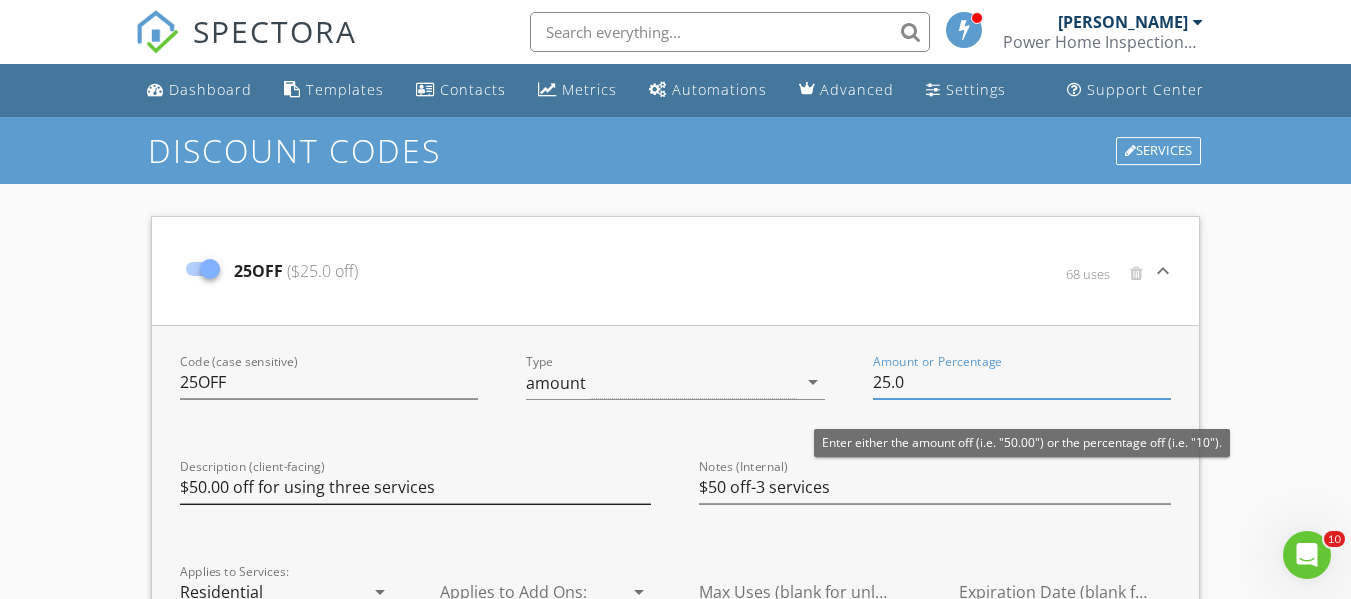 type on "25.0" 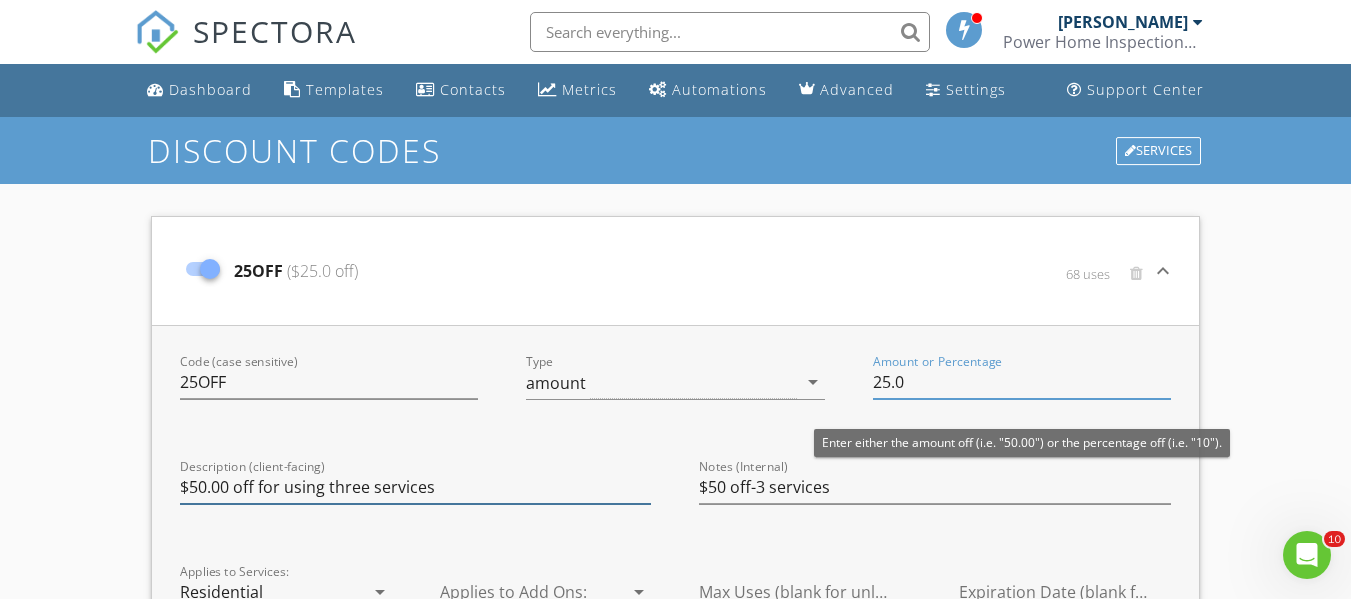 click on "$50.00 off for using three services" at bounding box center (415, 487) 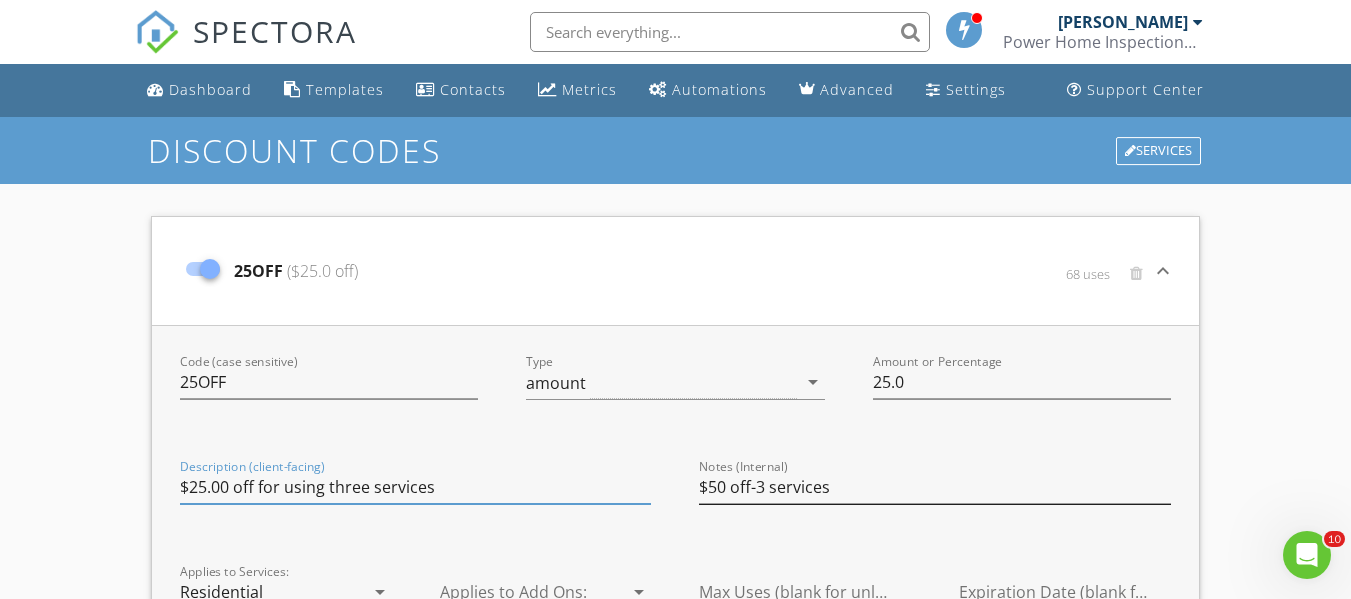 type on "$25.00 off for using three services" 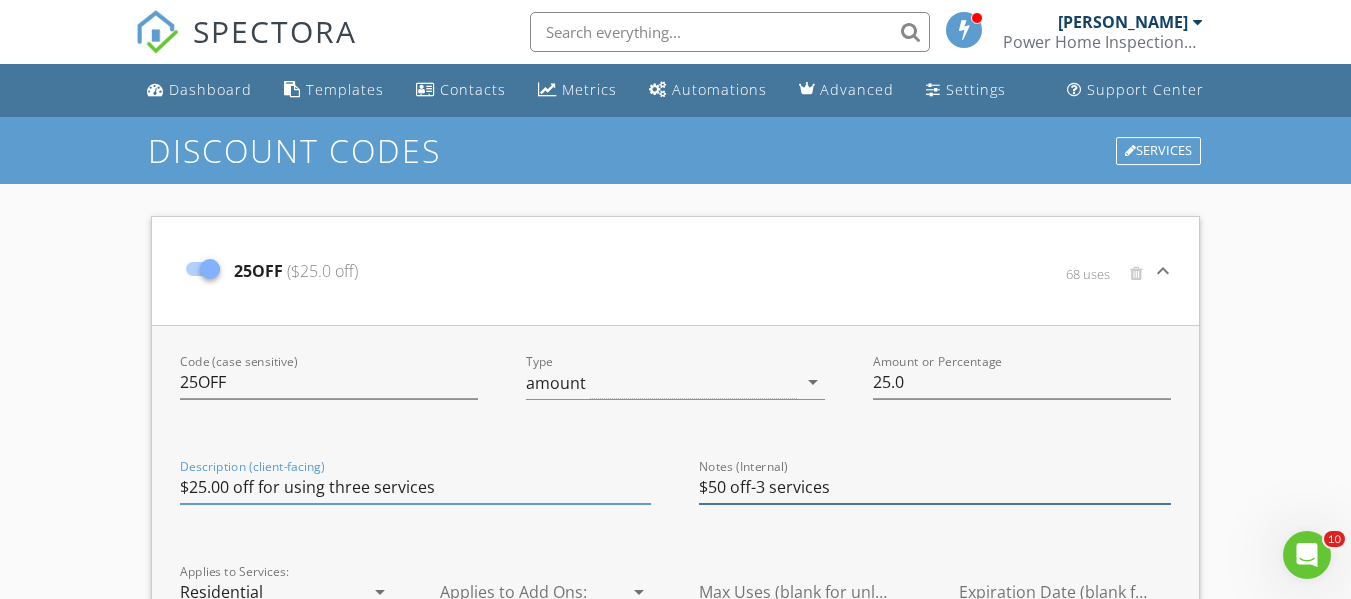 click on "$50 off-3 services" at bounding box center [934, 487] 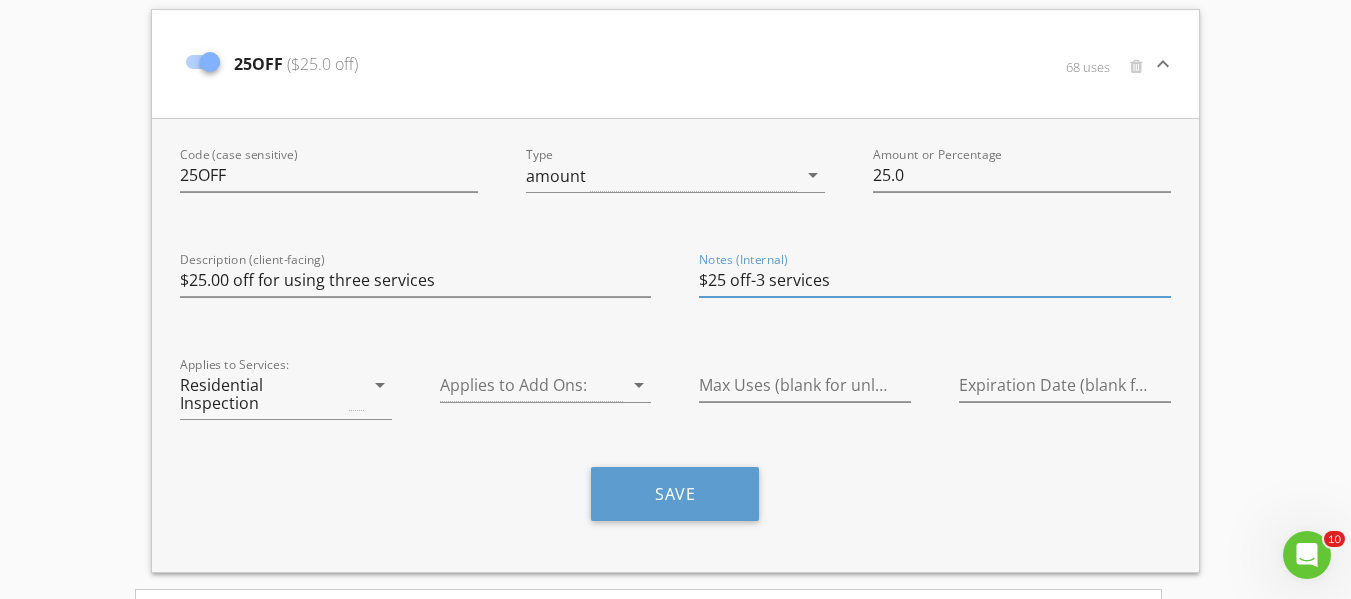 scroll, scrollTop: 208, scrollLeft: 0, axis: vertical 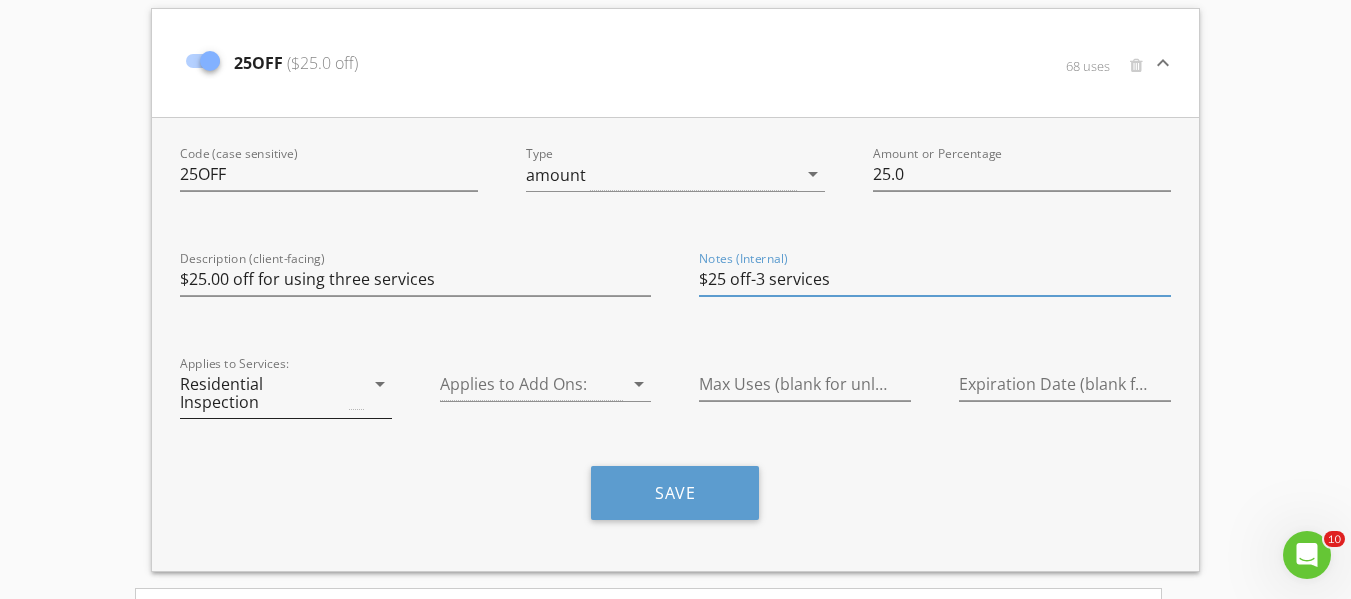 type on "$25 off-3 services" 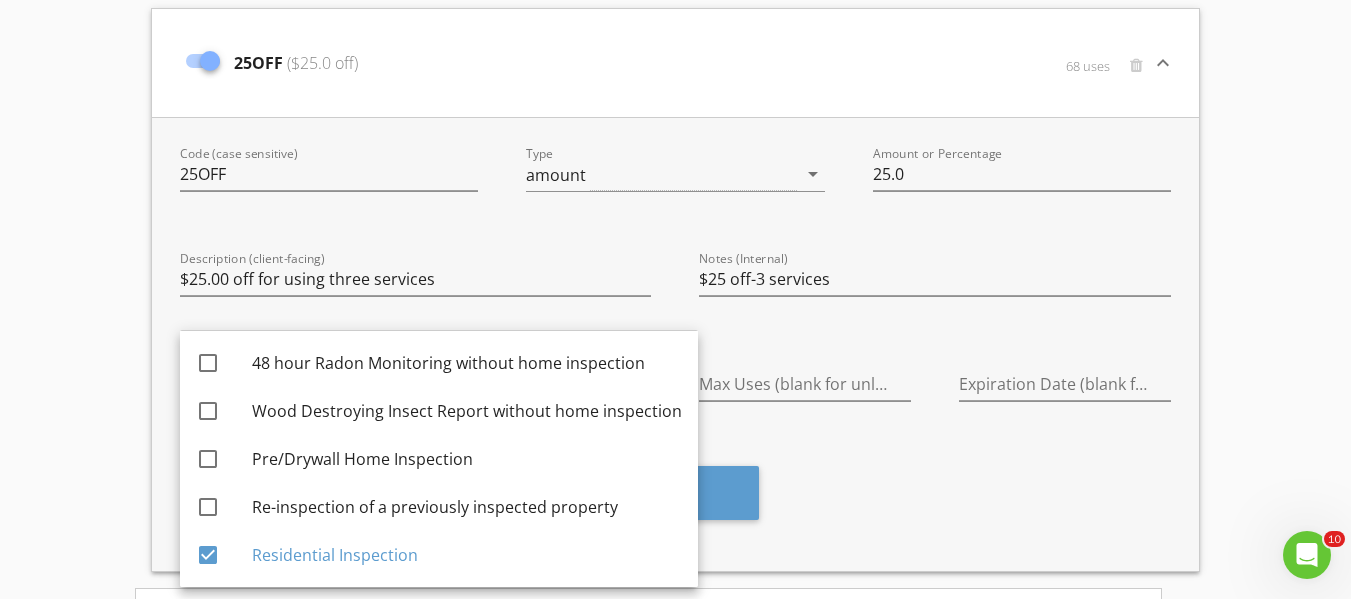 click on "Discount Codes
Services
25OFF
($25.0 off)       68 uses   keyboard_arrow_down   Code (case sensitive) 25OFF   Type amount arrow_drop_down   Amount or Percentage 25.0   Description (client-facing) $25.00 off for using three services   Notes (Internal) $25 off-3 services   Applies to Services: Residential Inspection arrow_drop_down   Applies to Add Ons: arrow_drop_down   Max Uses (blank for unlimited)   Expiration Date (blank for none)     Save             REPEAT
($50.0 off)       27 uses   keyboard_arrow_down   Code (case sensitive) REPEAT   Type amount arrow_drop_down   Amount or Percentage 50.0   Description (client-facing) Repeat Client Discount   Notes (Internal)   Applies to Services: Residential Inspection arrow_drop_down   Applies to Add Ons: arrow_drop_down   Max Uses (blank for unlimited)   Expiration Date (blank for none)     Save             MILITARY
($40.0 off)
Not set up for any services or add-ons:w" at bounding box center [675, 401] 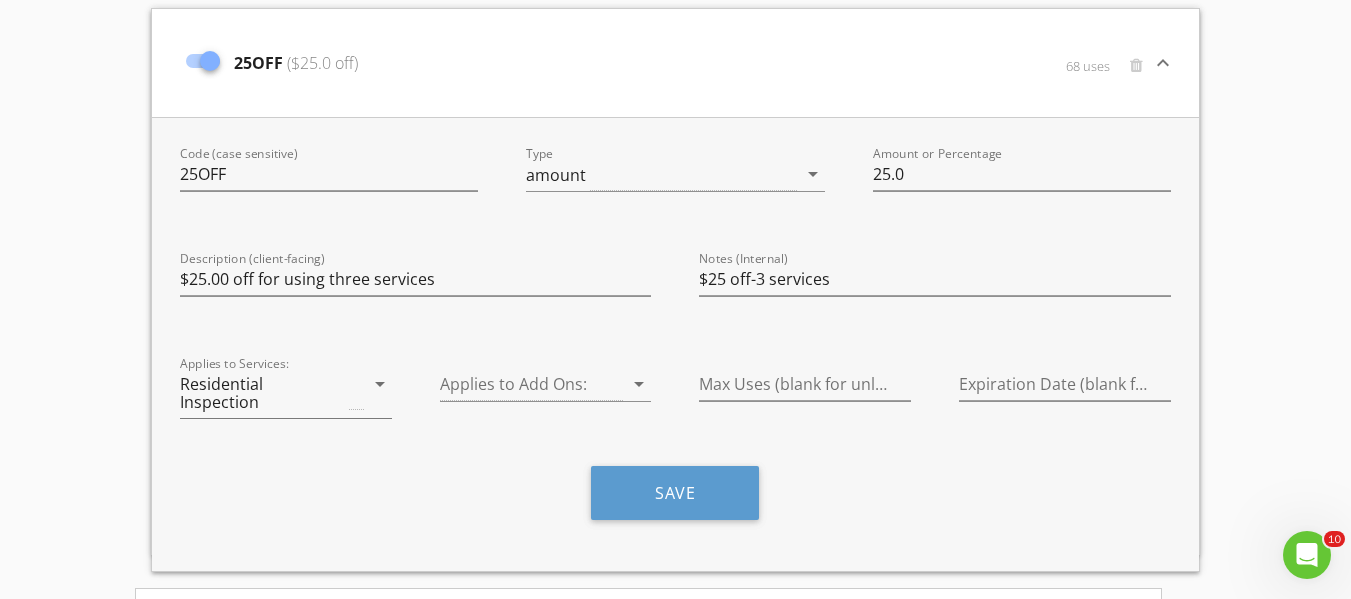 click on "arrow_drop_down" at bounding box center (378, 384) 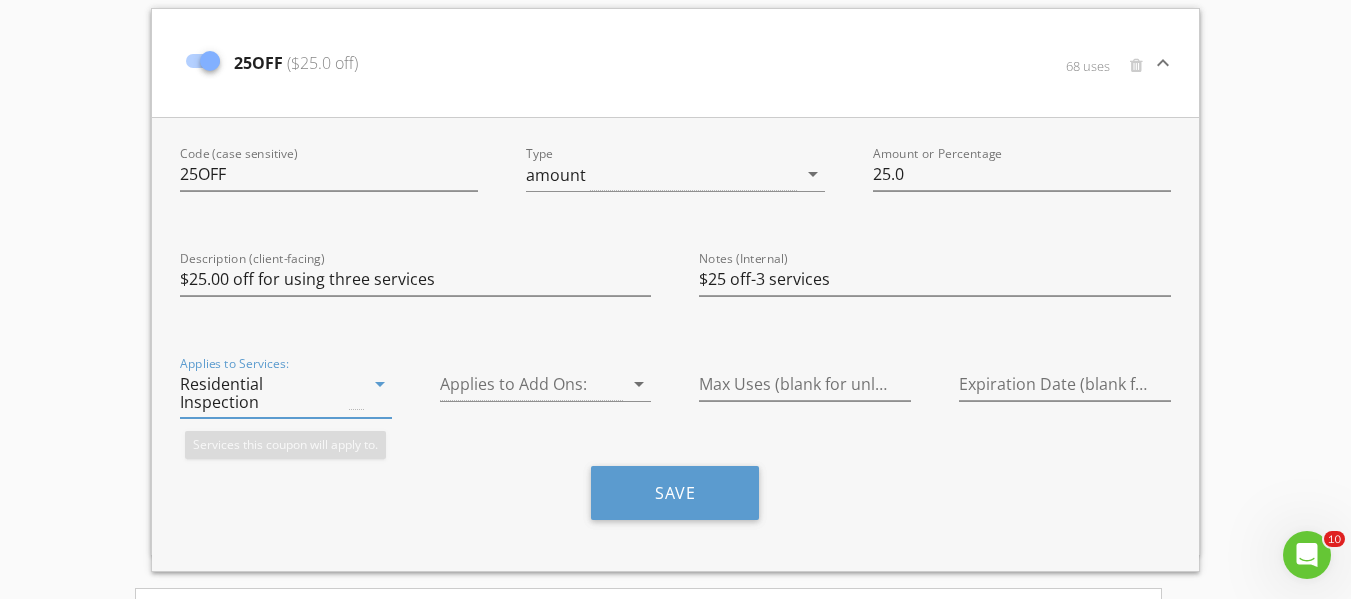 click on "Applies to Services: Residential Inspection arrow_drop_down" at bounding box center [286, 393] 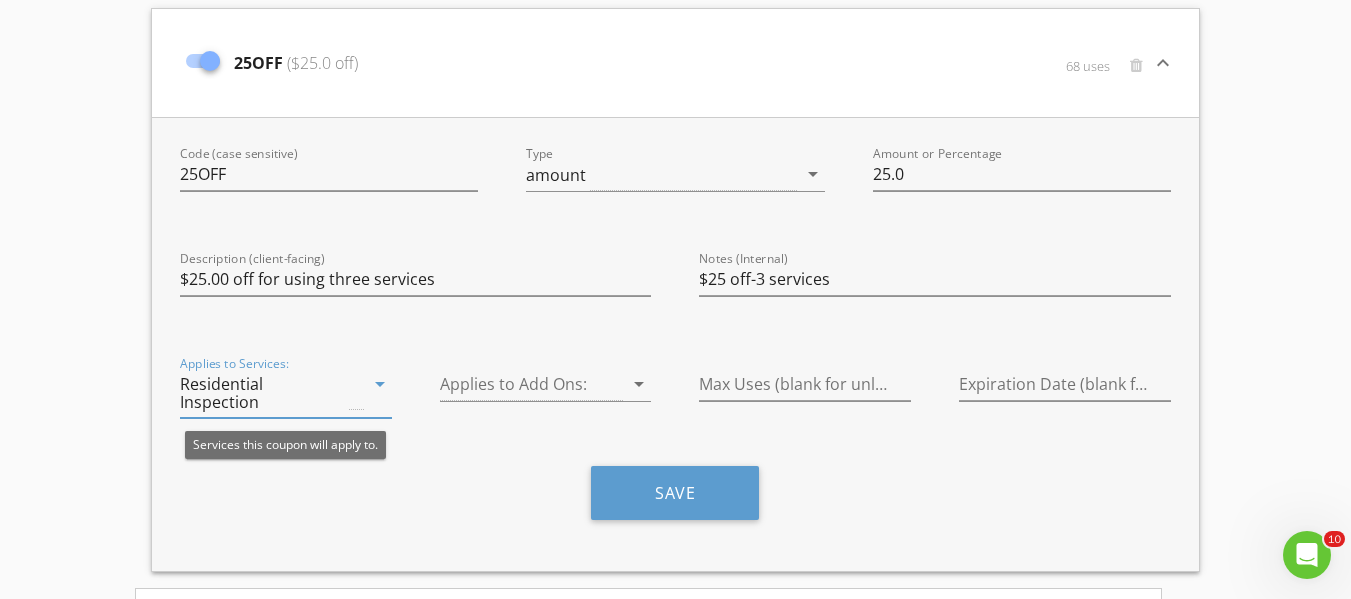 click on "Discount Codes
Services
25OFF
($25.0 off)       68 uses   keyboard_arrow_down   Code (case sensitive) 25OFF   Type amount arrow_drop_down   Amount or Percentage 25.0   Description (client-facing) $25.00 off for using three services   Notes (Internal) $25 off-3 services   Applies to Services: Residential Inspection arrow_drop_down   Applies to Add Ons: arrow_drop_down   Max Uses (blank for unlimited)   Expiration Date (blank for none)     Save             REPEAT
($50.0 off)       27 uses   keyboard_arrow_down   Code (case sensitive) REPEAT   Type amount arrow_drop_down   Amount or Percentage 50.0   Description (client-facing) Repeat Client Discount   Notes (Internal)   Applies to Services: Residential Inspection arrow_drop_down   Applies to Add Ons: arrow_drop_down   Max Uses (blank for unlimited)   Expiration Date (blank for none)     Save             MILITARY
($40.0 off)
Not set up for any services or add-ons:w" at bounding box center (675, 401) 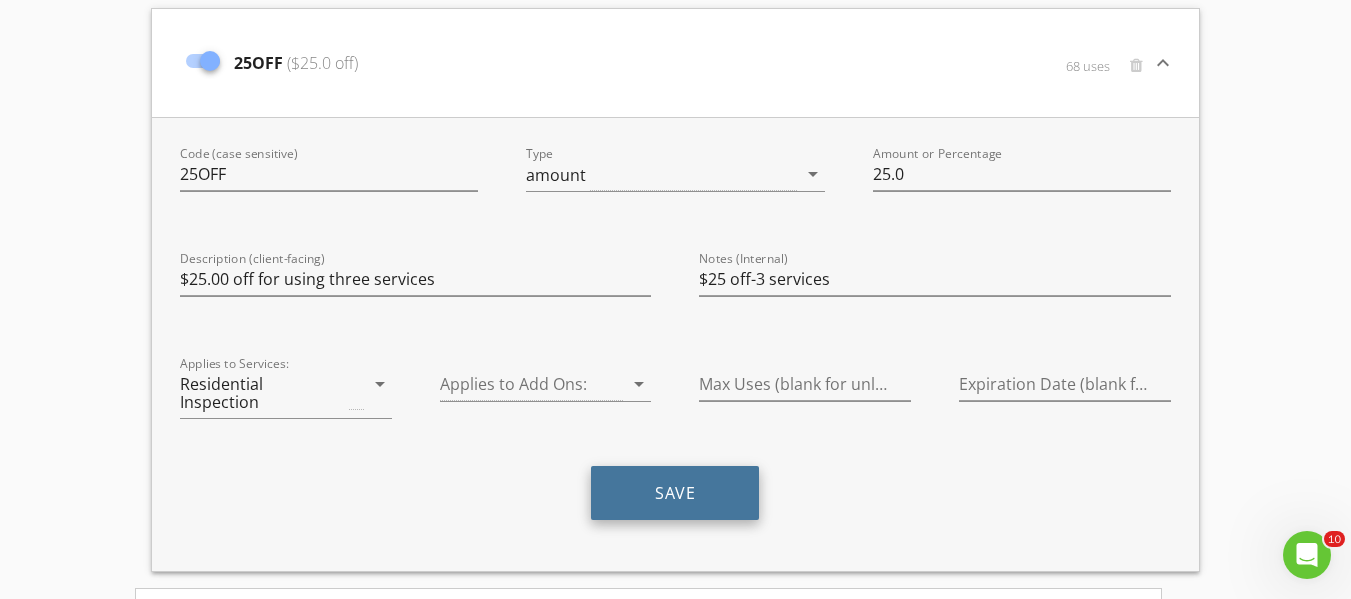 click on "Save" at bounding box center [675, 493] 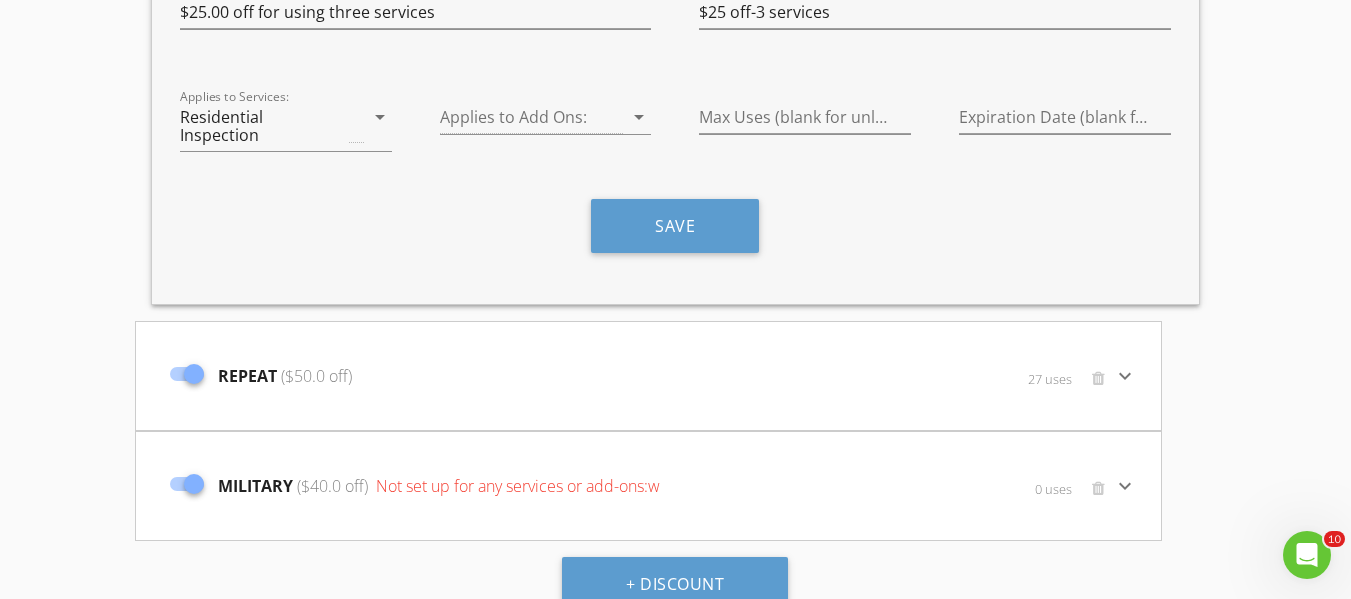 scroll, scrollTop: 485, scrollLeft: 0, axis: vertical 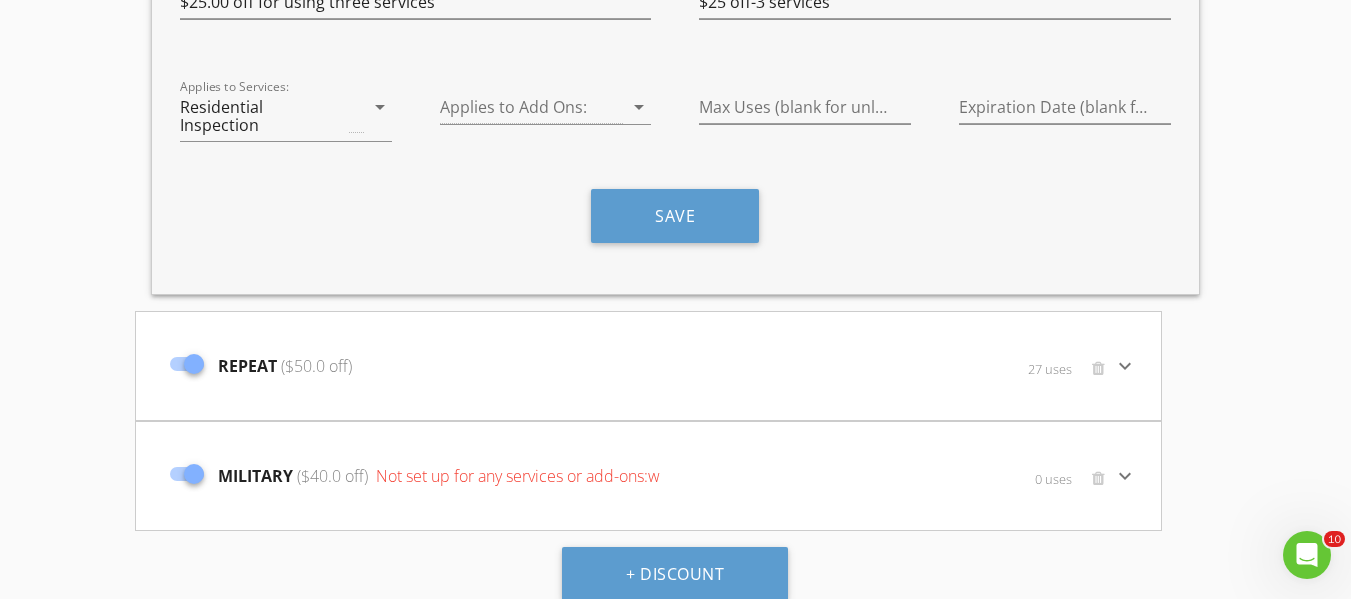click on "keyboard_arrow_down" at bounding box center (1125, 366) 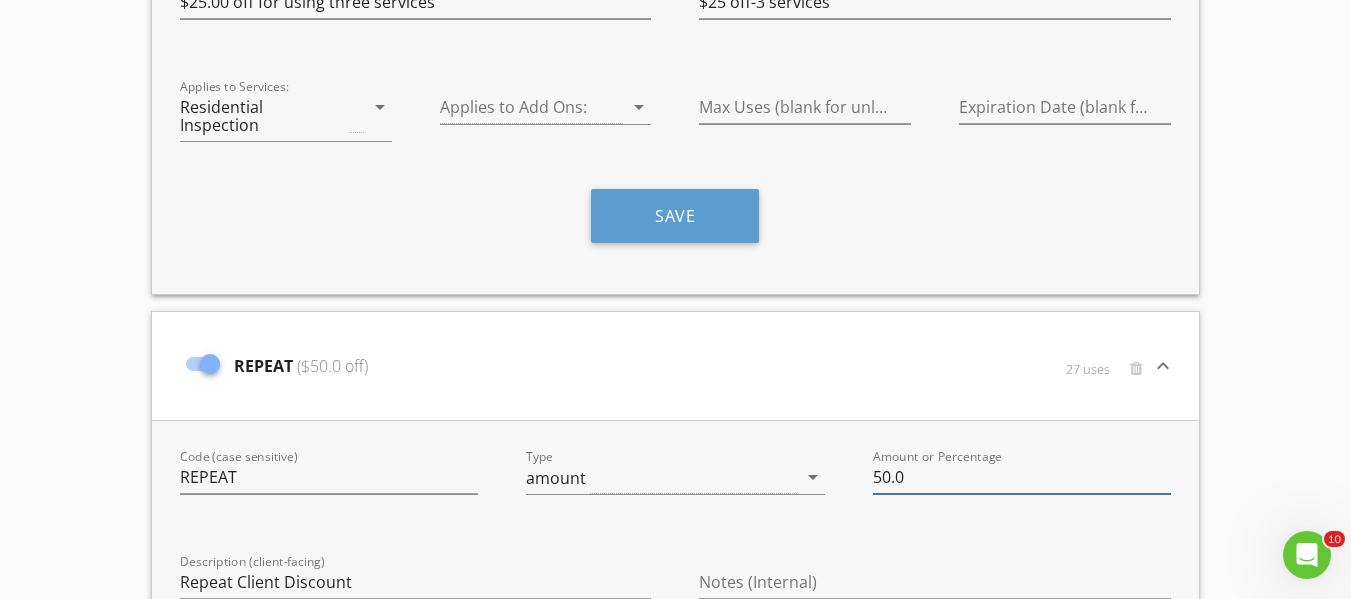 click on "50.0" at bounding box center [1022, 477] 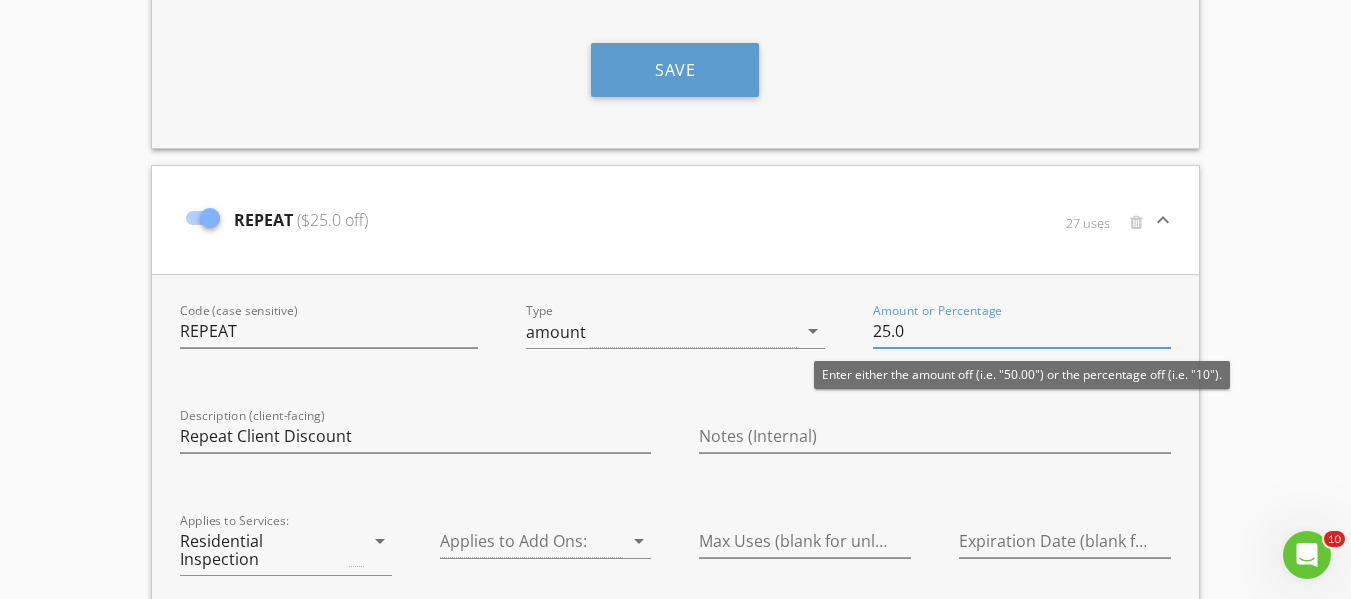 scroll, scrollTop: 633, scrollLeft: 0, axis: vertical 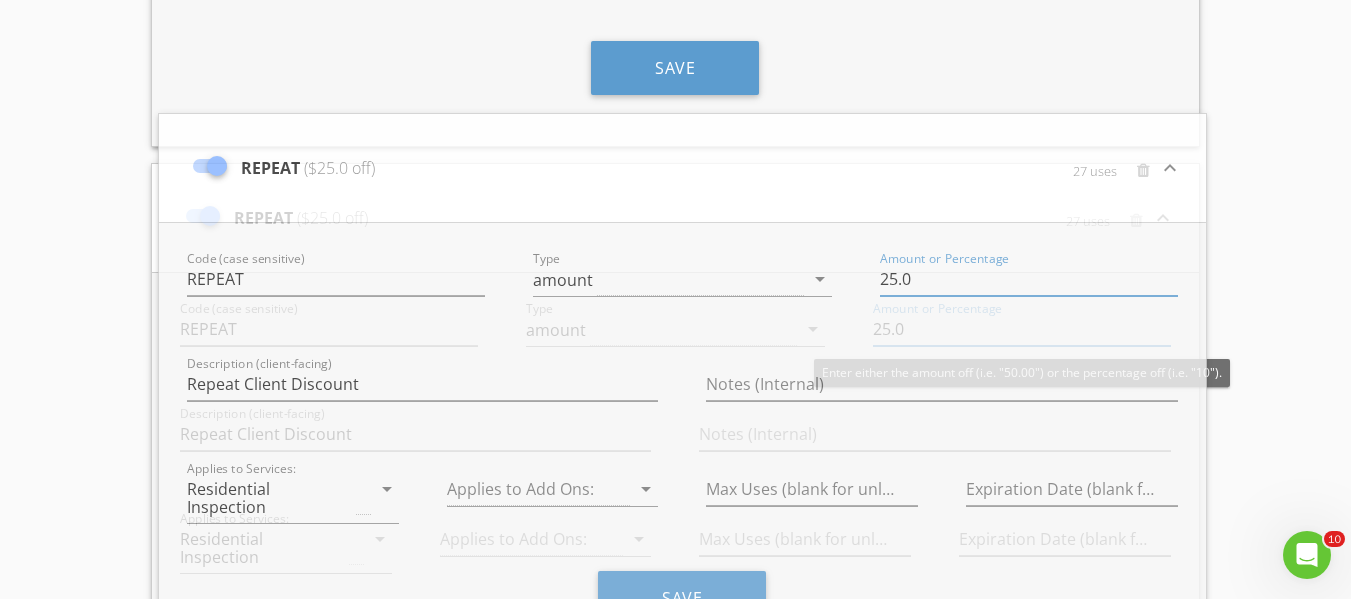 type on "25.0" 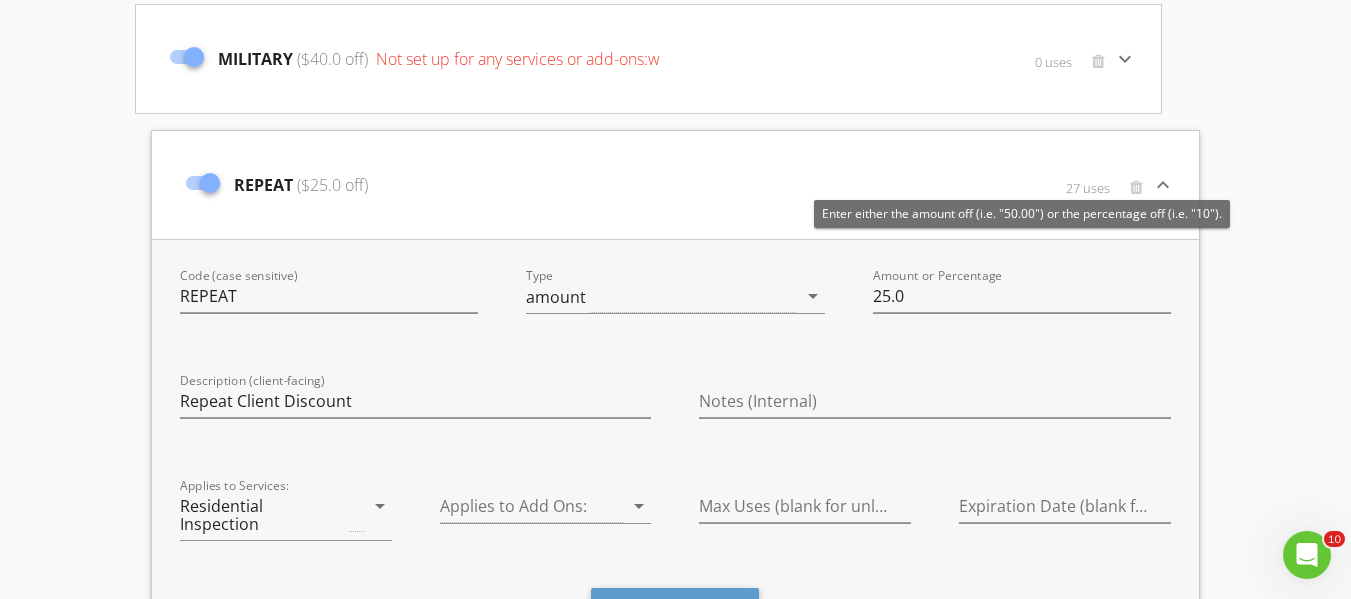 scroll, scrollTop: 794, scrollLeft: 0, axis: vertical 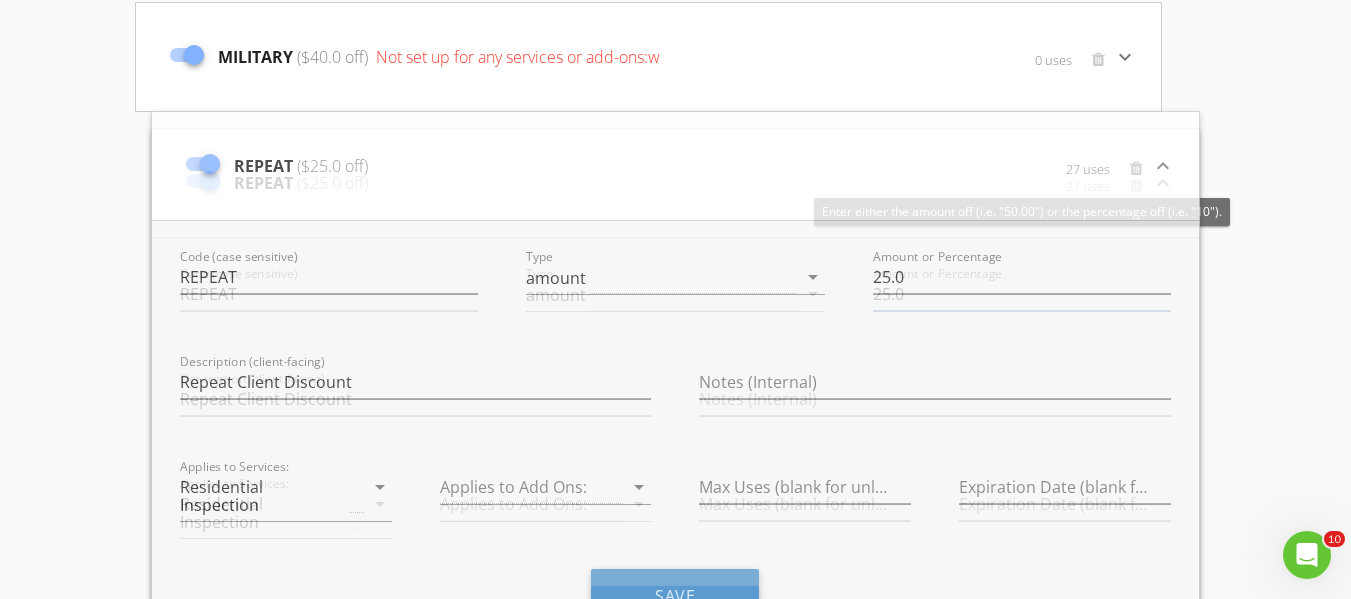 click on "25.0" at bounding box center [1022, 294] 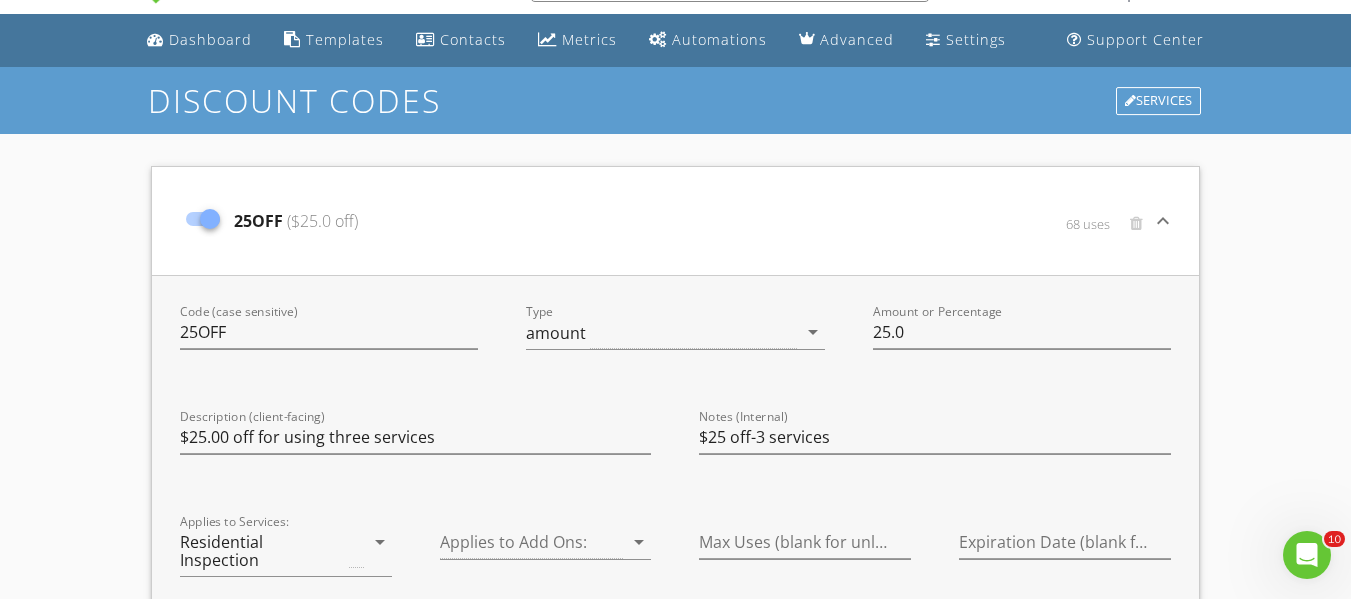 scroll, scrollTop: 49, scrollLeft: 0, axis: vertical 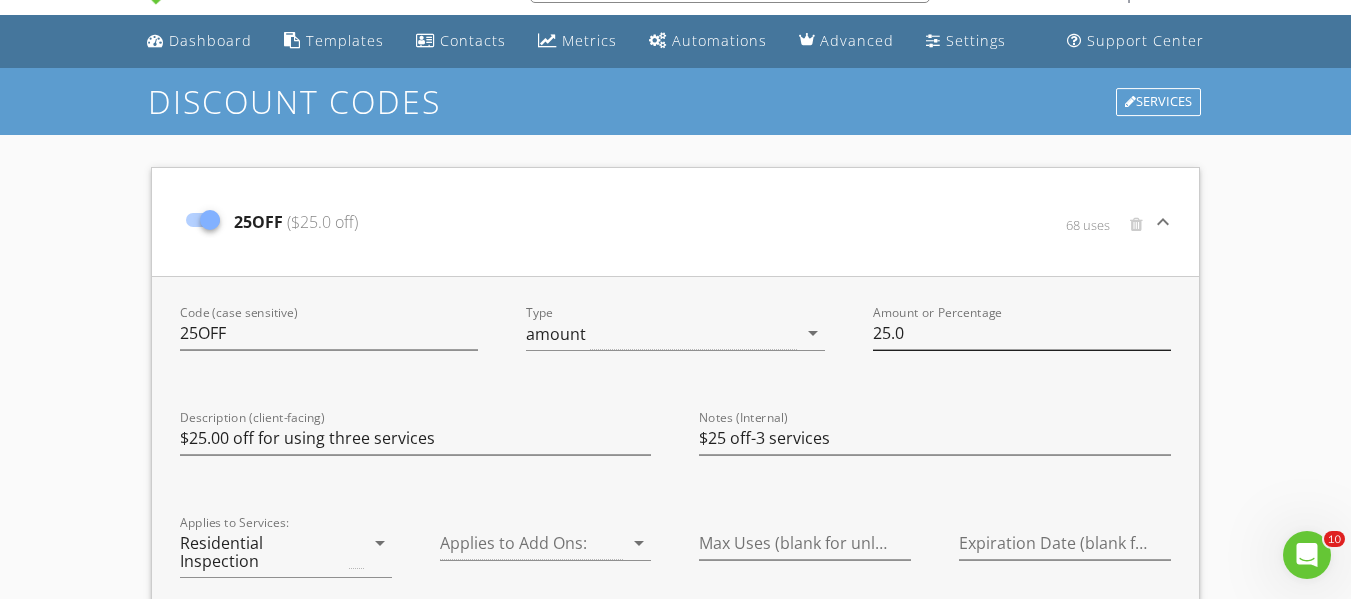 type on "25.00" 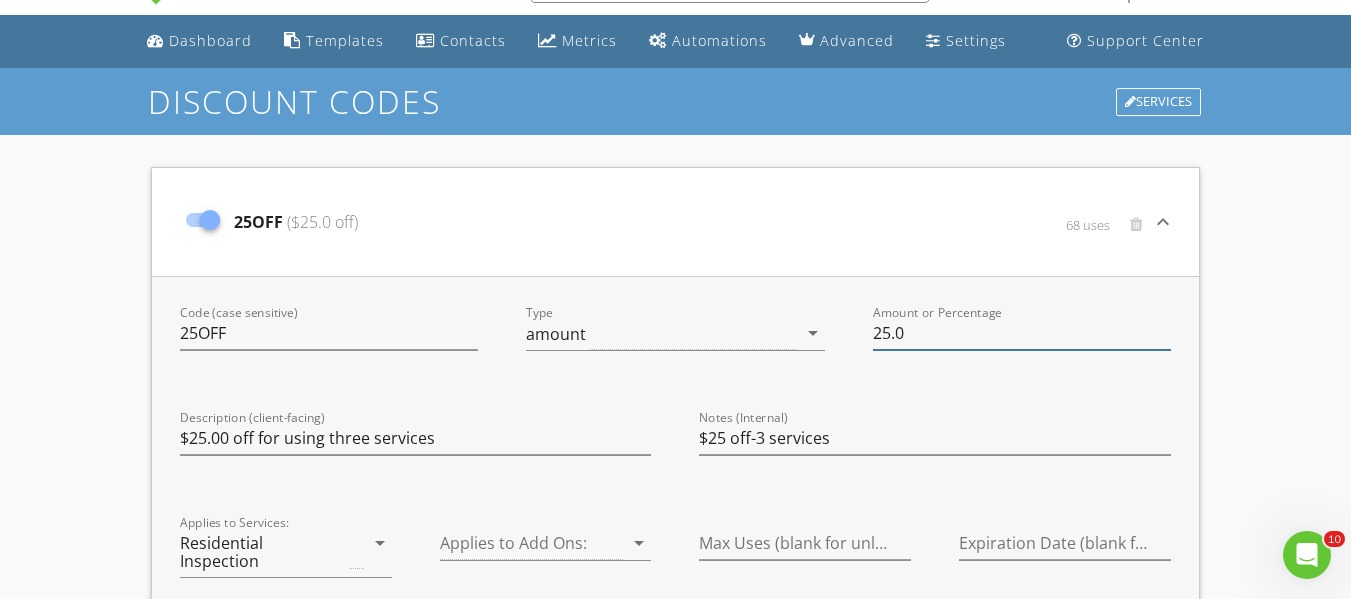 click on "25.0" at bounding box center [1022, 333] 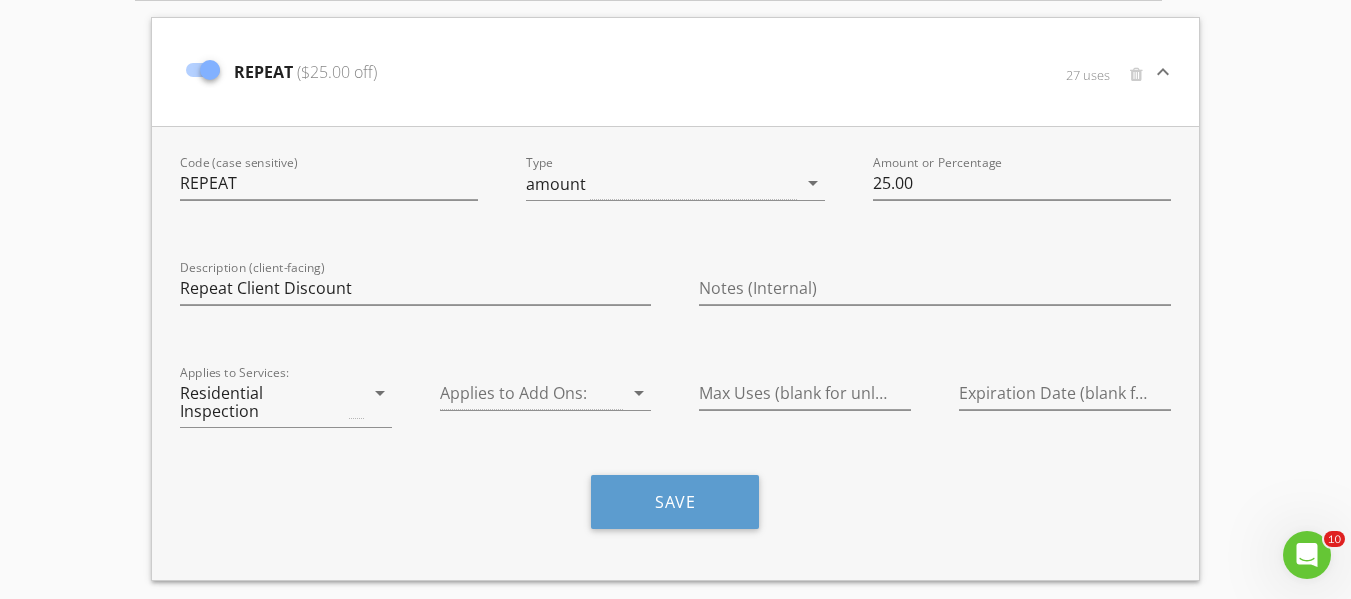 scroll, scrollTop: 918, scrollLeft: 0, axis: vertical 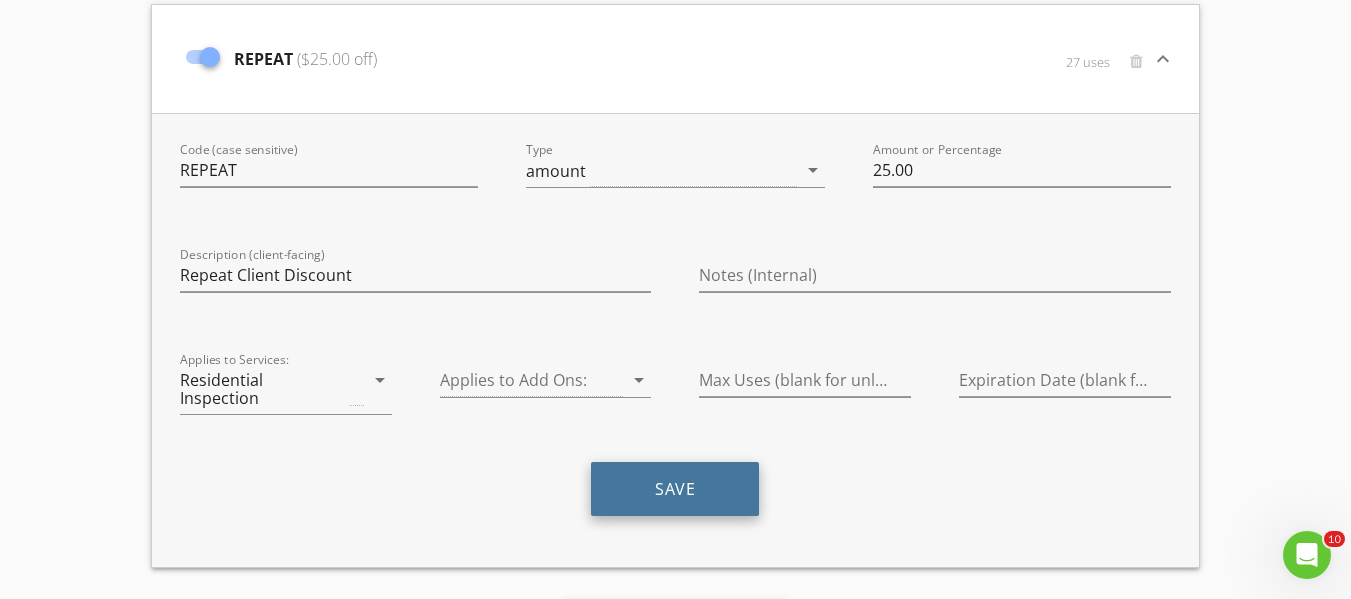 type on "25.00" 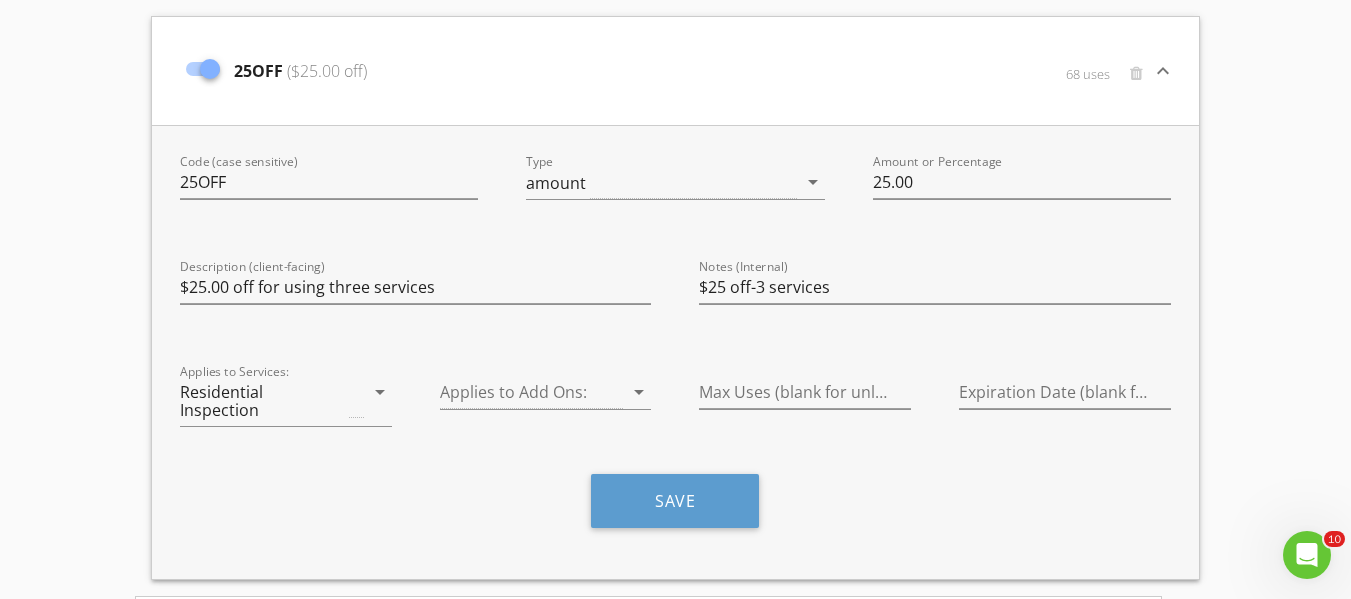 scroll, scrollTop: 0, scrollLeft: 0, axis: both 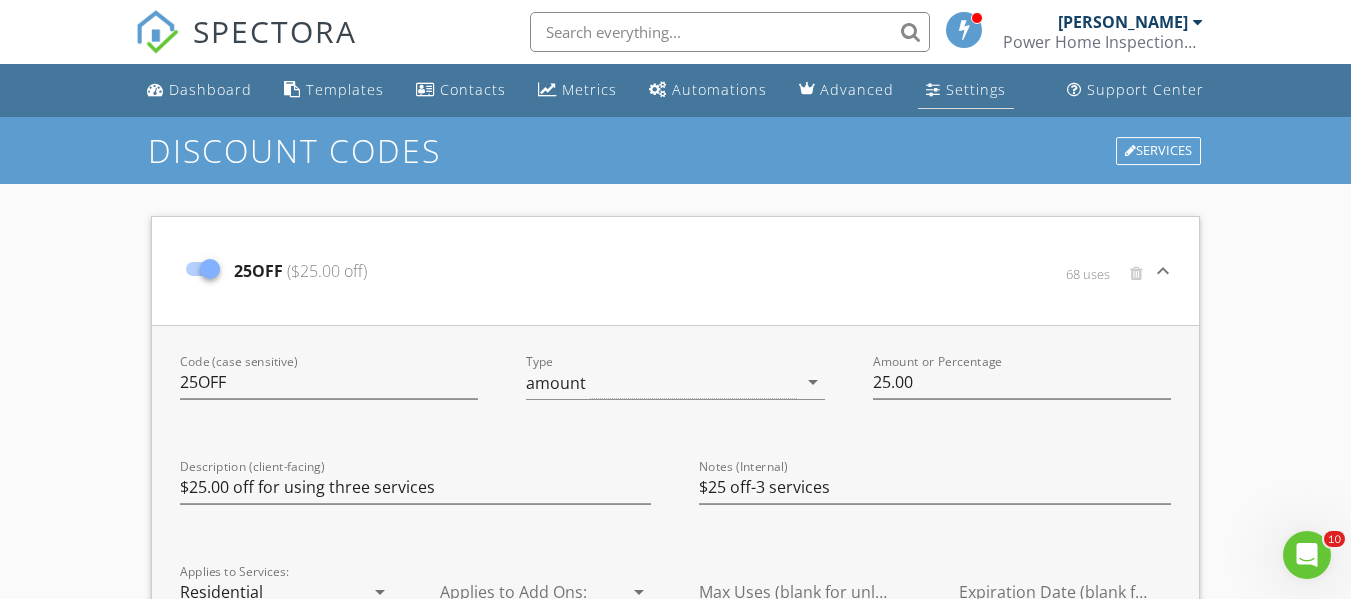 click on "Settings" at bounding box center (976, 89) 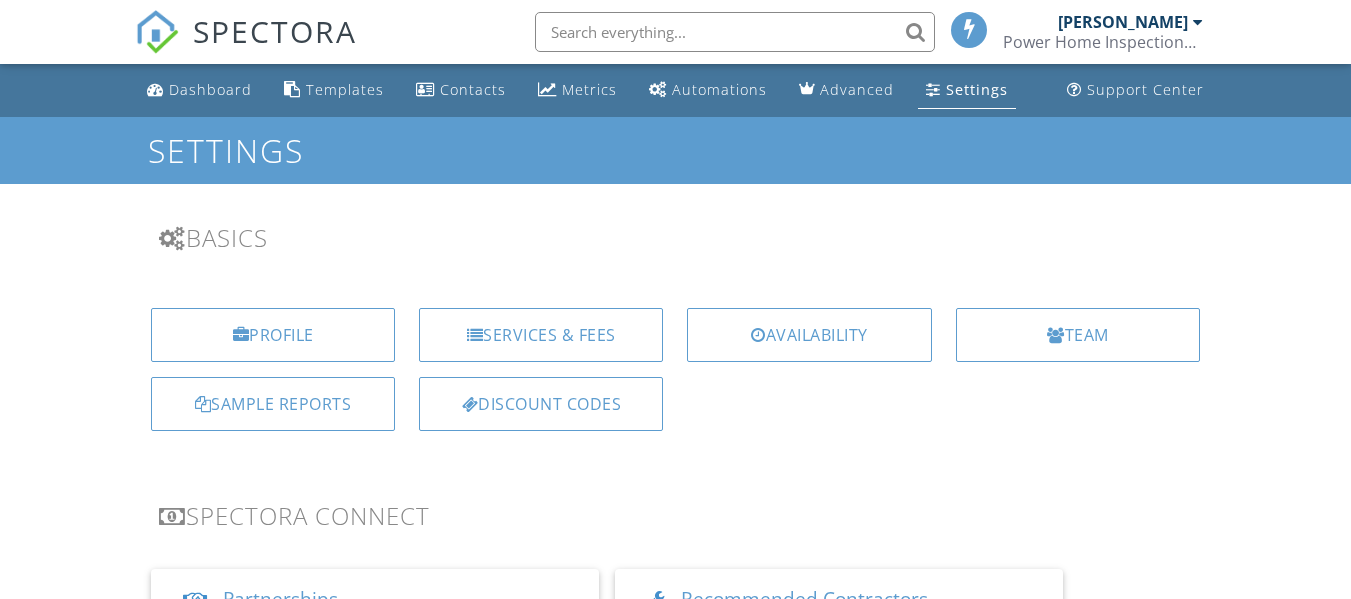 scroll, scrollTop: 0, scrollLeft: 0, axis: both 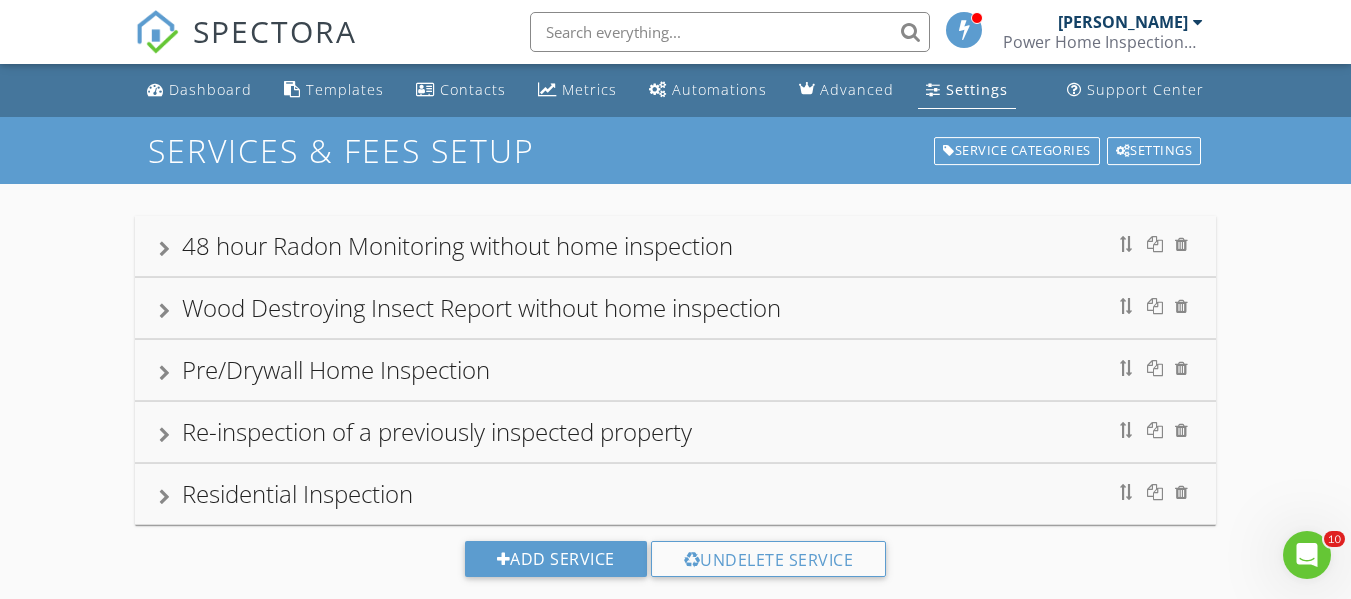 click on "Residential Inspection" at bounding box center (675, 494) 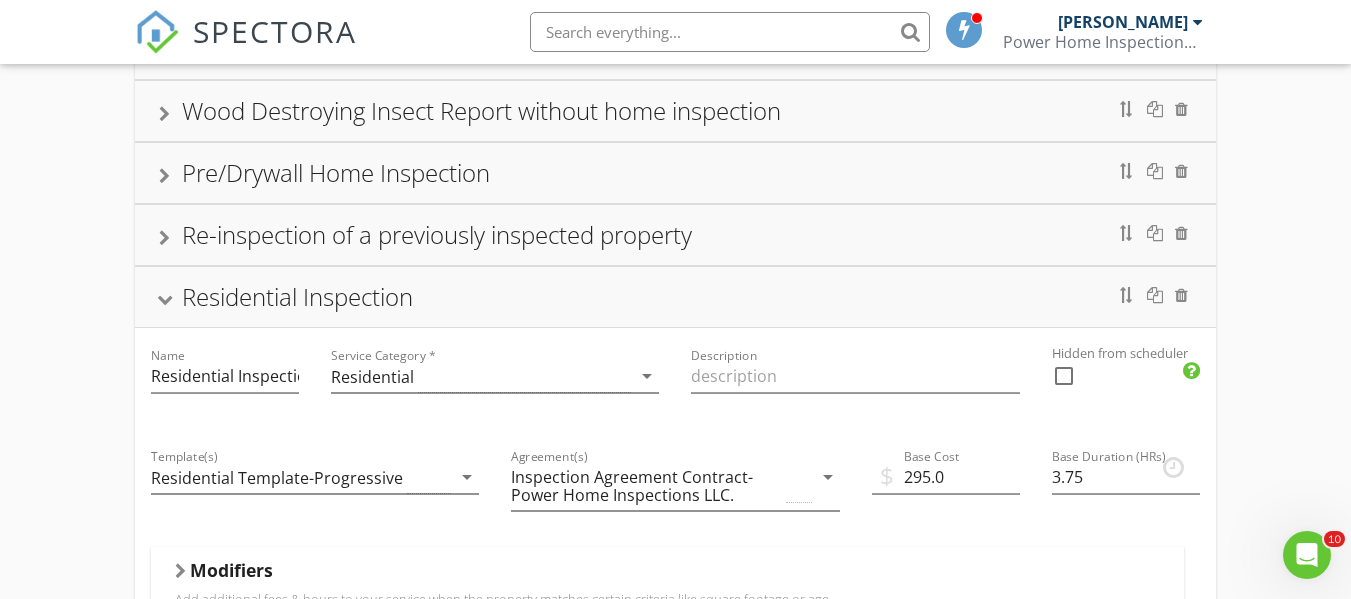 scroll, scrollTop: 212, scrollLeft: 0, axis: vertical 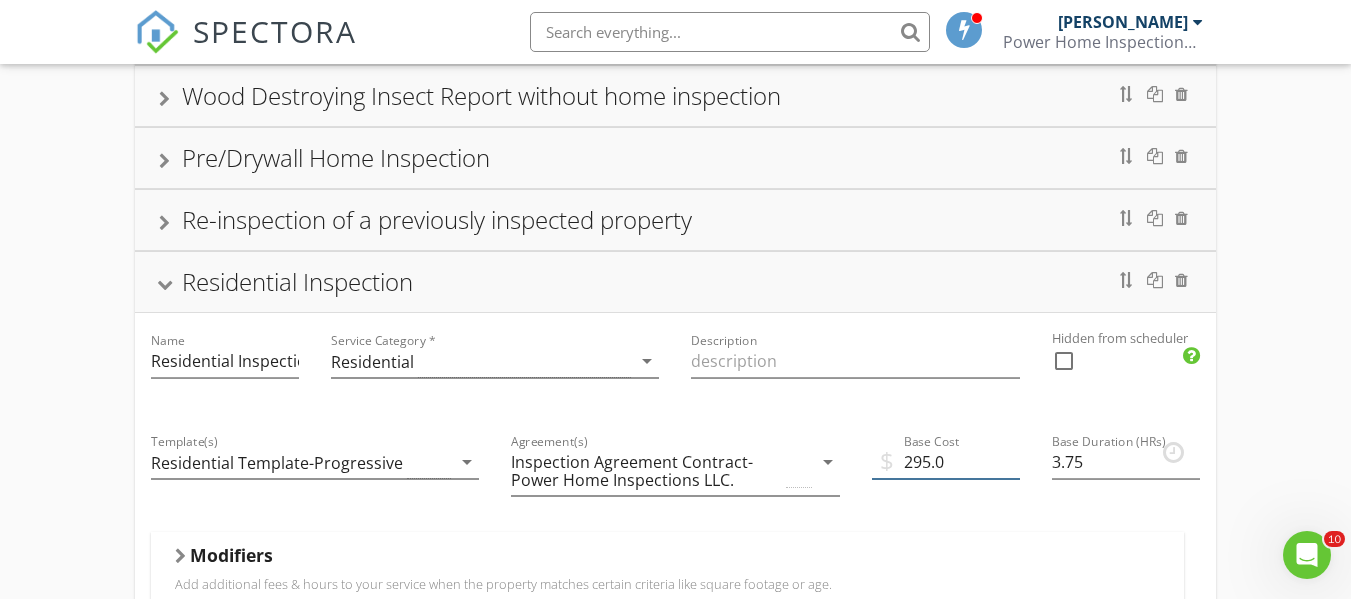click on "295.0" at bounding box center (946, 462) 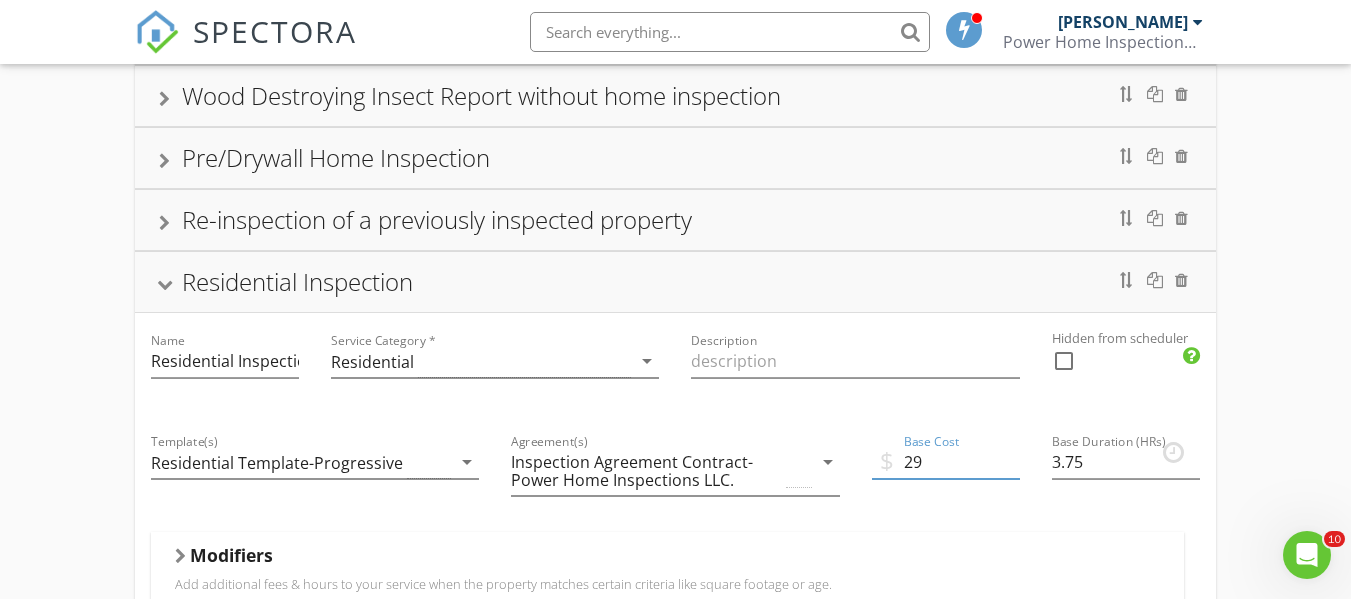 type on "2" 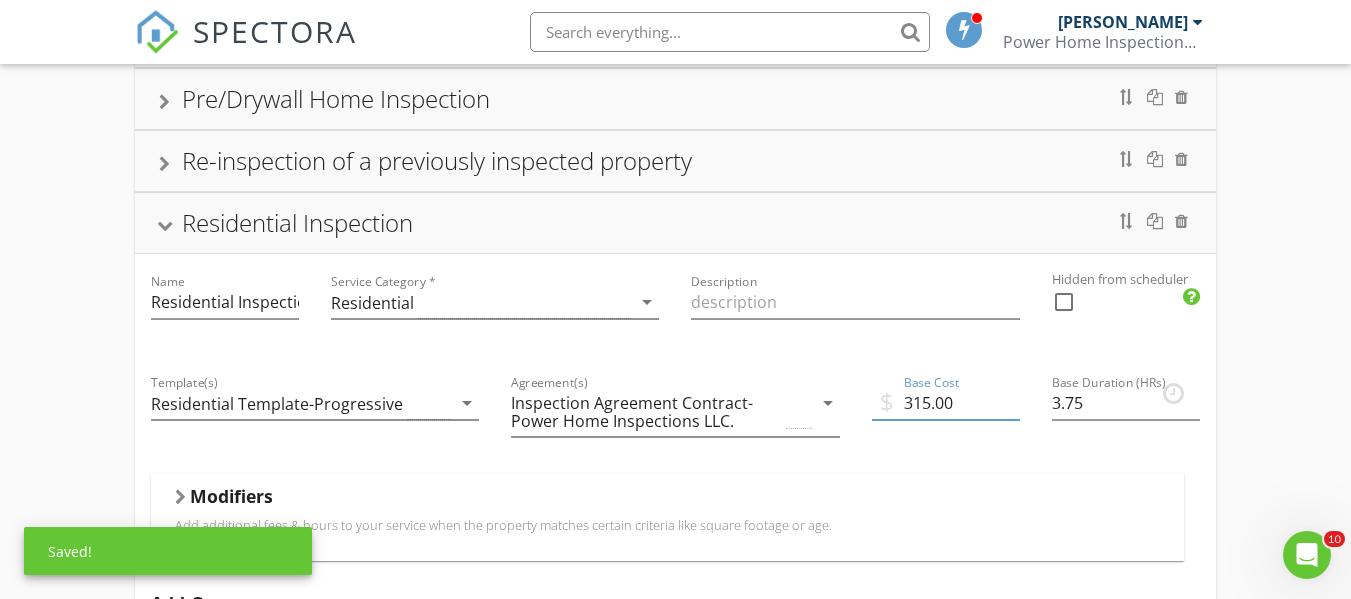 scroll, scrollTop: 272, scrollLeft: 0, axis: vertical 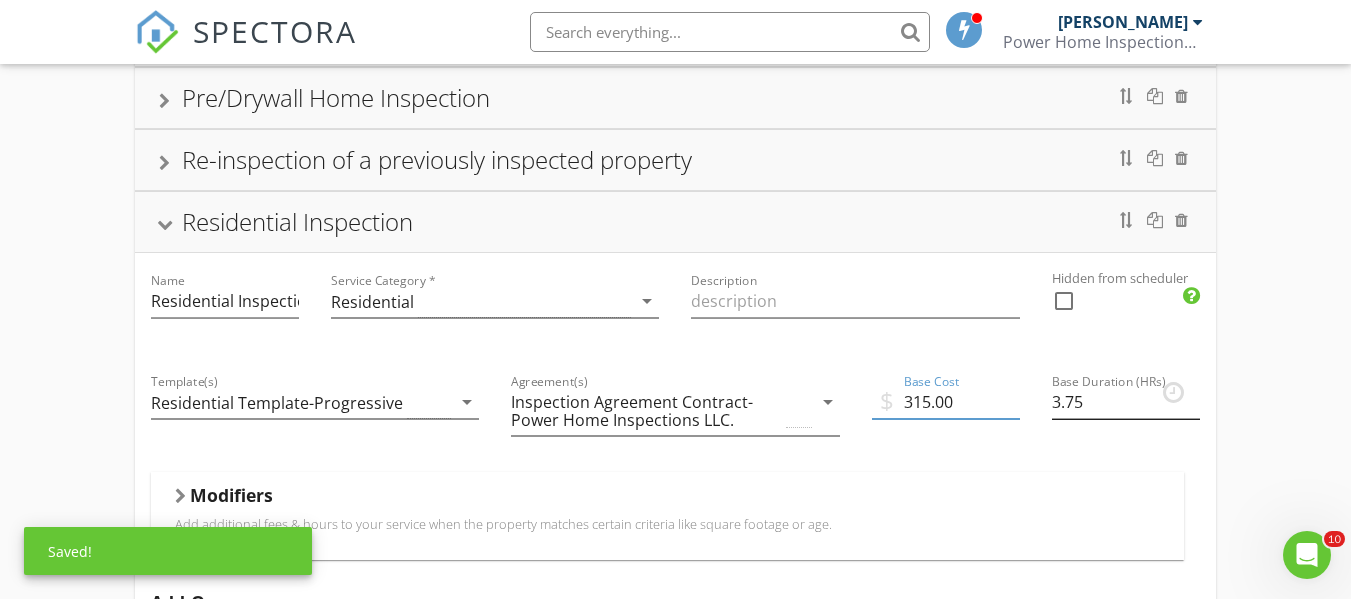 type on "315.00" 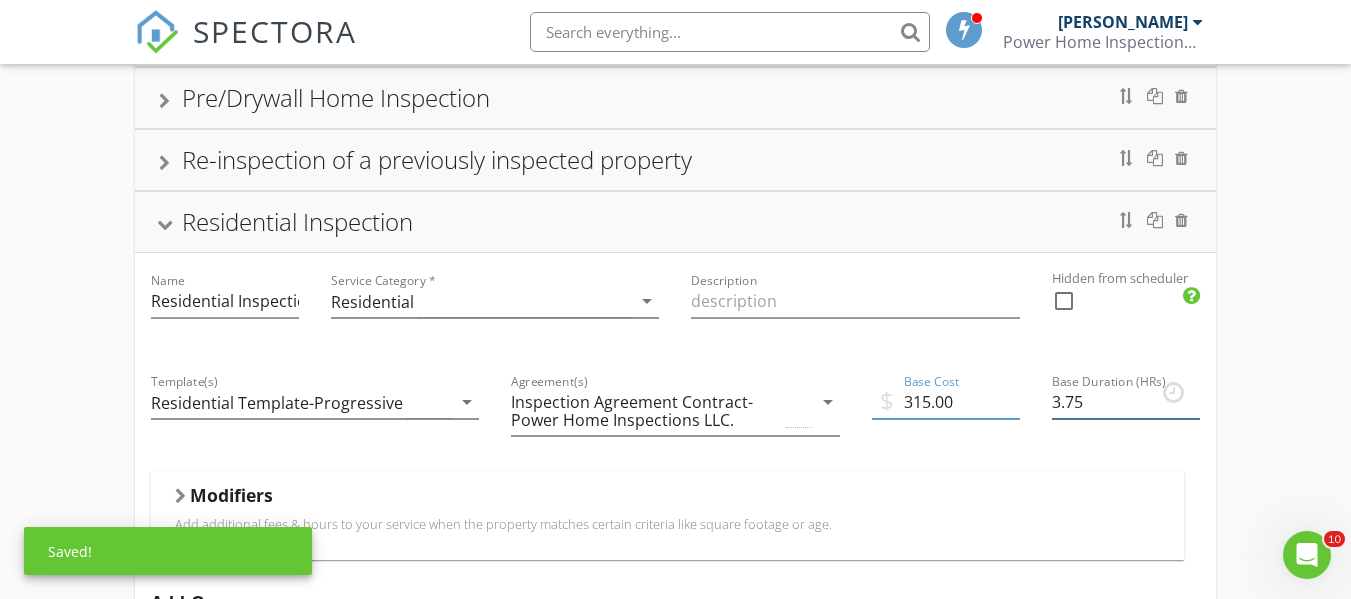 click on "3.75" at bounding box center [1126, 402] 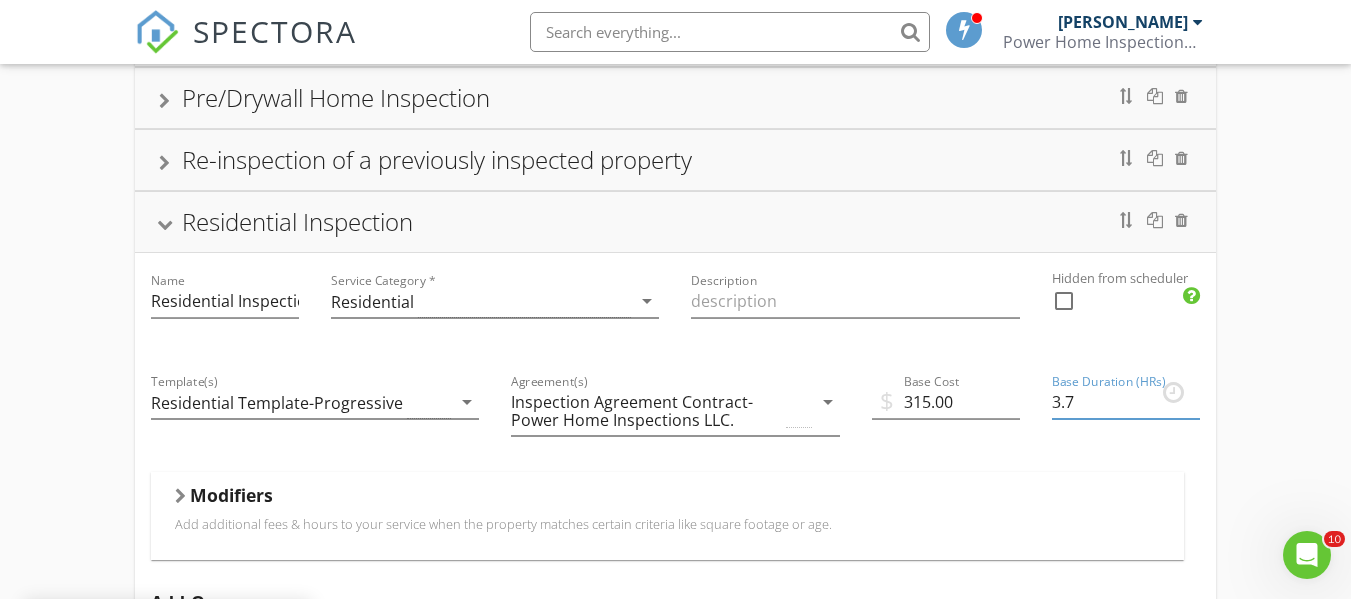 type on "3" 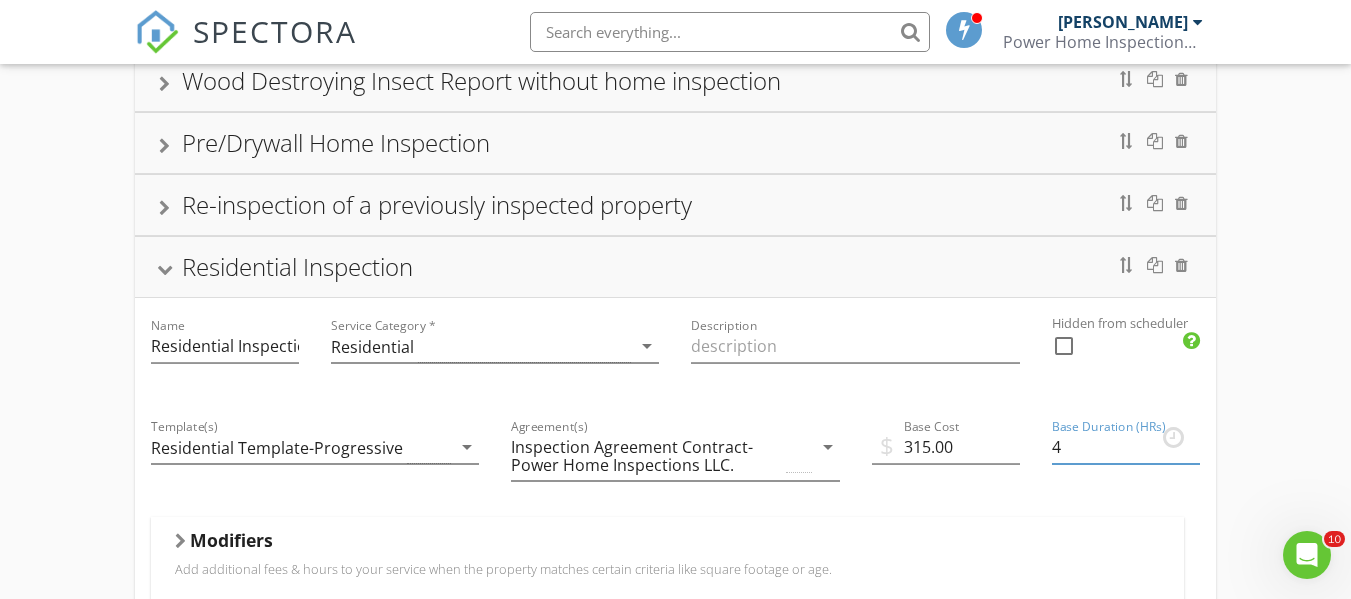 scroll, scrollTop: 221, scrollLeft: 0, axis: vertical 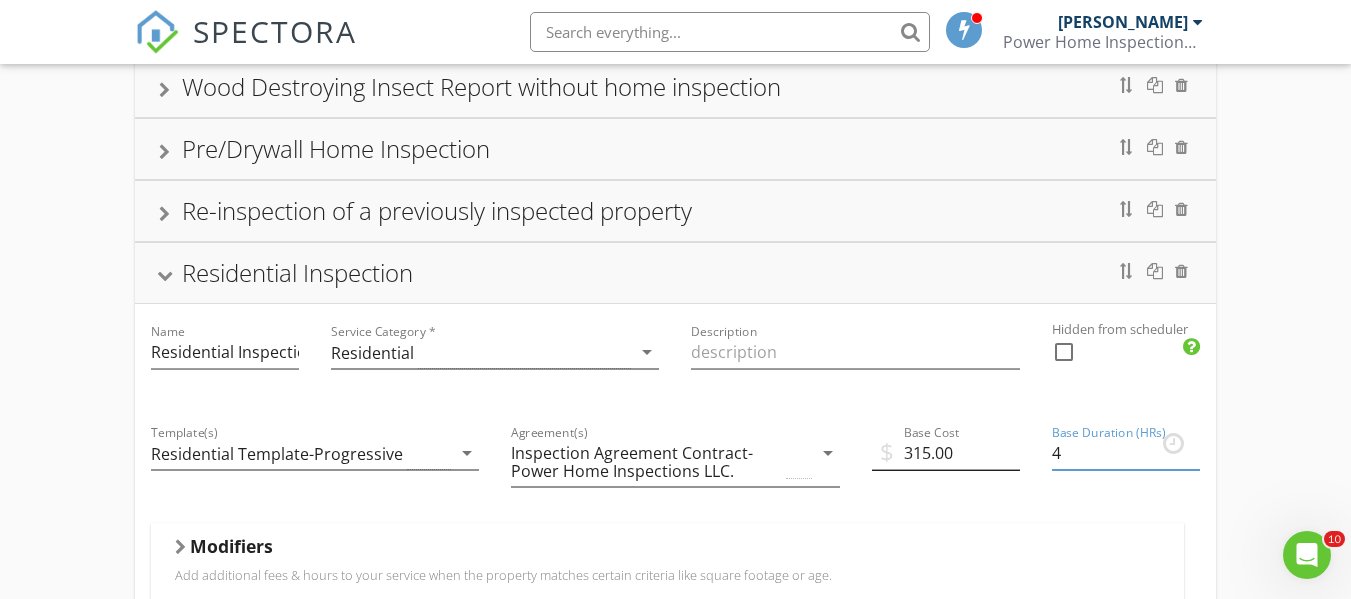 type on "4" 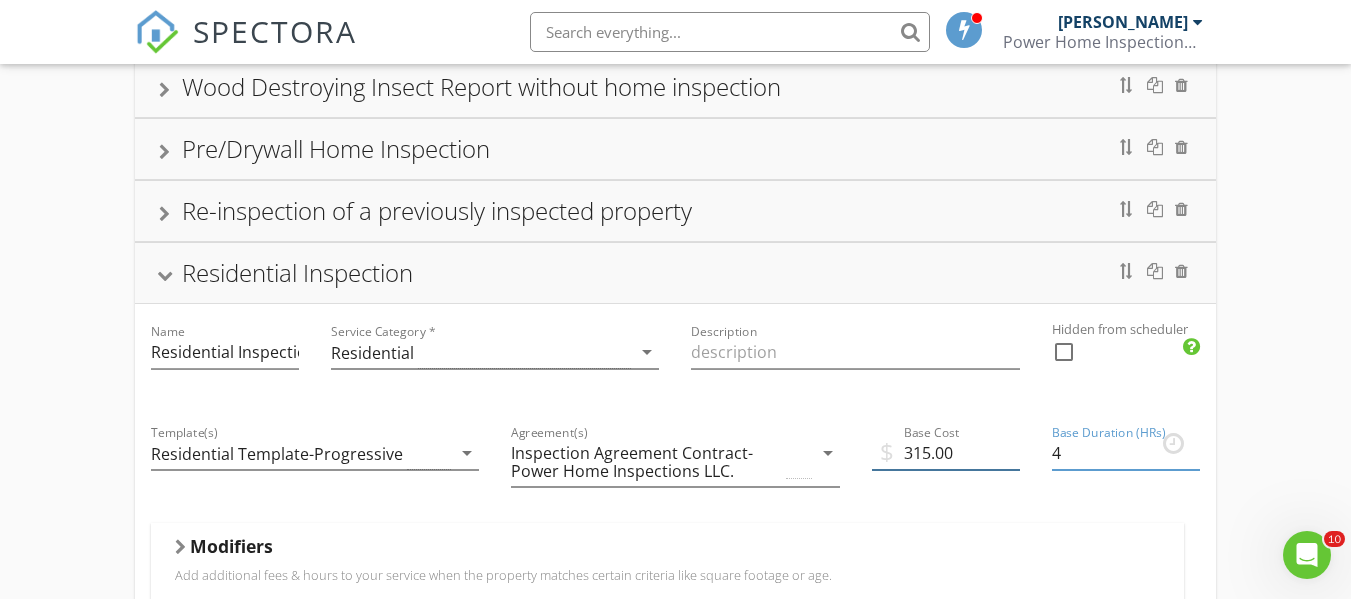click on "Base Cost 315.00" at bounding box center [946, 453] 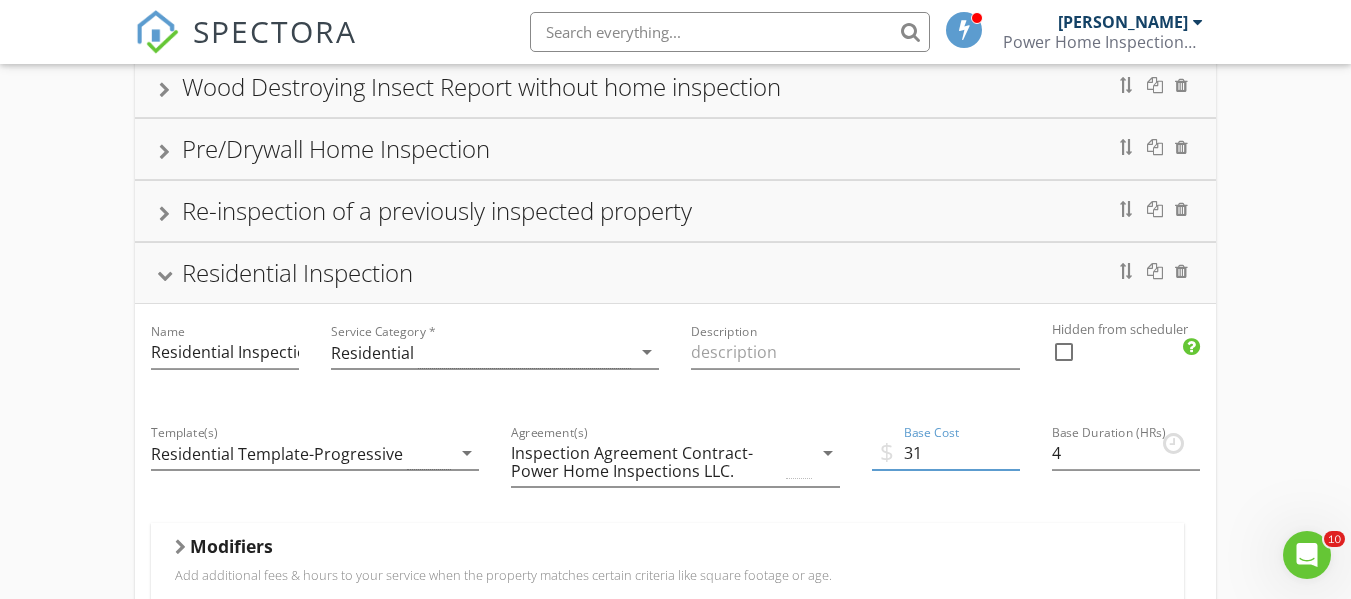 type on "3" 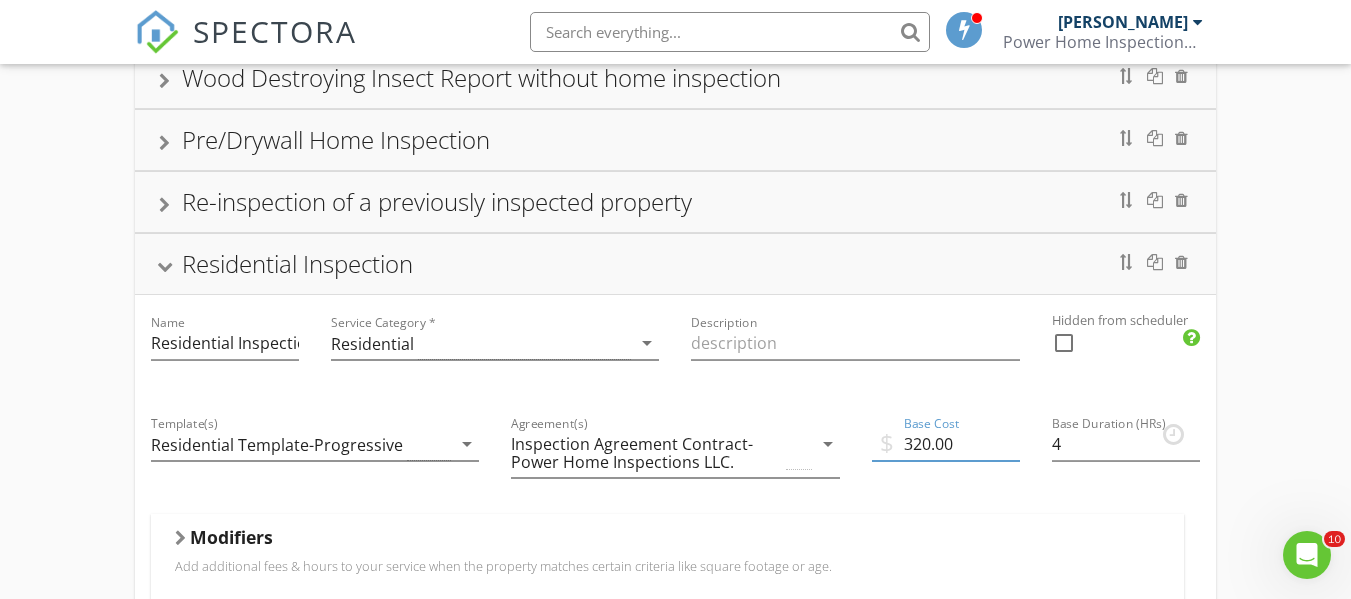scroll, scrollTop: 225, scrollLeft: 0, axis: vertical 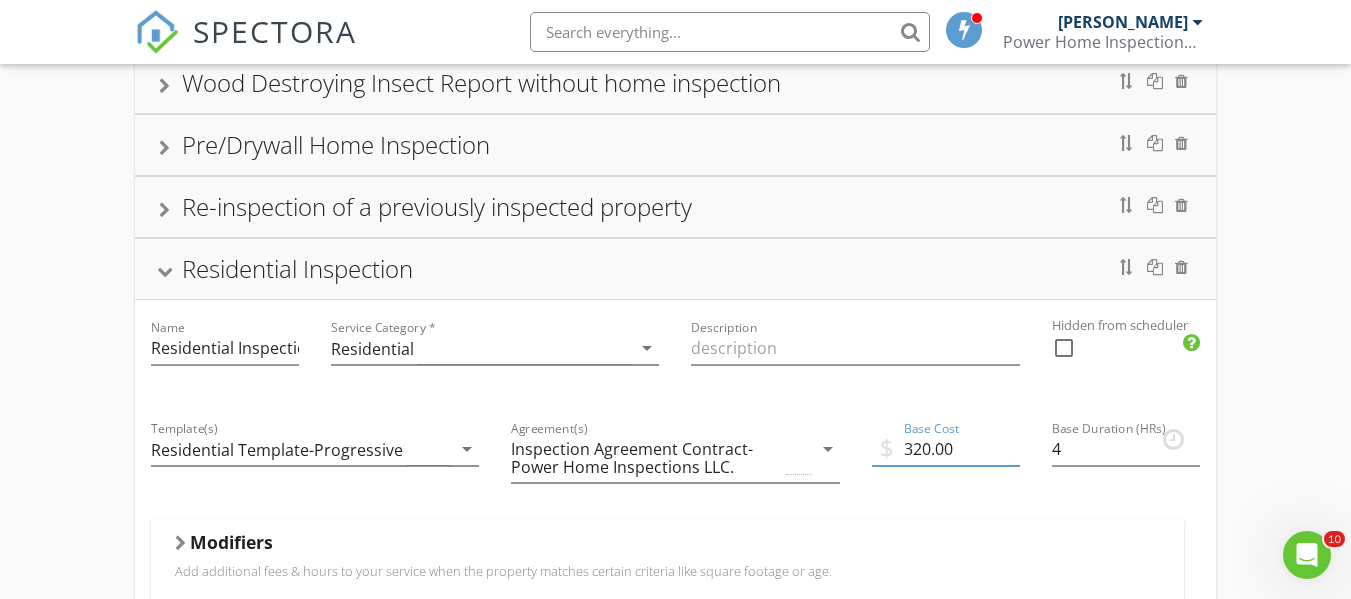 type on "320.00" 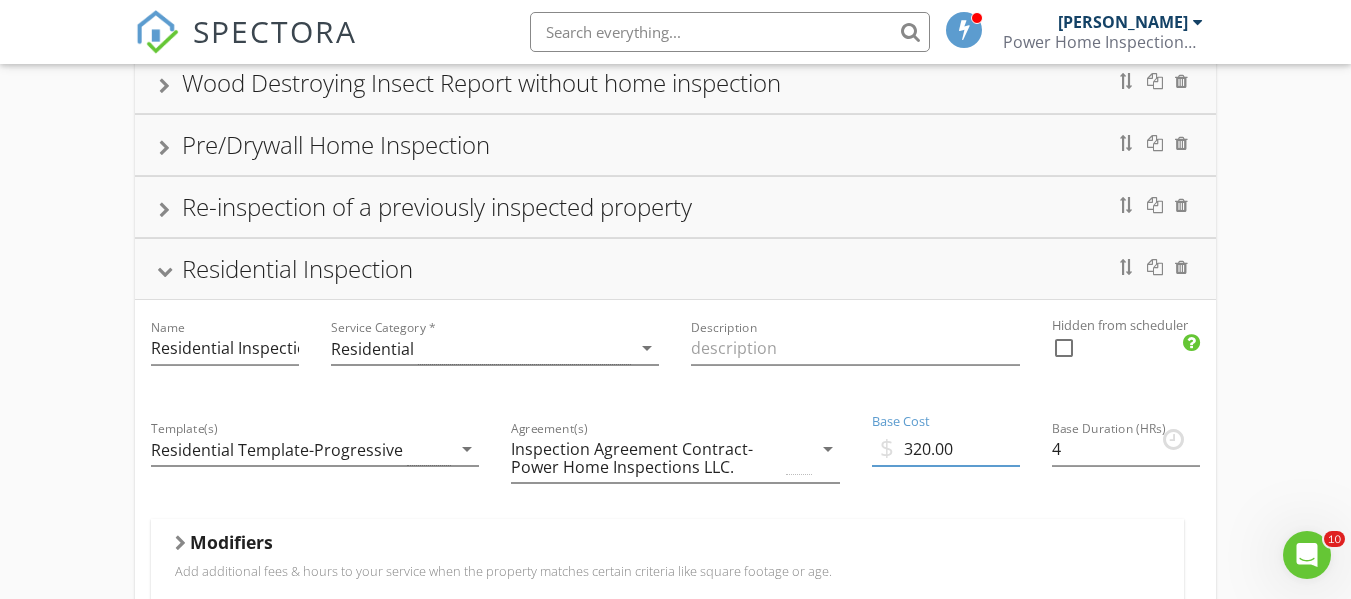 click on "320.00" at bounding box center [946, 449] 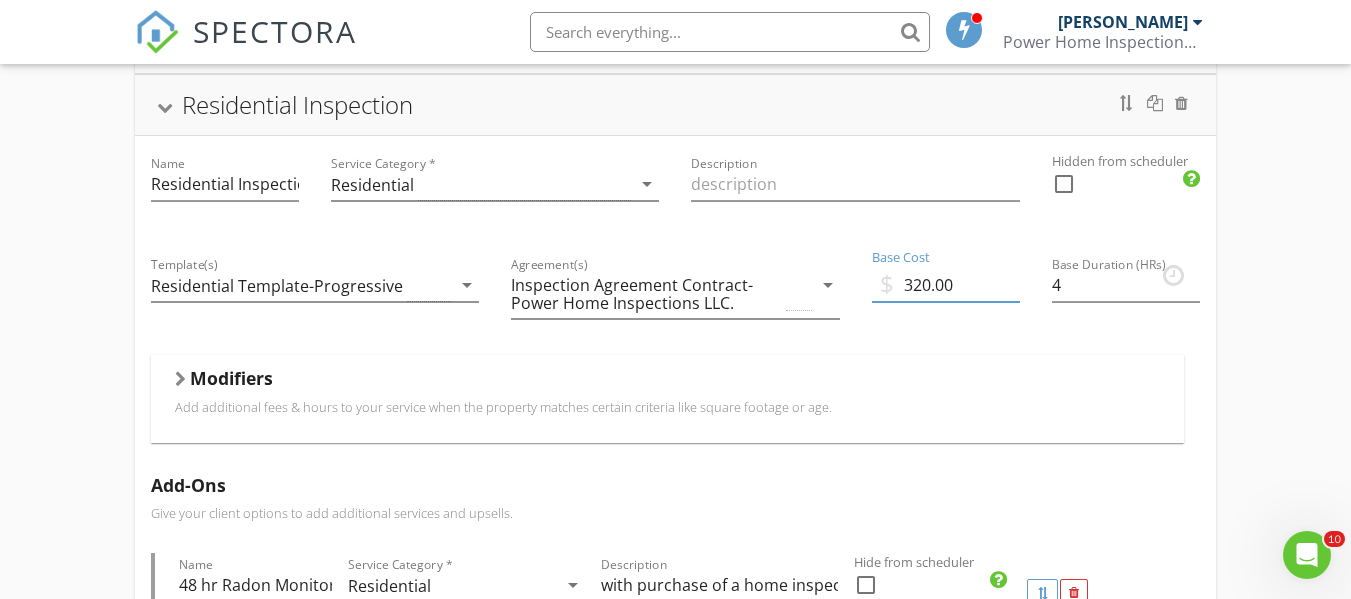 scroll, scrollTop: 391, scrollLeft: 0, axis: vertical 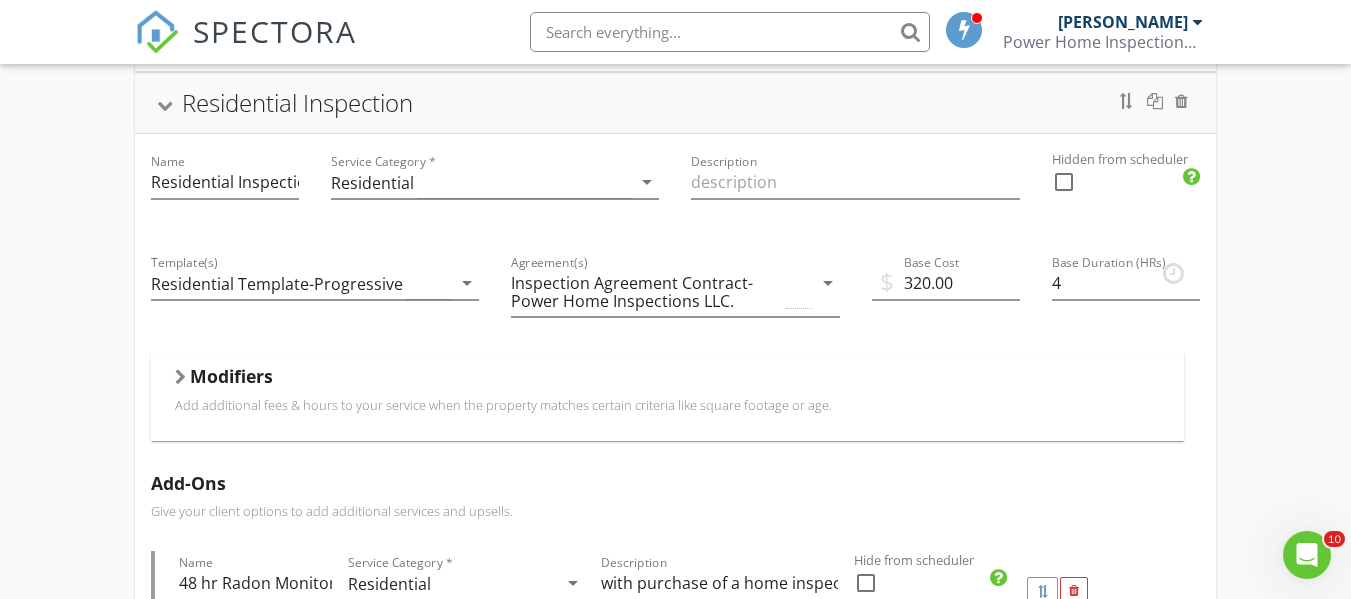 click on "Modifiers
Add additional fees & hours to your service when the
property matches certain criteria like square footage or age." at bounding box center (667, 396) 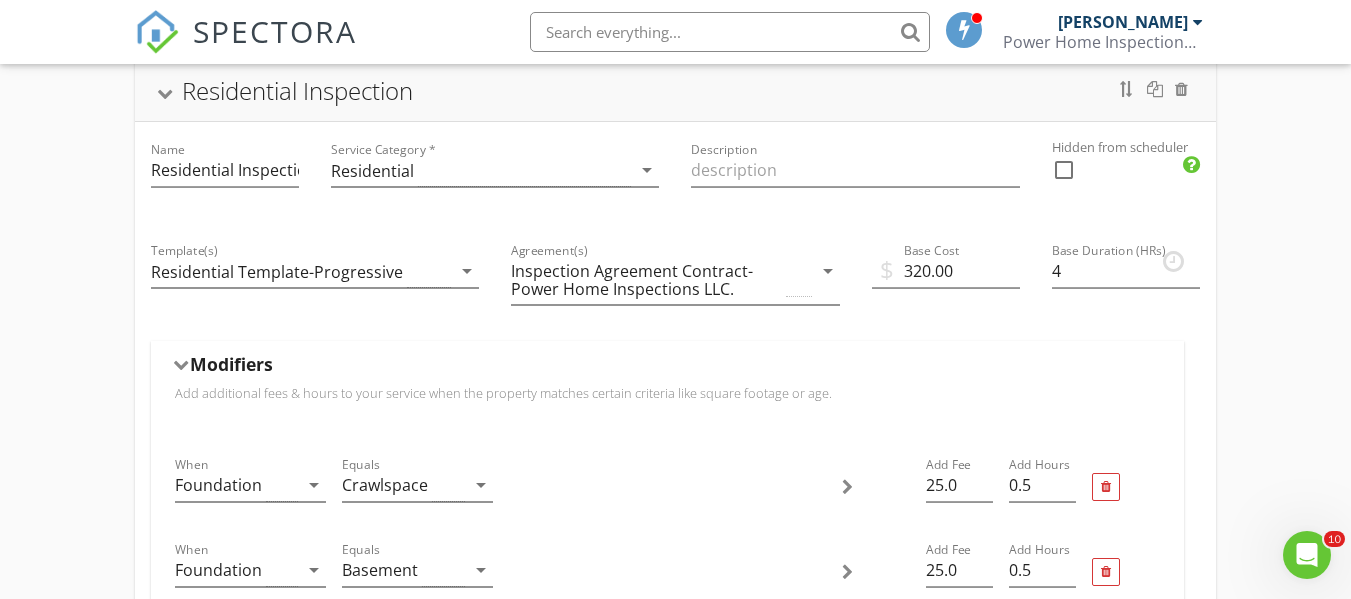 scroll, scrollTop: 413, scrollLeft: 0, axis: vertical 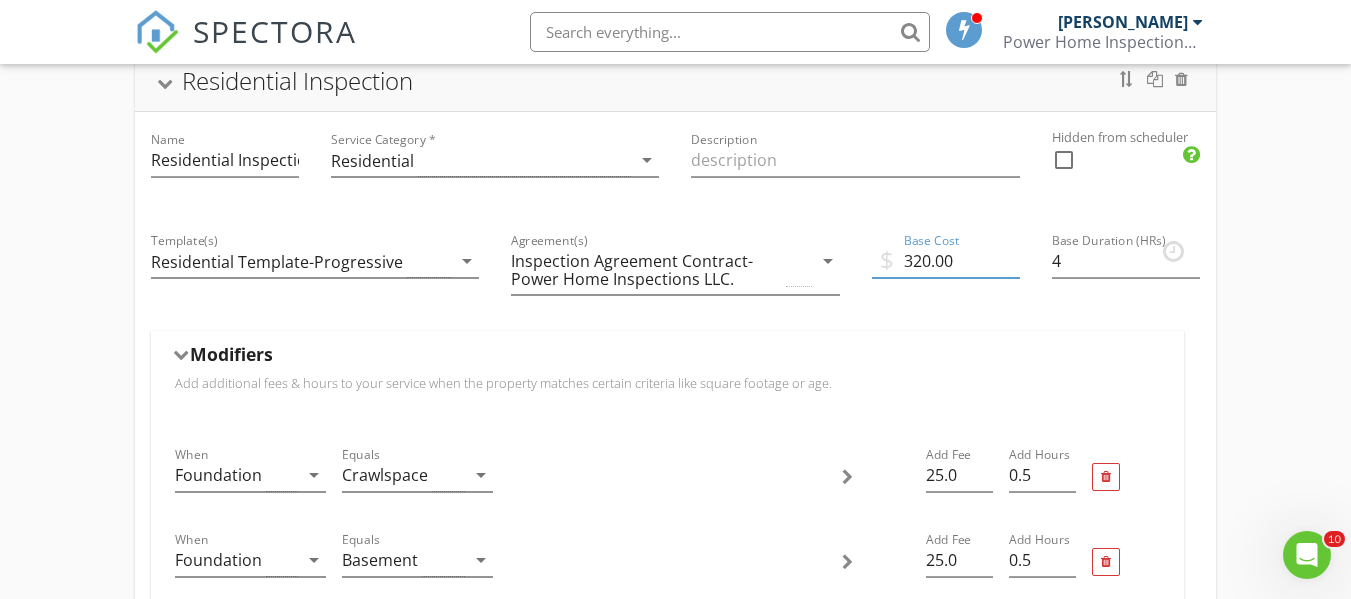 click on "320.00" at bounding box center [946, 261] 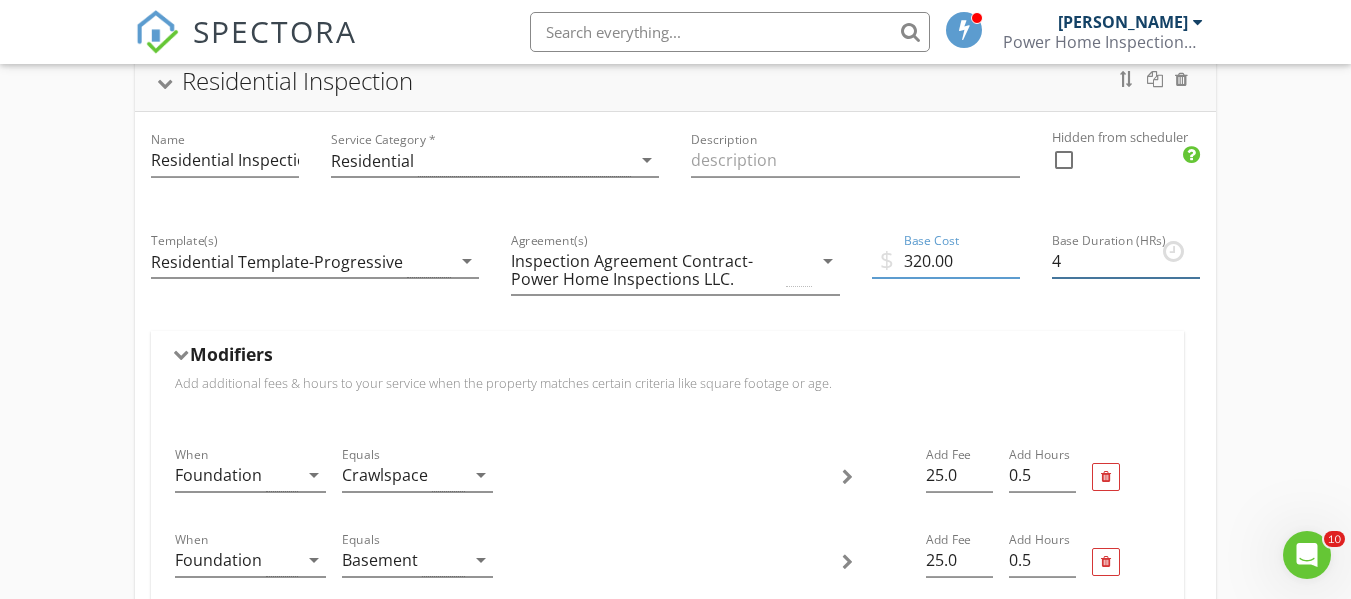 click on "4" at bounding box center [1126, 261] 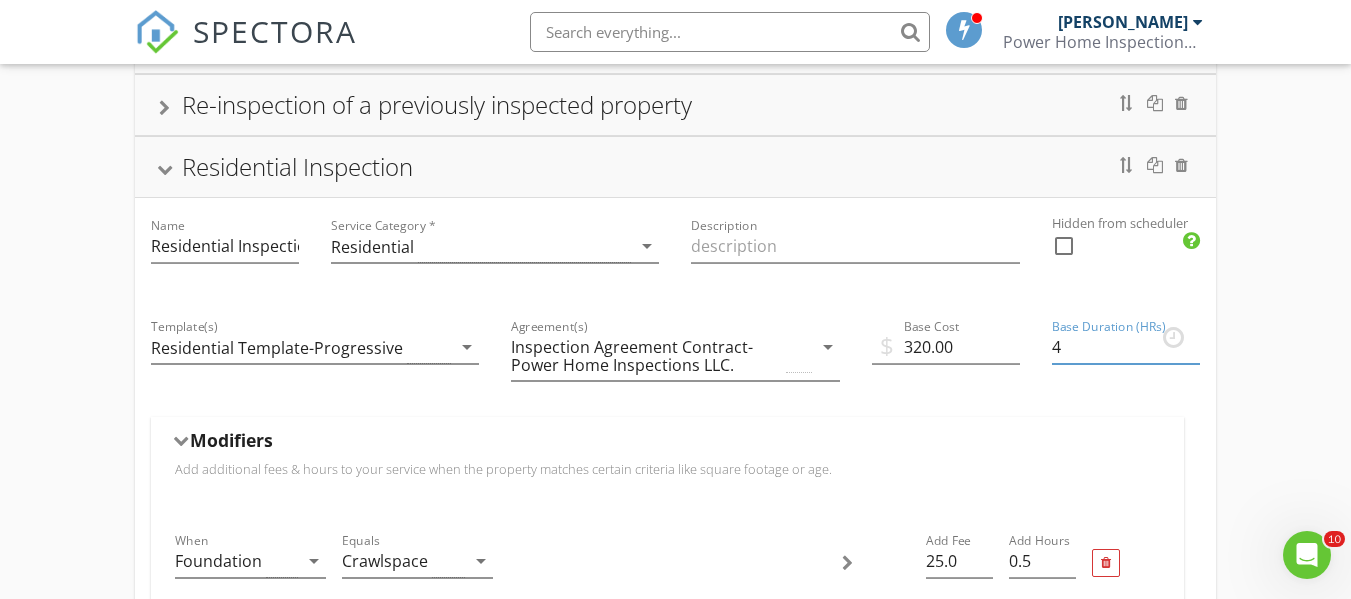 scroll, scrollTop: 193, scrollLeft: 0, axis: vertical 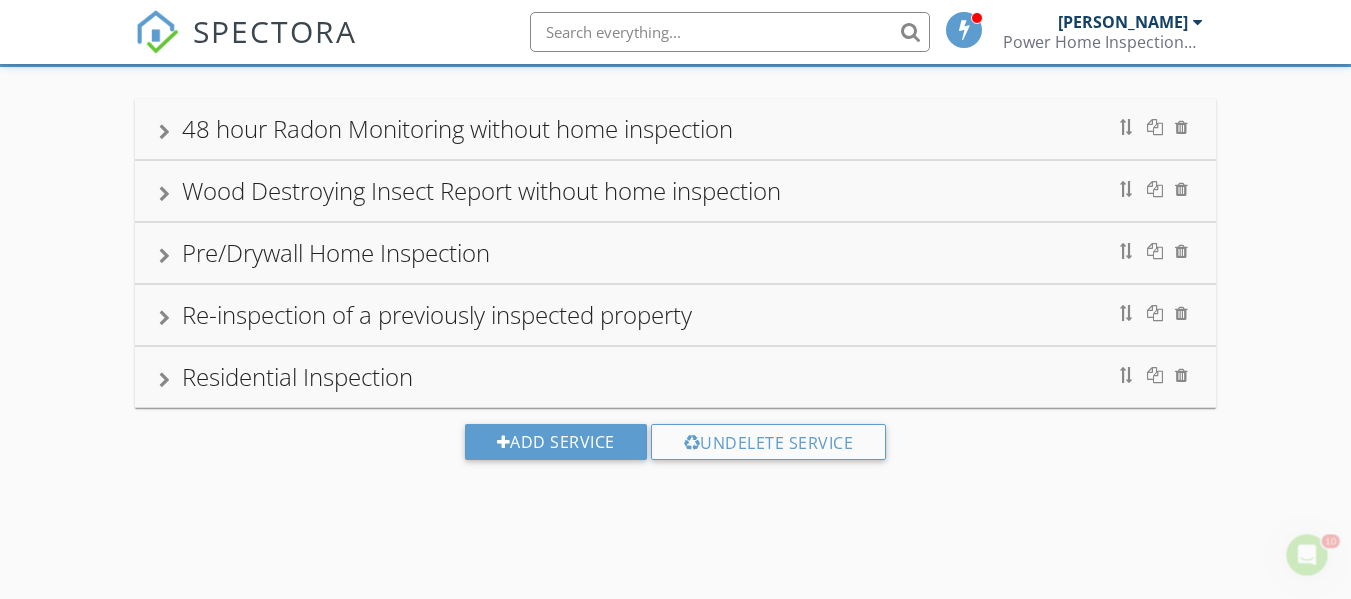 click on "Residential Inspection" at bounding box center [675, 377] 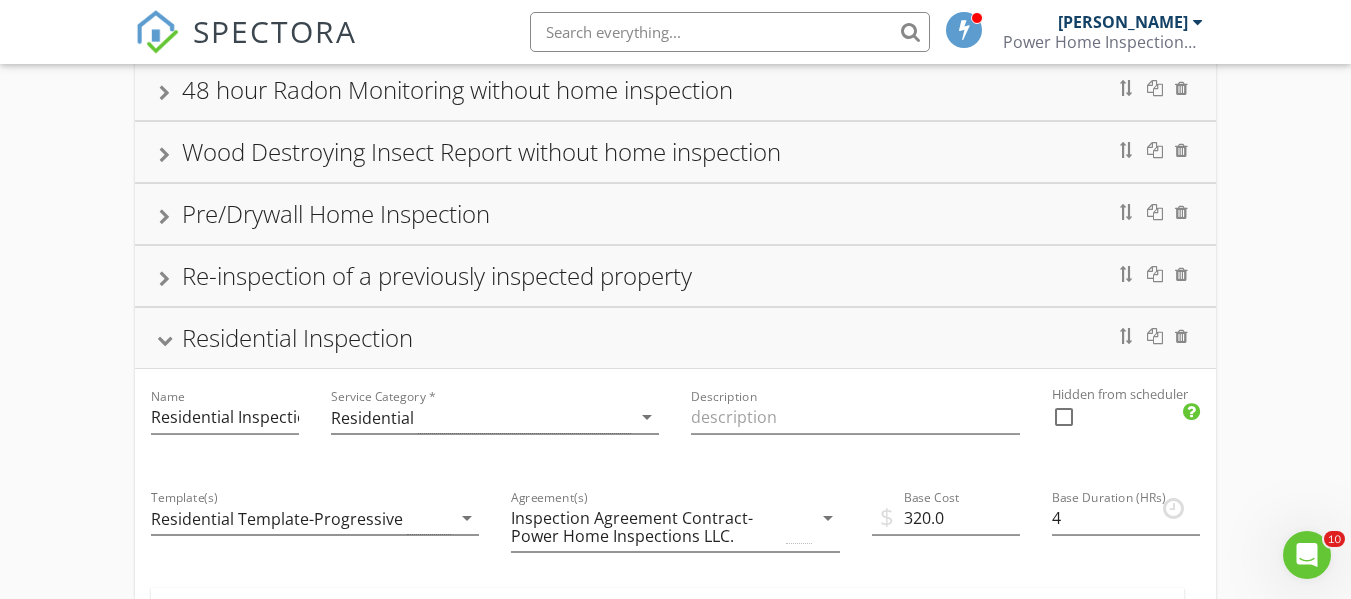 scroll, scrollTop: 0, scrollLeft: 0, axis: both 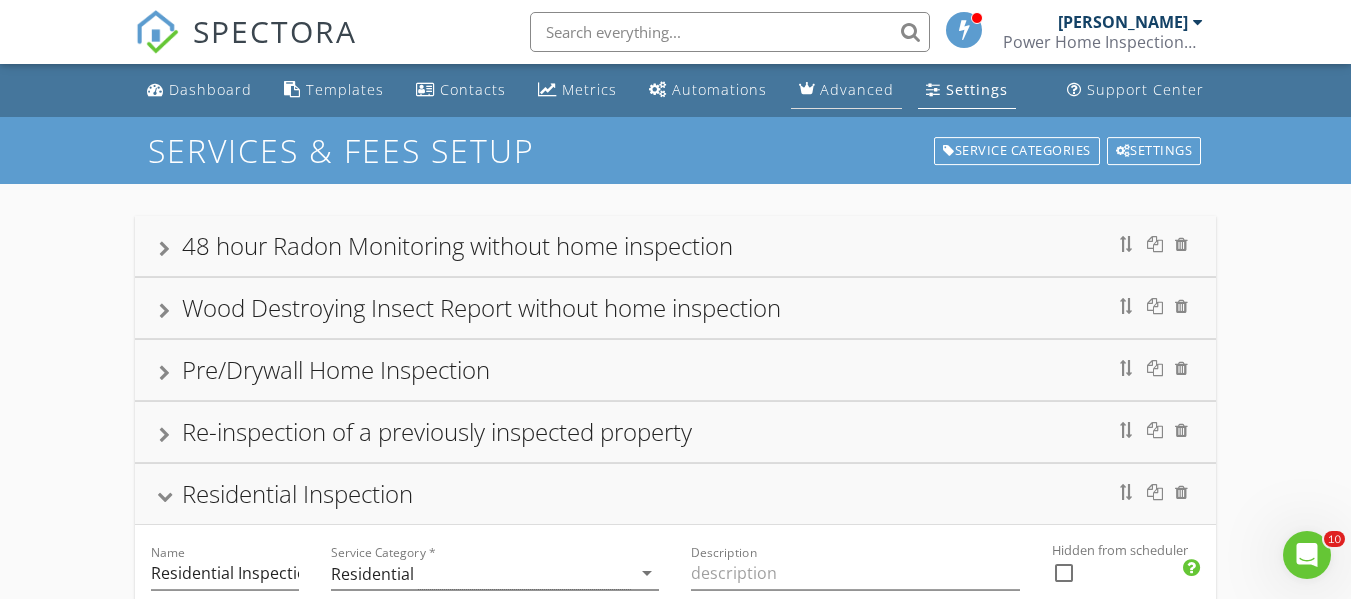 click on "Advanced" at bounding box center [857, 89] 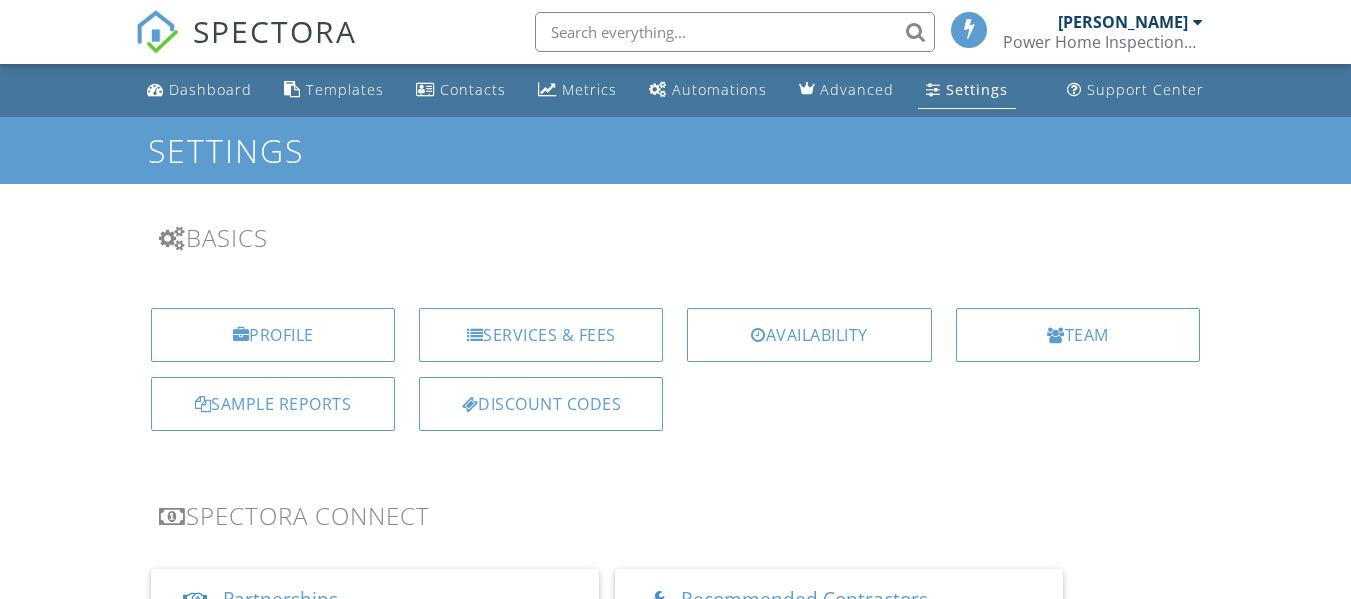 scroll, scrollTop: 0, scrollLeft: 0, axis: both 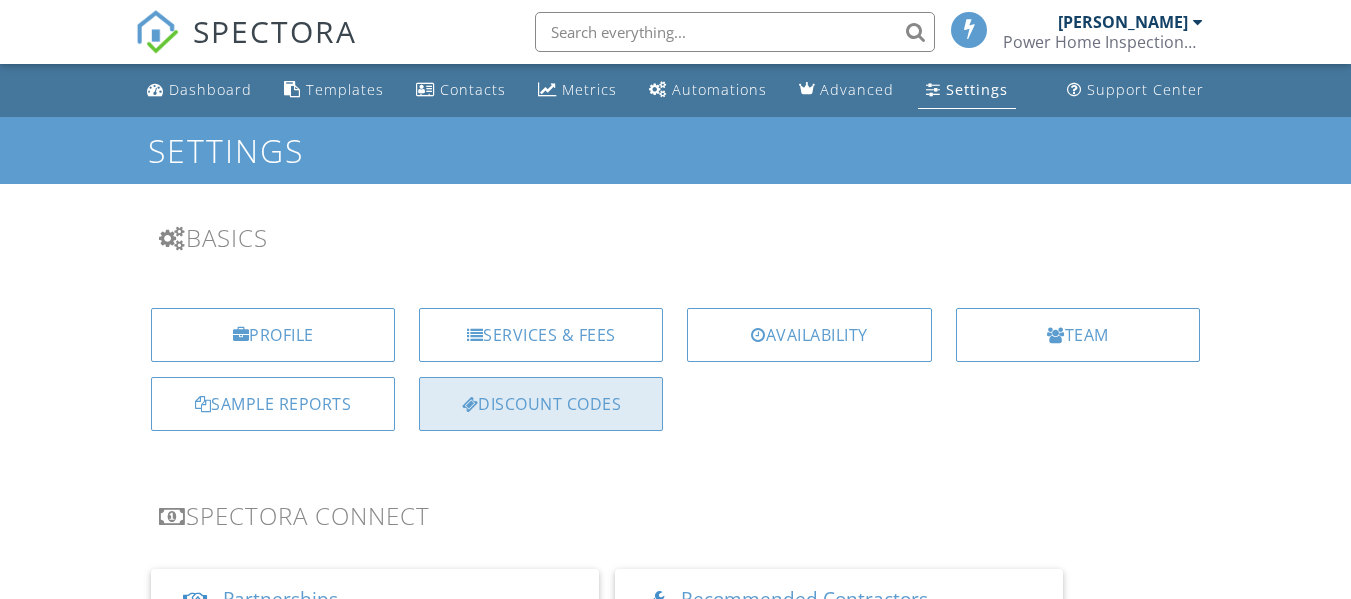click on "Discount Codes" at bounding box center [541, 404] 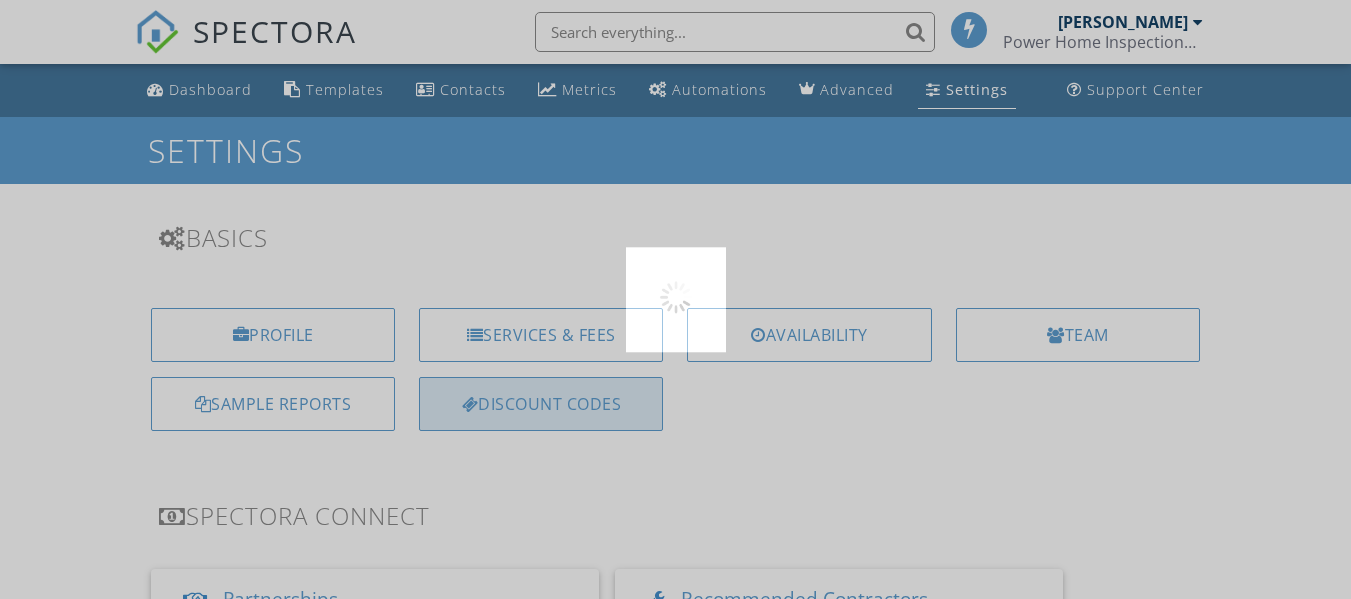 scroll, scrollTop: 0, scrollLeft: 0, axis: both 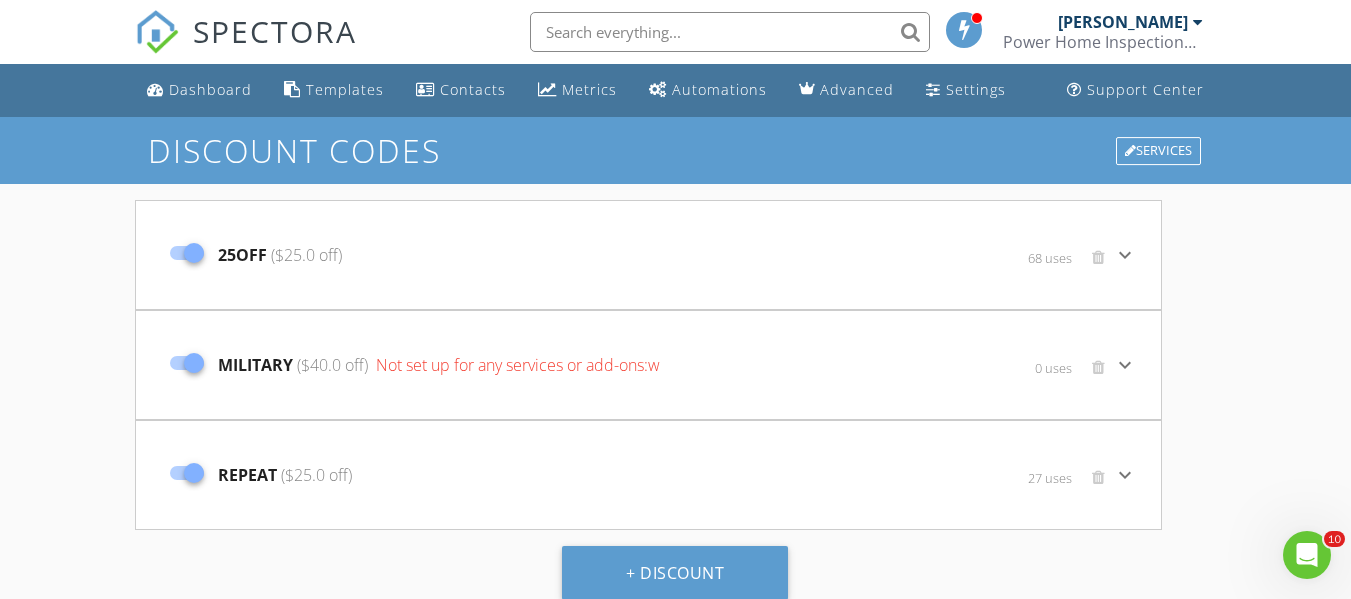 click on "0 uses" at bounding box center [954, 377] 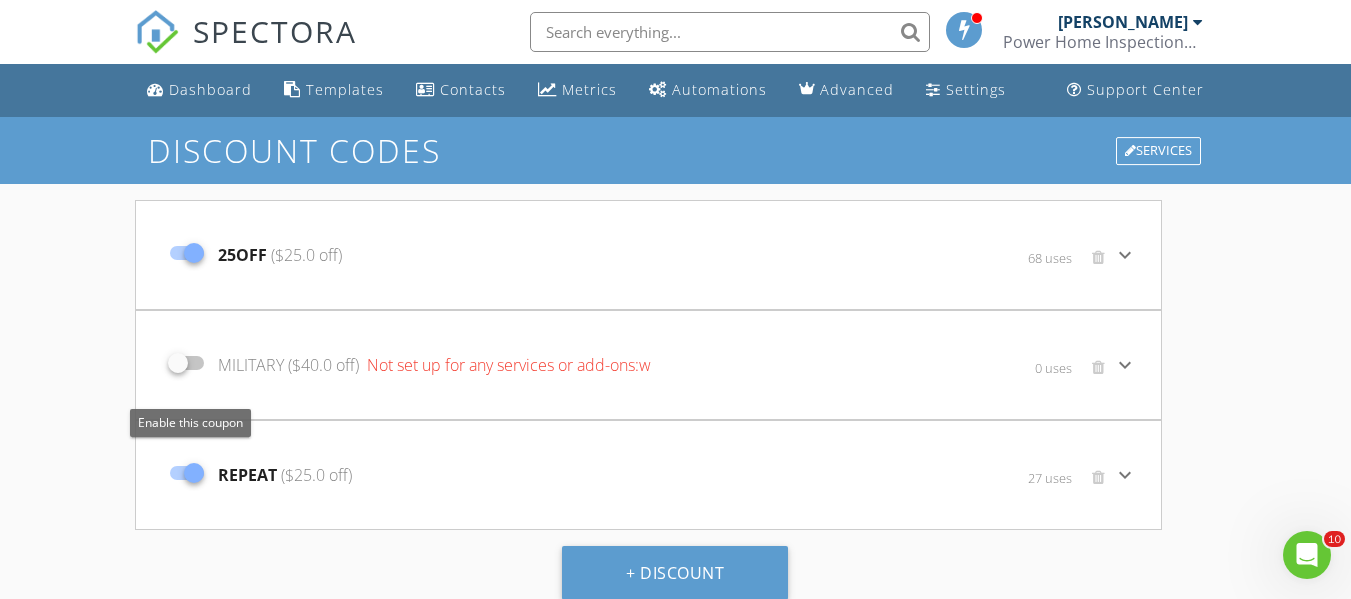 click at bounding box center (178, 363) 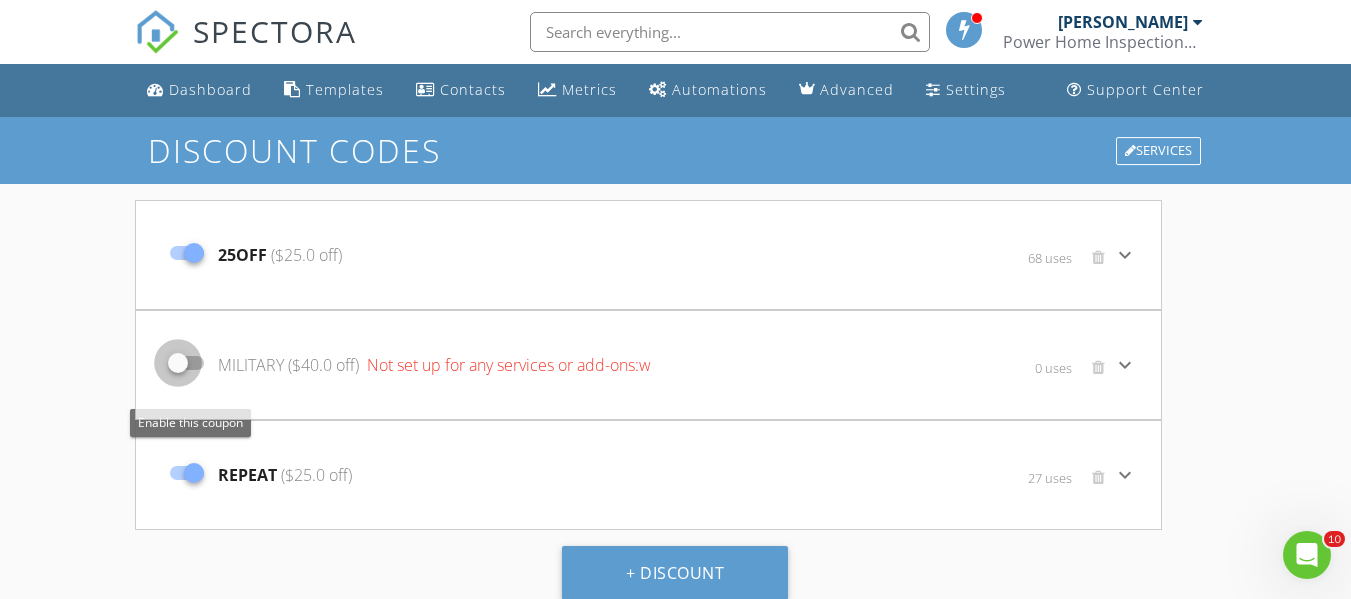 click at bounding box center [178, 363] 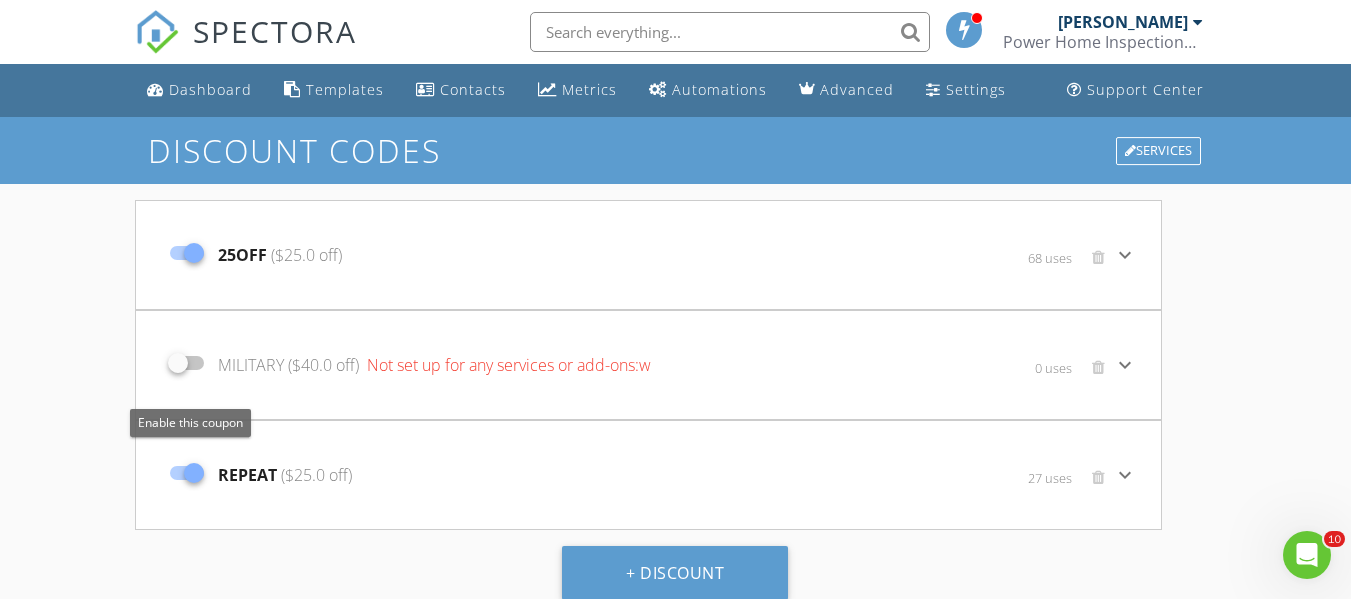 checkbox on "true" 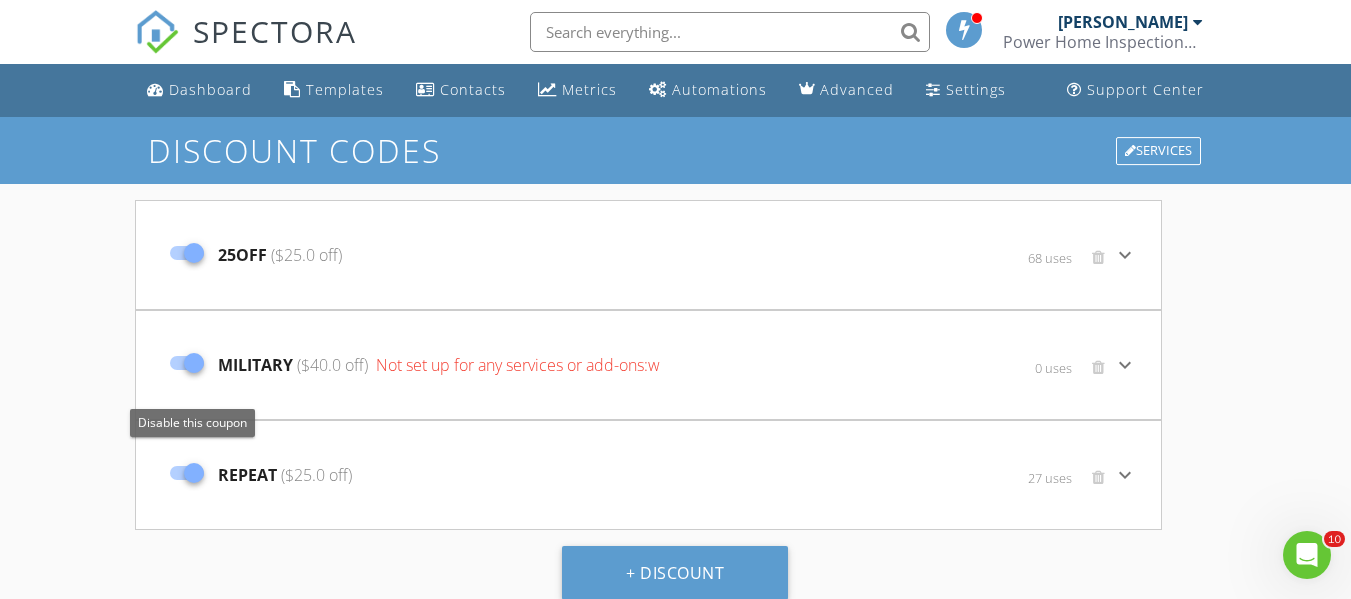 click on "keyboard_arrow_down" at bounding box center (1125, 365) 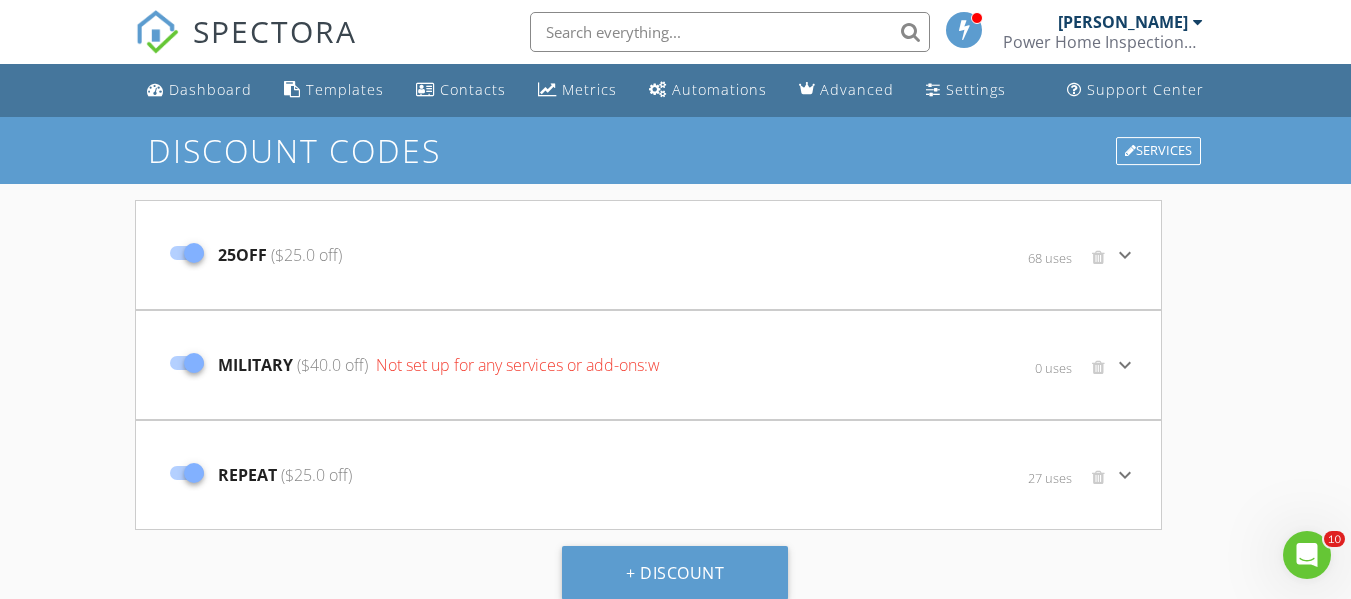 click on "keyboard_arrow_down" at bounding box center [1125, 365] 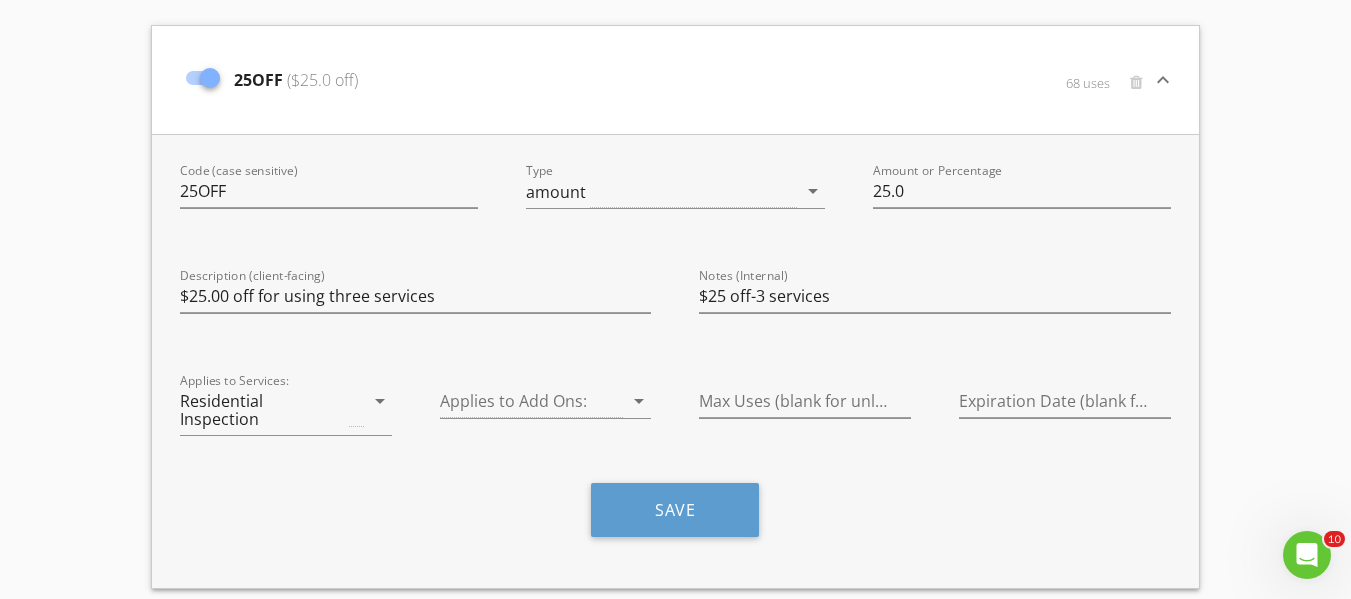 scroll, scrollTop: 201, scrollLeft: 0, axis: vertical 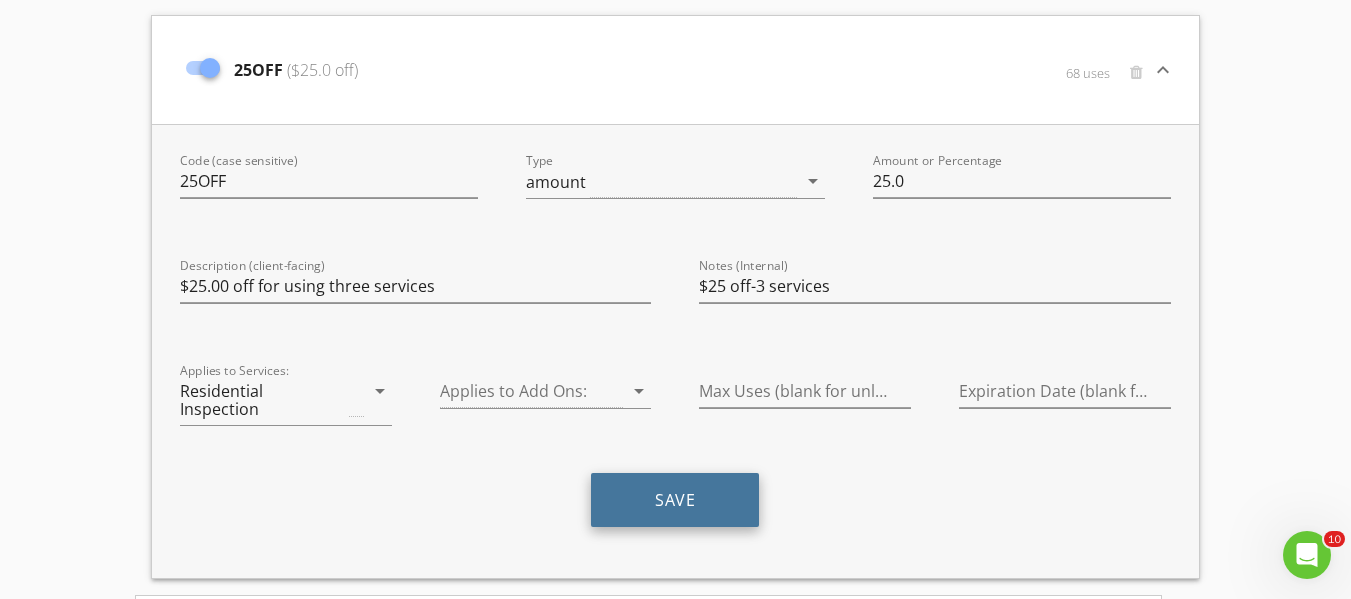 click on "Save" at bounding box center [675, 500] 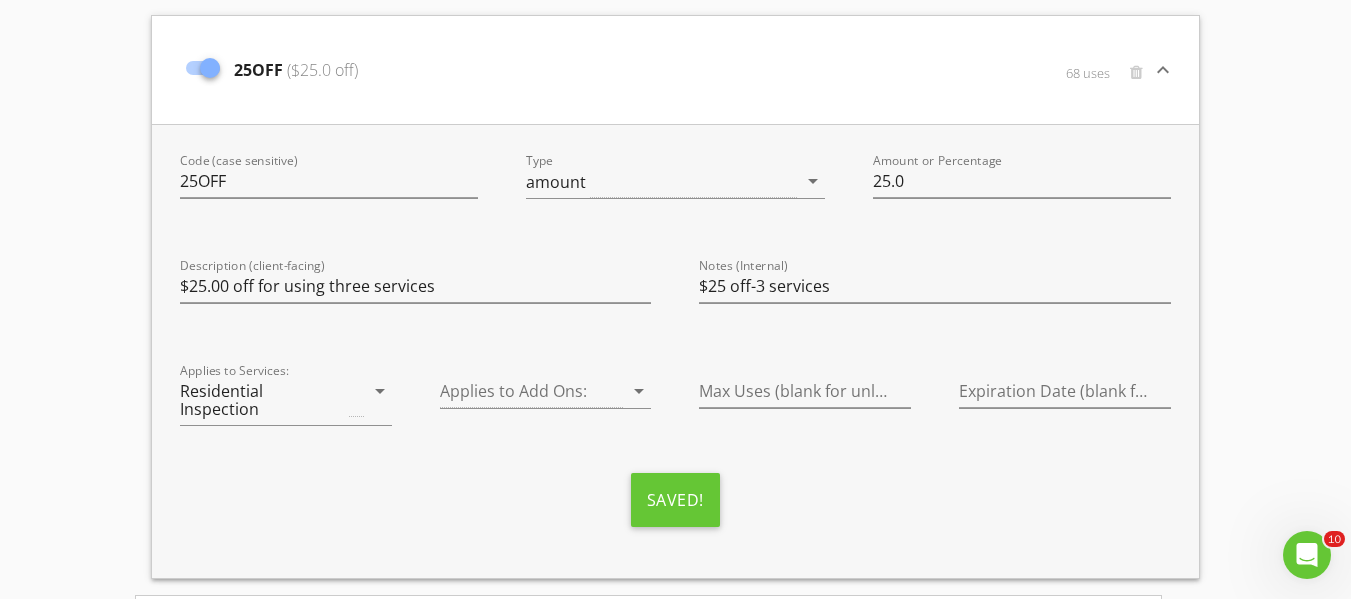 click on "Discount Codes
Services
25OFF
($25.0 off)       68 uses   keyboard_arrow_down   Code (case sensitive) 25OFF   Type amount arrow_drop_down   Amount or Percentage 25.0   Description (client-facing) $25.00 off for using three services   Notes (Internal) $25 off-3 services   Applies to Services: Residential Inspection arrow_drop_down   Applies to Add Ons: arrow_drop_down   Max Uses (blank for unlimited)   Expiration Date (blank for none)         Saved!         MILITARY
($40.0 off)
Not set up for any services or add-ons:w
0 uses   keyboard_arrow_down   Code (case sensitive) MILITARY   Type amount arrow_drop_down   Amount or Percentage 40.0   Description (client-facing)   Notes (Internal)   Applies to Services: arrow_drop_down   Applies to Add Ons: arrow_drop_down   Max Uses (blank for unlimited)   Expiration Date (blank for none)     Save             REPEAT
($25.0 off)       27 uses   keyboard_arrow_down   REPEAT" at bounding box center (675, 408) 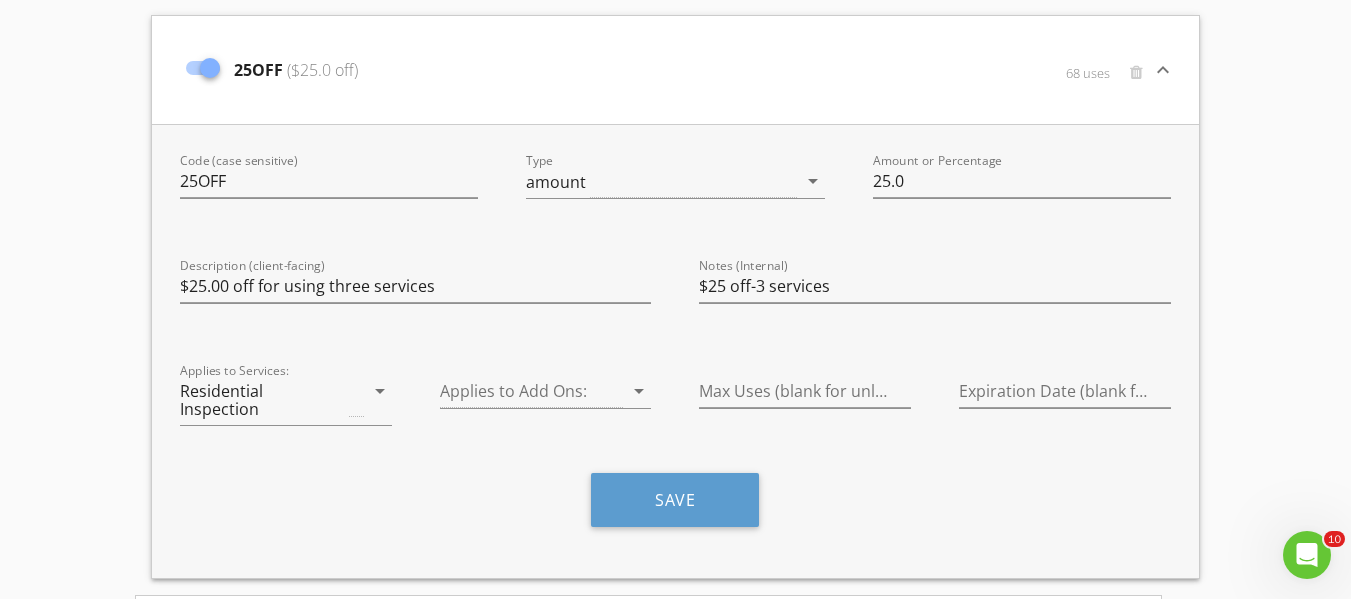 click on "keyboard_arrow_down" at bounding box center [1163, 70] 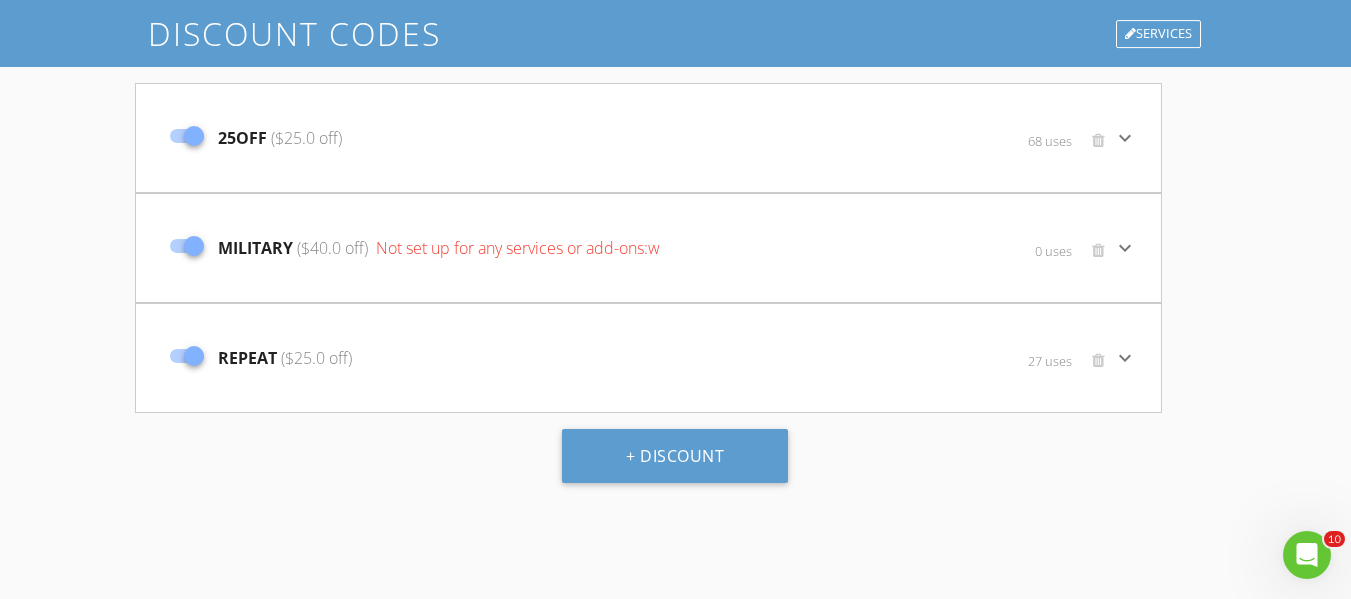 scroll, scrollTop: 117, scrollLeft: 0, axis: vertical 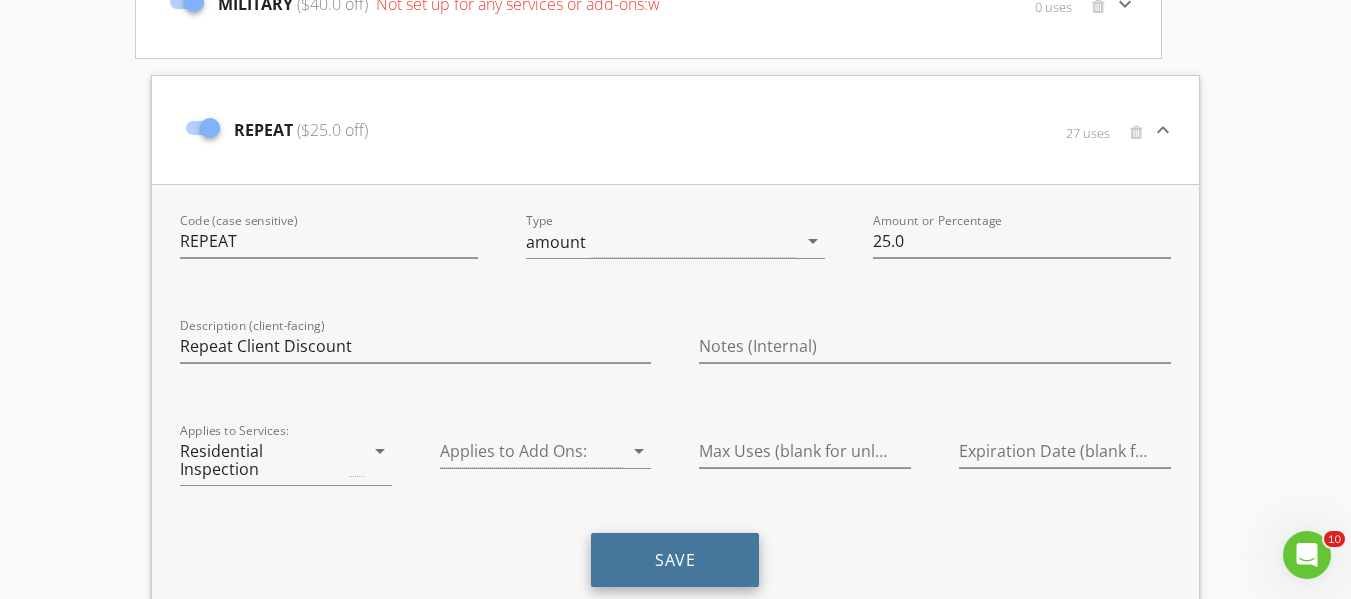 click on "Save" at bounding box center (675, 560) 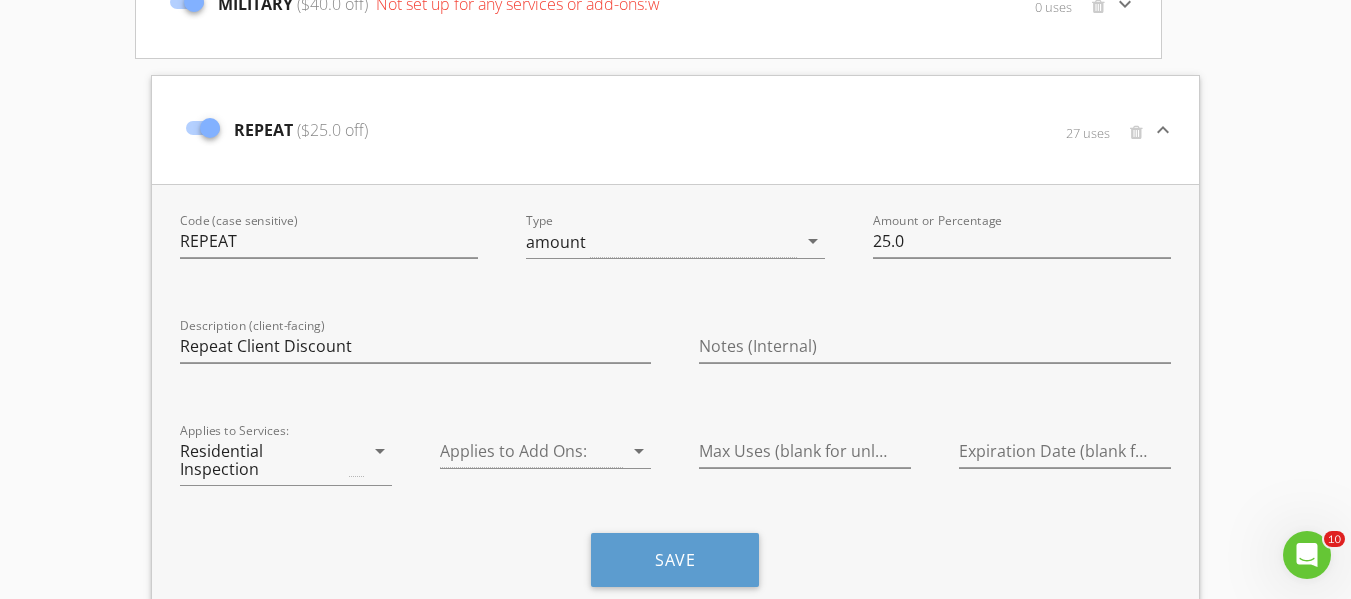 click on "Discount Codes
Services
25OFF
($25.0 off)       68 uses   keyboard_arrow_down   Code (case sensitive) 25OFF   Type amount arrow_drop_down   Amount or Percentage 25.0   Description (client-facing) $25.00 off for using three services   Notes (Internal) $25 off-3 services   Applies to Services: Residential Inspection arrow_drop_down   Applies to Add Ons: arrow_drop_down   Max Uses (blank for unlimited)   Expiration Date (blank for none)     Save             MILITARY
($40.0 off)
Not set up for any services or add-ons:w
0 uses   keyboard_arrow_down   Code (case sensitive) MILITARY   Type amount arrow_drop_down   Amount or Percentage 40.0   Description (client-facing)   Notes (Internal)   Applies to Services: arrow_drop_down   Applies to Add Ons: arrow_drop_down   Max Uses (blank for unlimited)   Expiration Date (blank for none)     Save             REPEAT
($25.0 off)       27 uses   keyboard_arrow_down   REPEAT" at bounding box center [675, 248] 